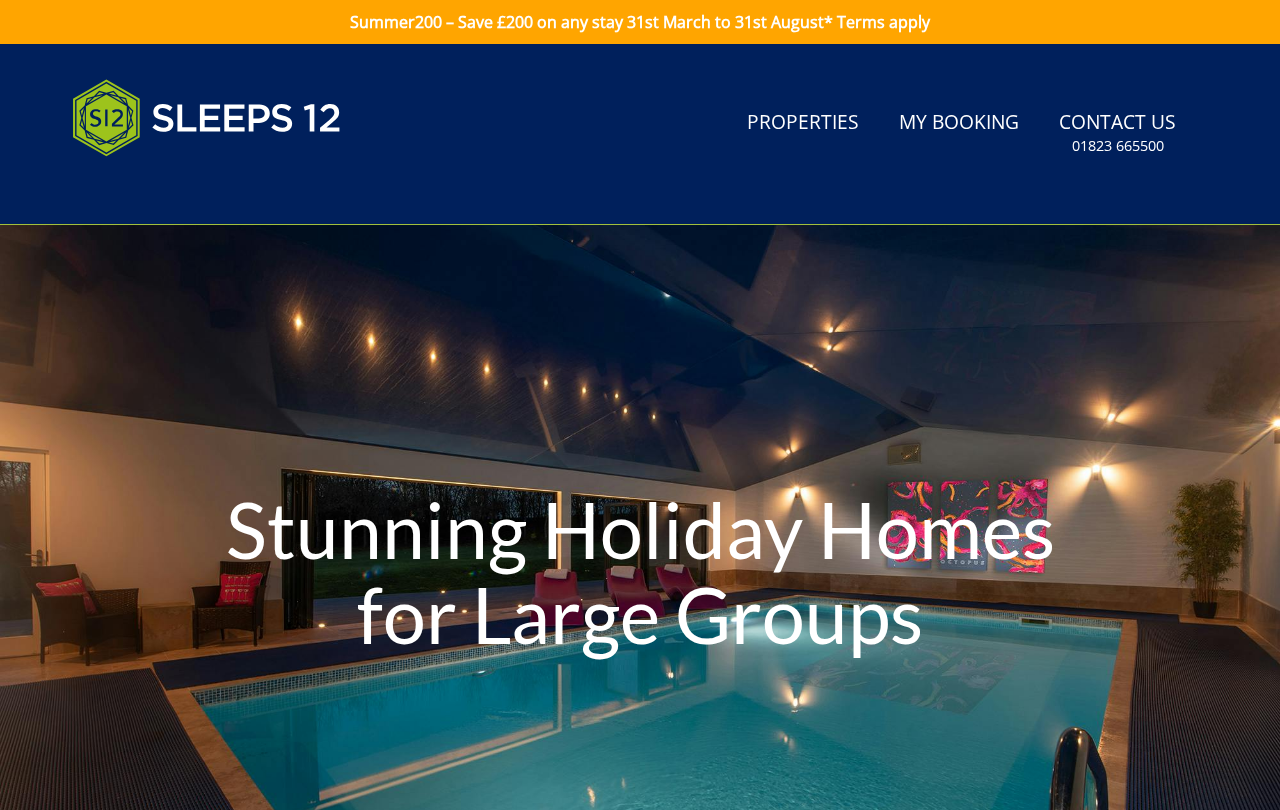 scroll, scrollTop: 0, scrollLeft: 0, axis: both 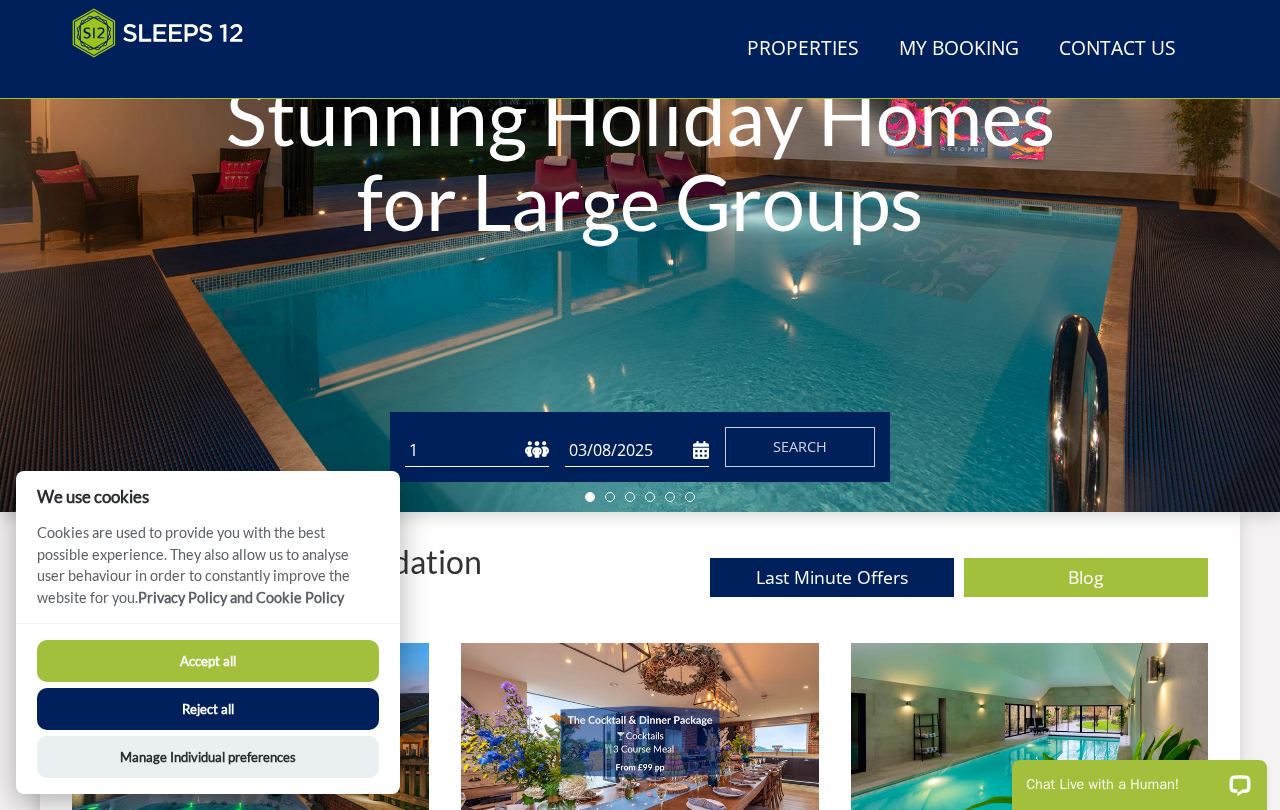 click on "Accept all" at bounding box center (208, 661) 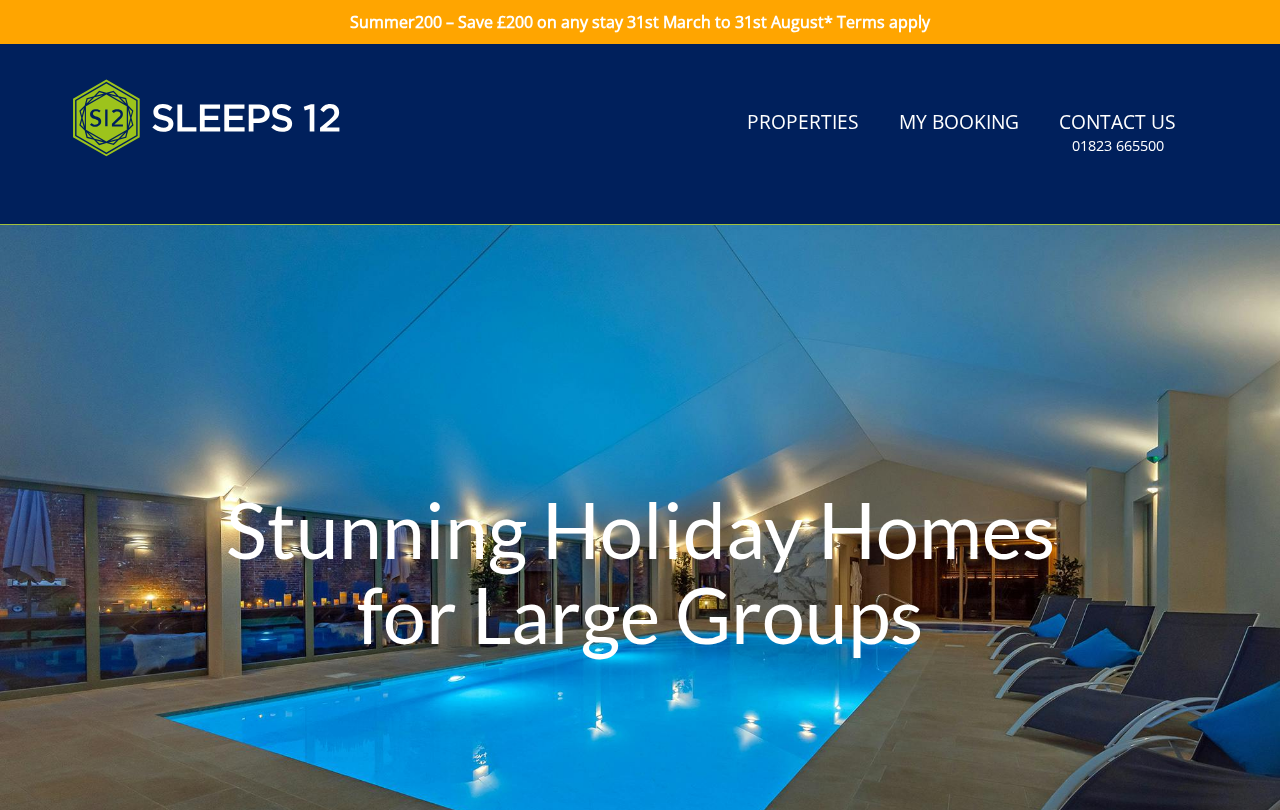 scroll, scrollTop: 0, scrollLeft: 0, axis: both 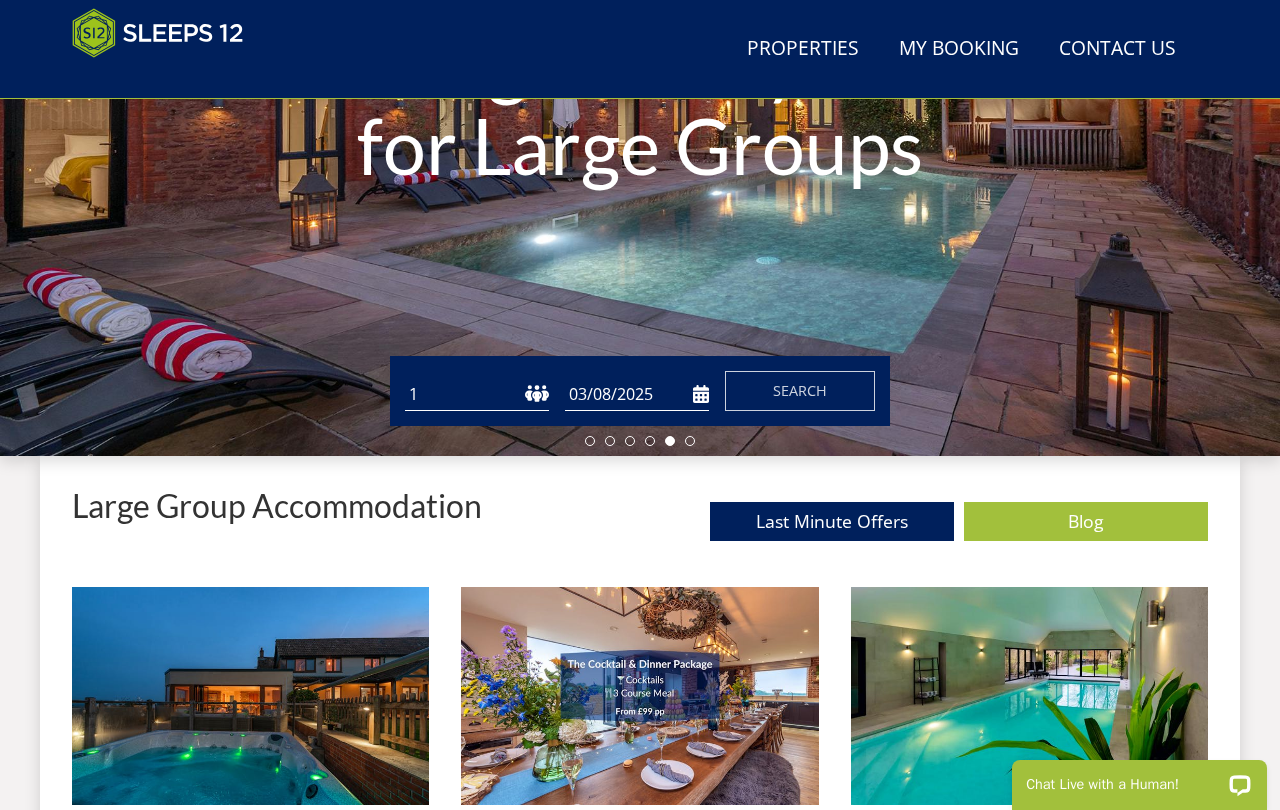 click on "03/08/2025" at bounding box center (637, 394) 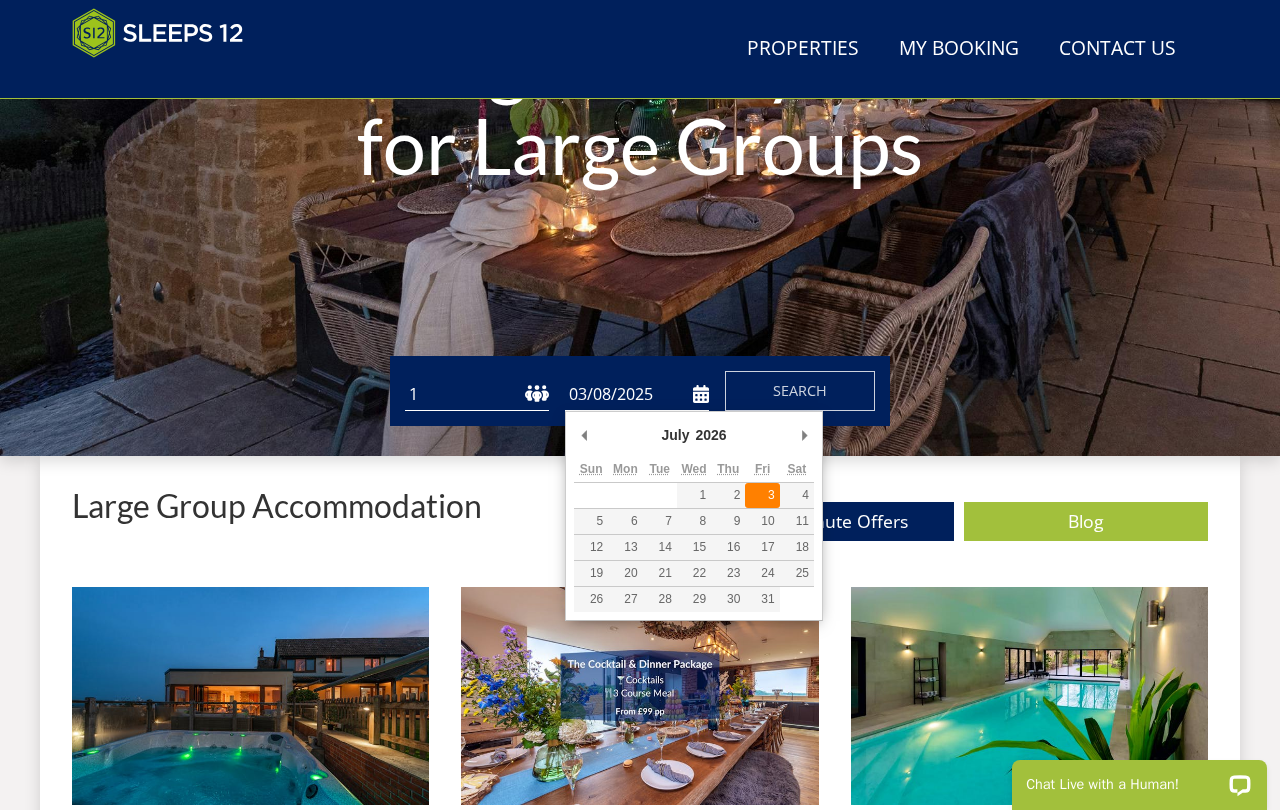 type on "03/07/2026" 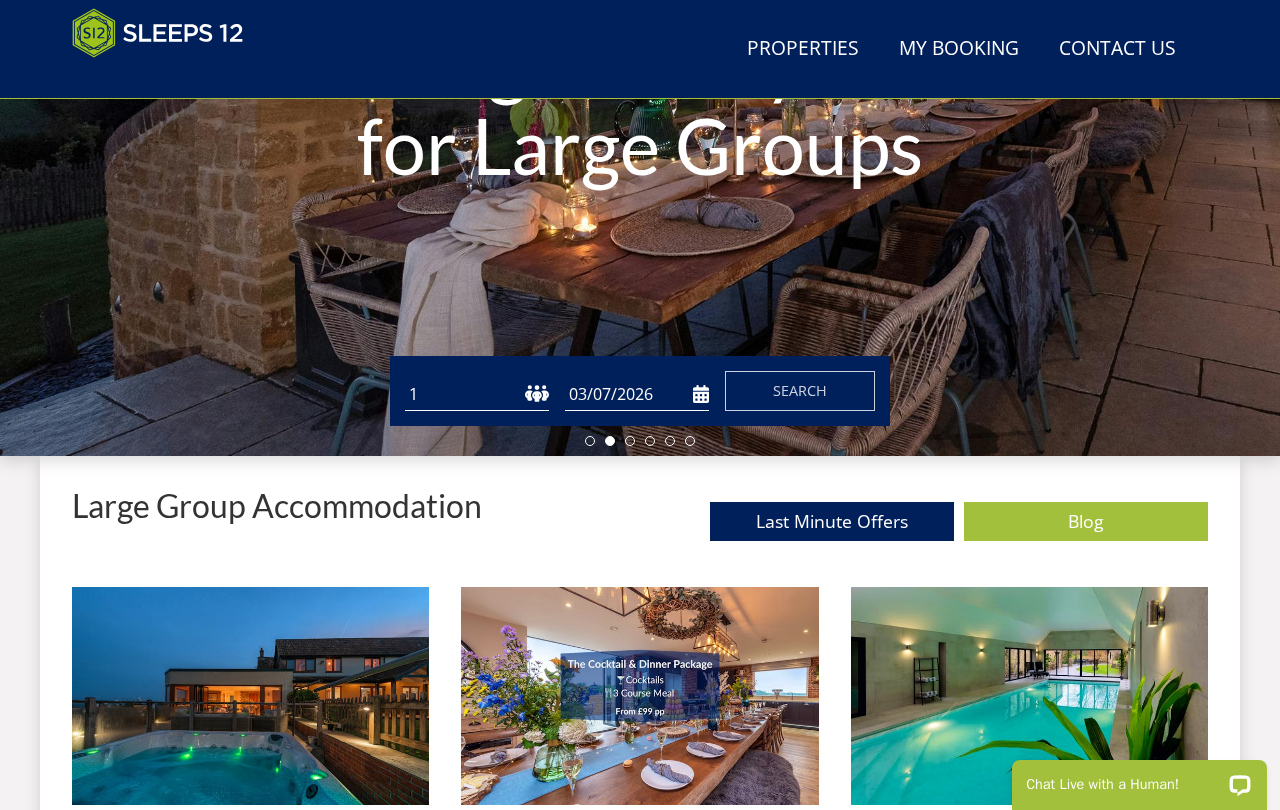 click on "1
2
3
4
5
6
7
8
9
10
11
12
13
14
15
16
17
18
19
20
21
22
23
24
25
26
27
28
29
30
31
32" at bounding box center (477, 394) 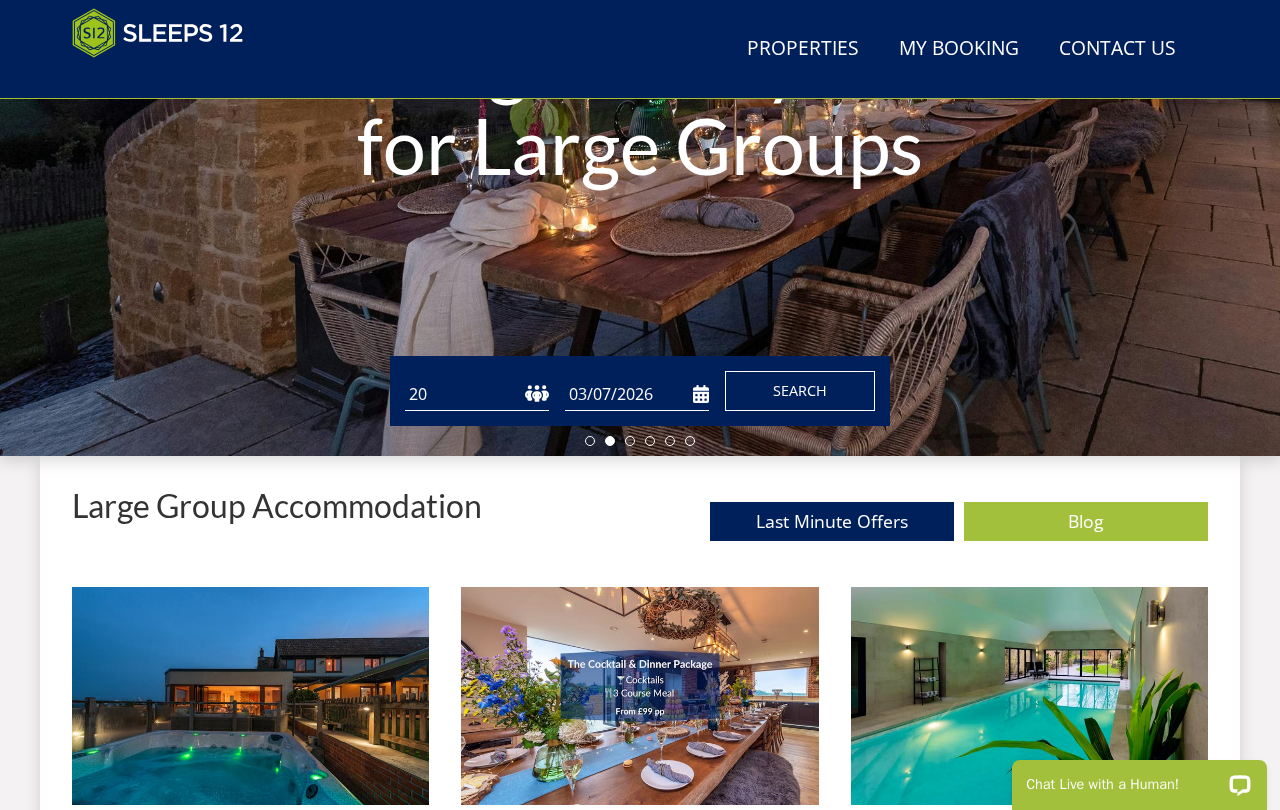 click on "Search" at bounding box center [800, 390] 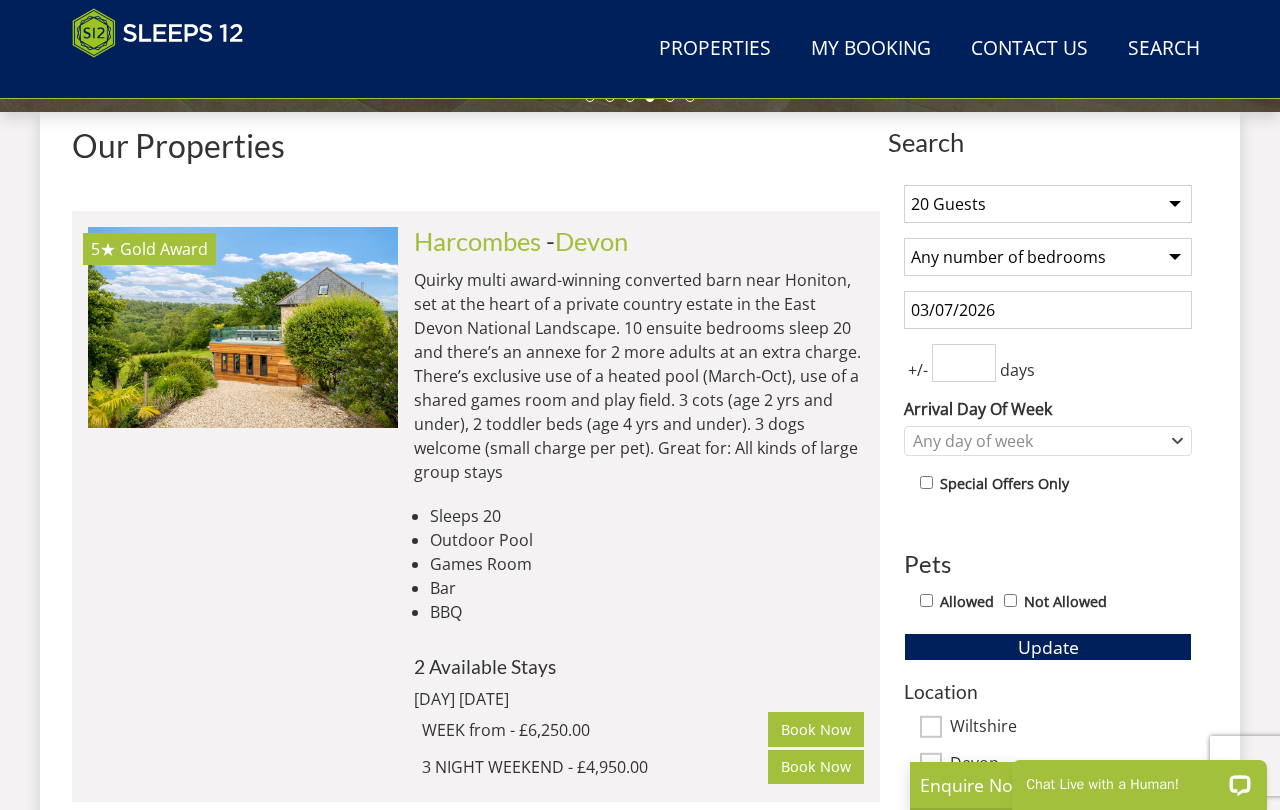 scroll, scrollTop: 749, scrollLeft: 0, axis: vertical 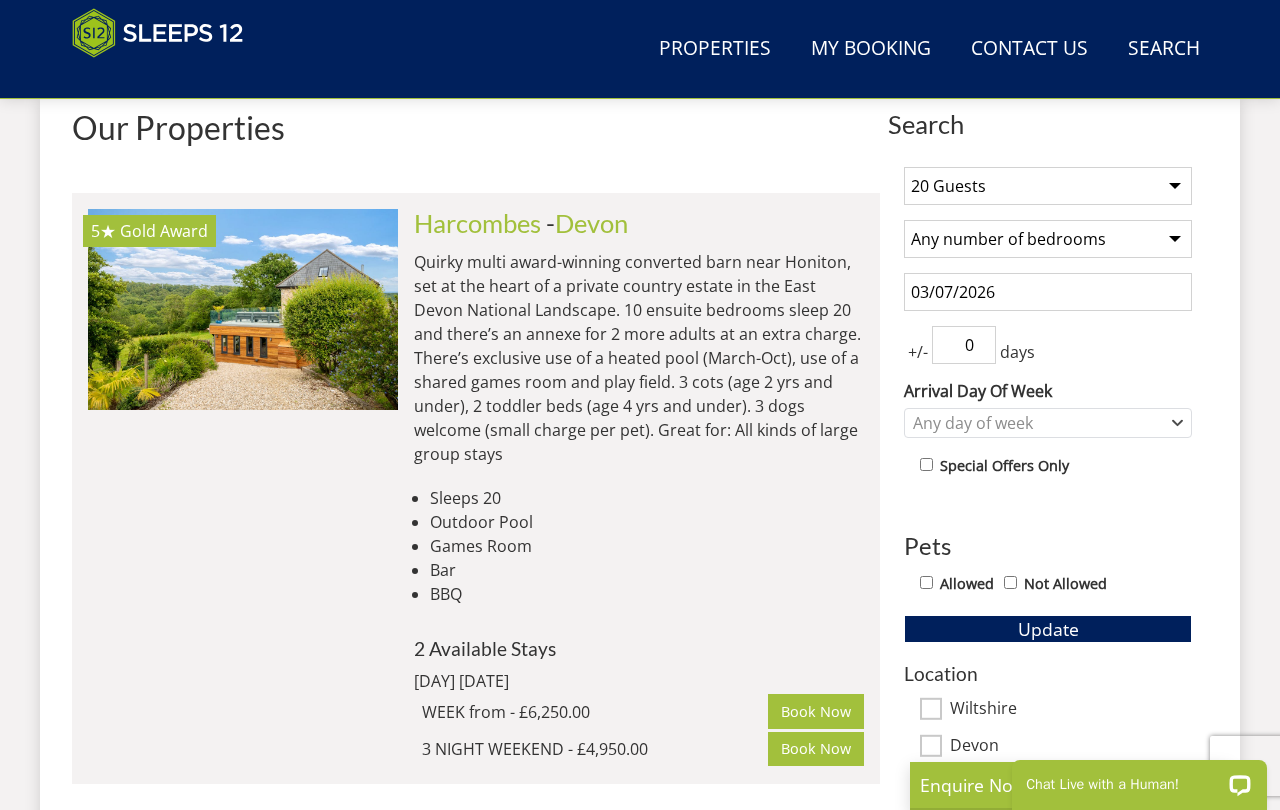 click on "0" at bounding box center [964, 345] 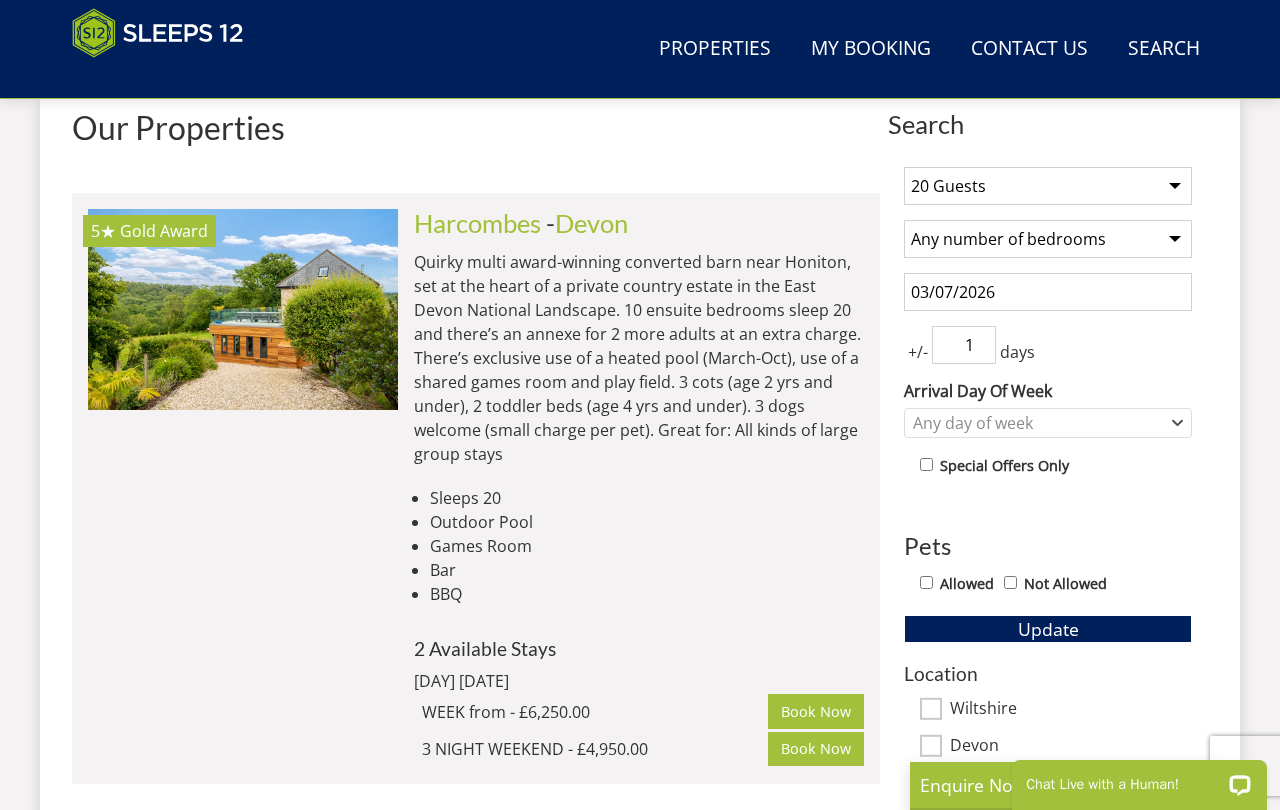 click on "1" at bounding box center [964, 345] 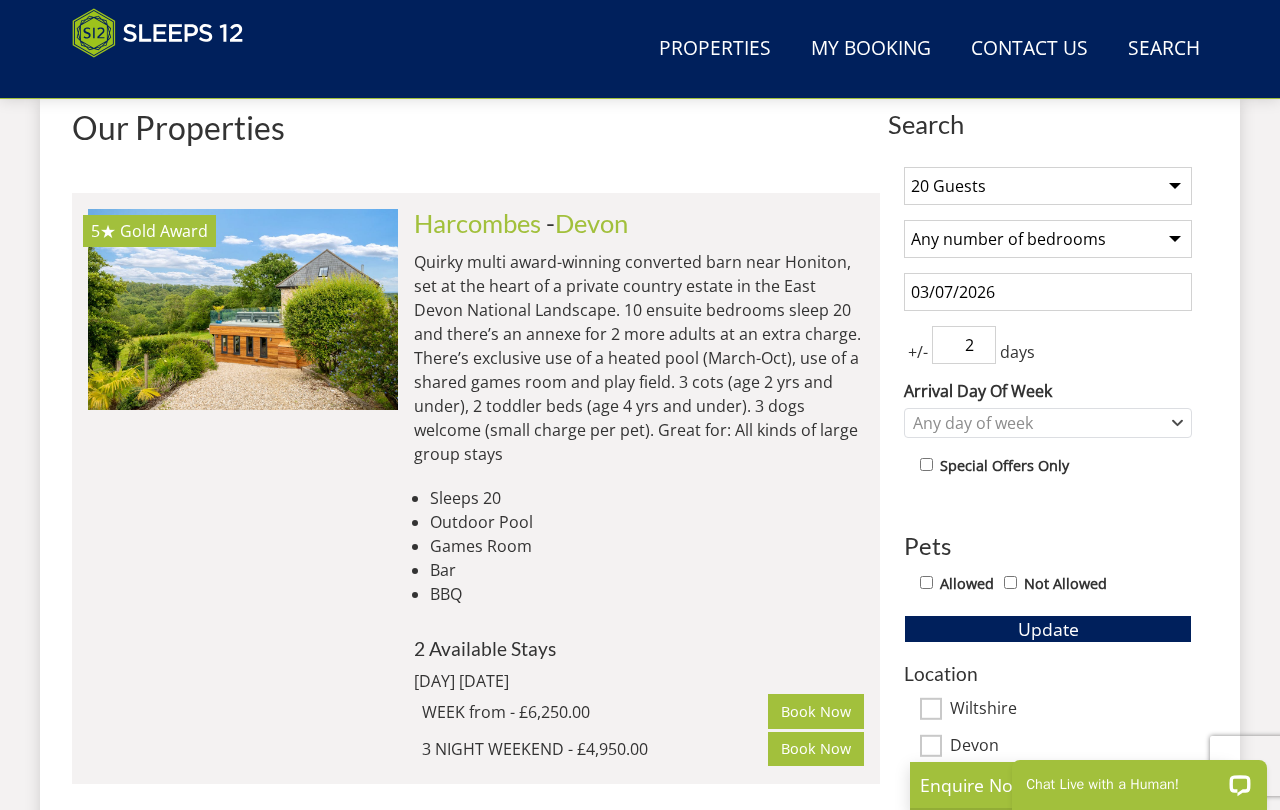 click on "2" at bounding box center [964, 345] 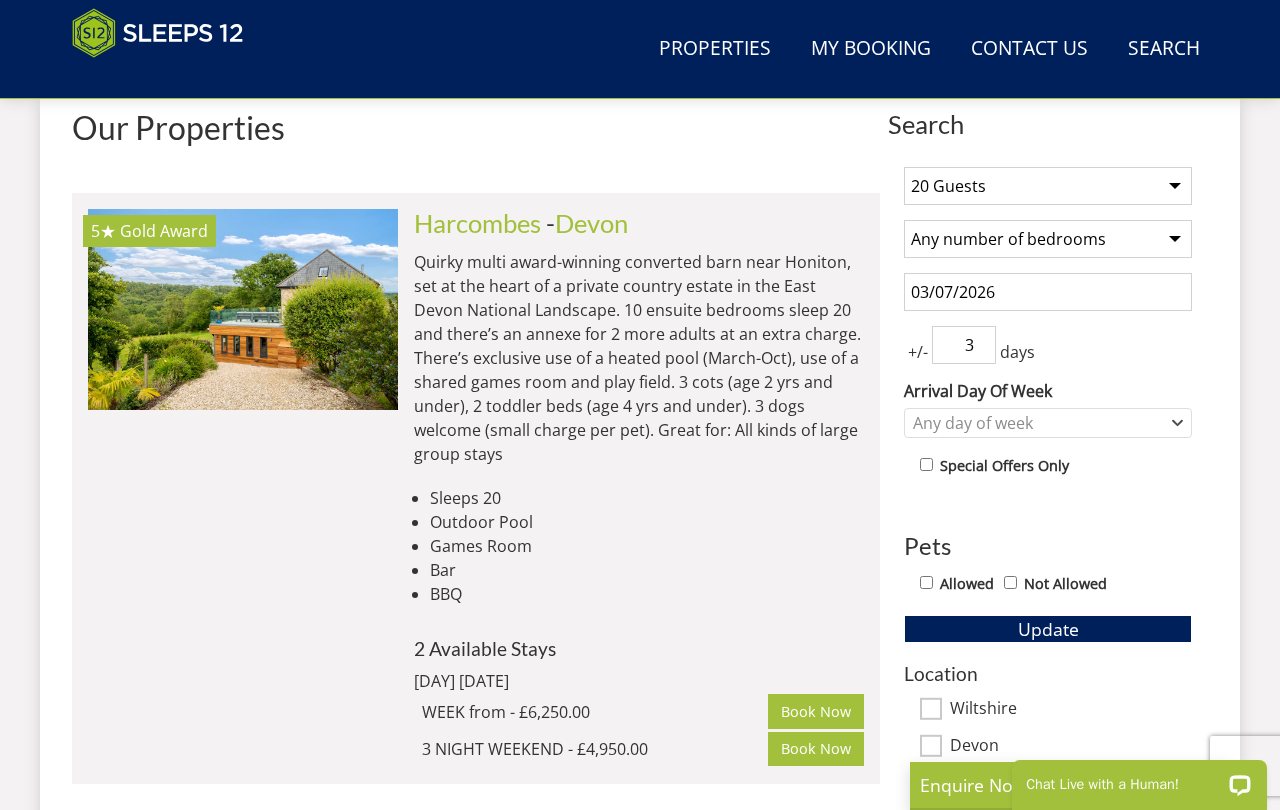 click on "3" at bounding box center (964, 345) 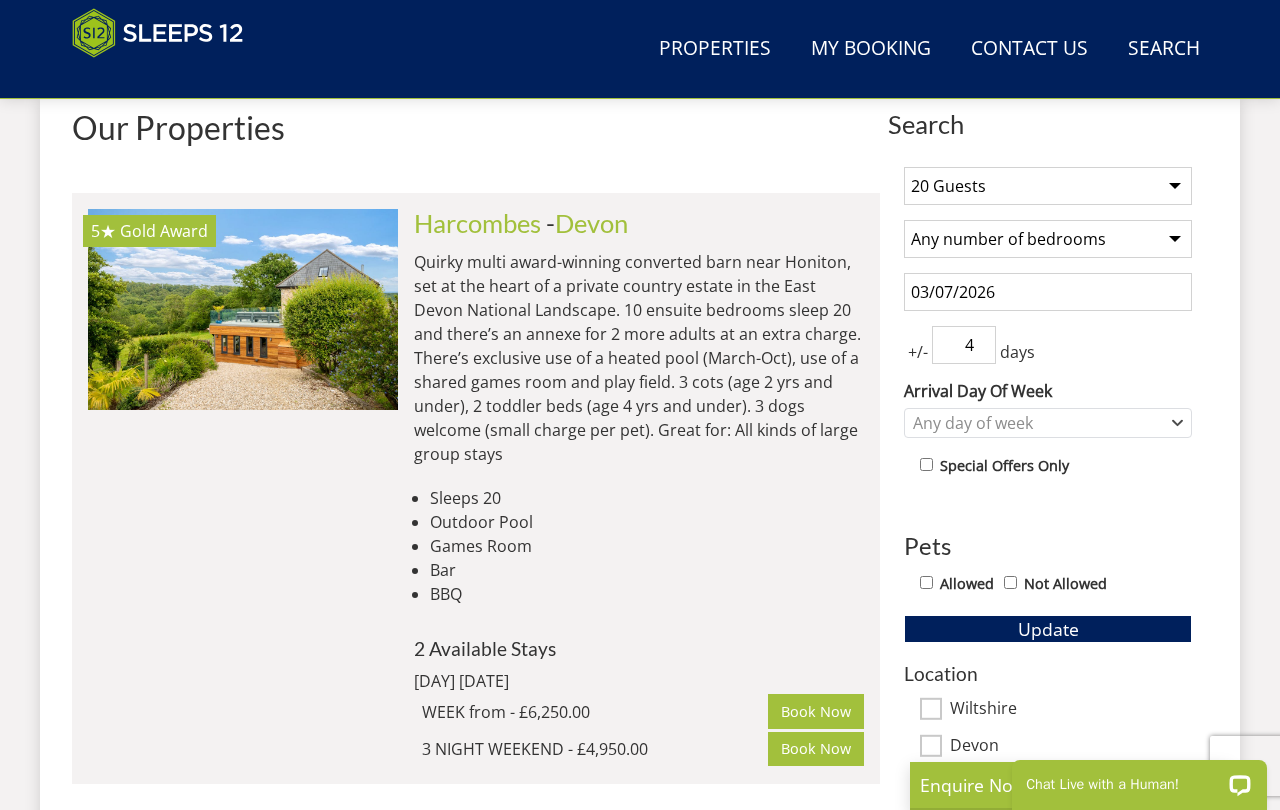 click on "4" at bounding box center [964, 345] 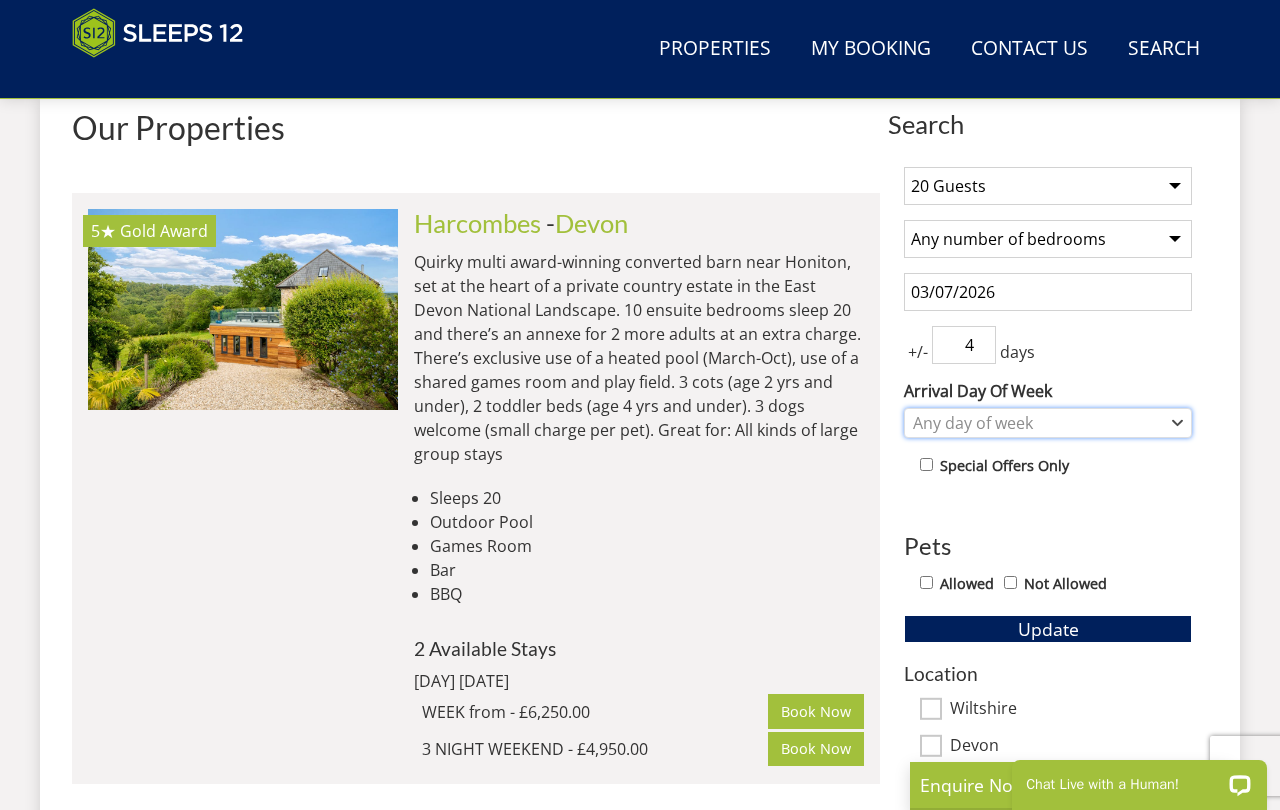 click on "Any day of week" at bounding box center [1037, 423] 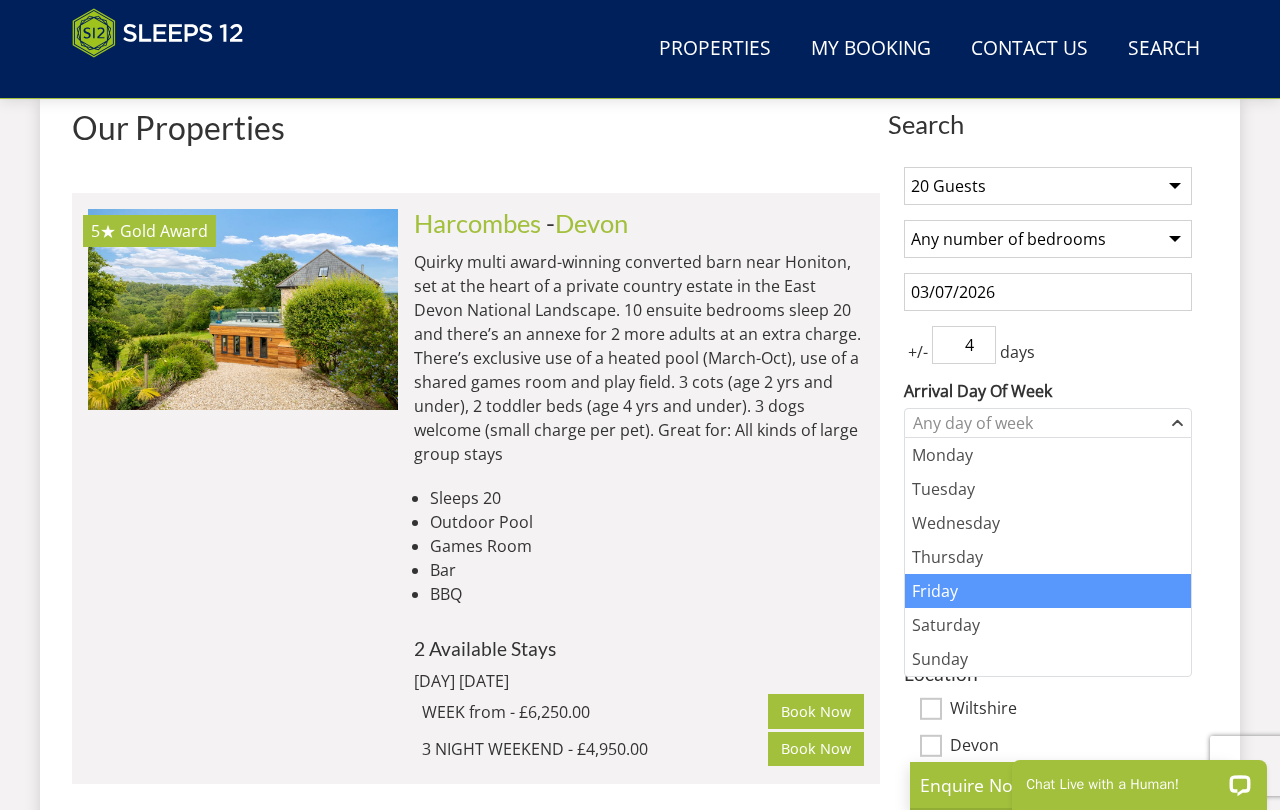 click on "Friday" at bounding box center [1048, 591] 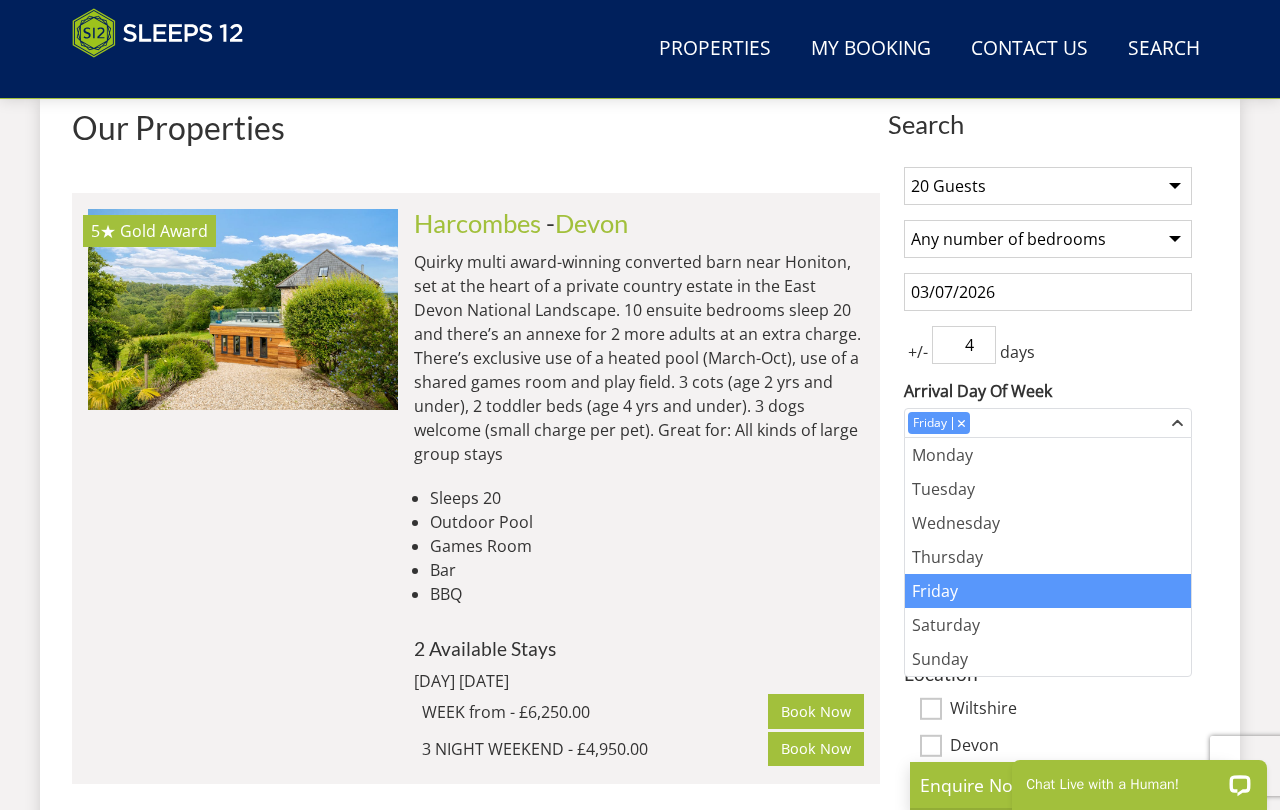 click on "[COUNTRY]-[REGION]-[REGION]-[CITY]" at bounding box center [476, 488] 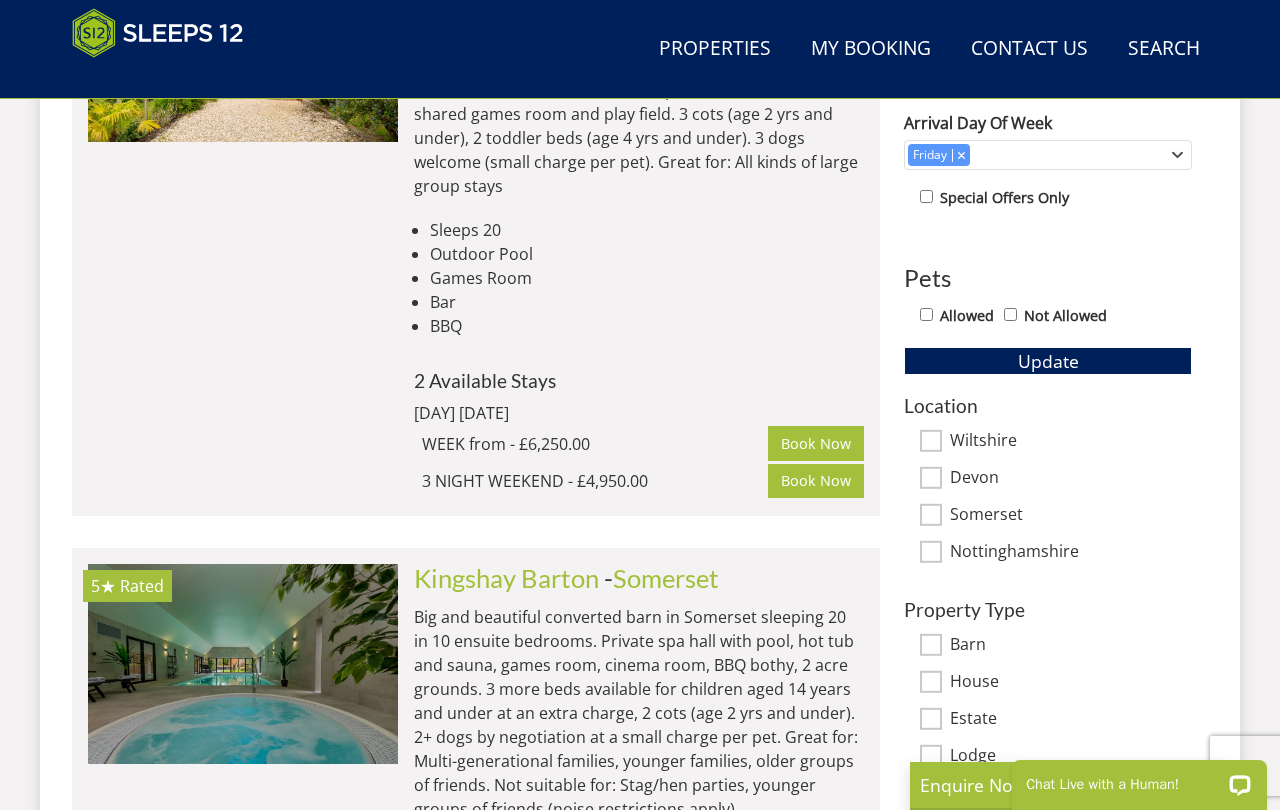 scroll, scrollTop: 1022, scrollLeft: 0, axis: vertical 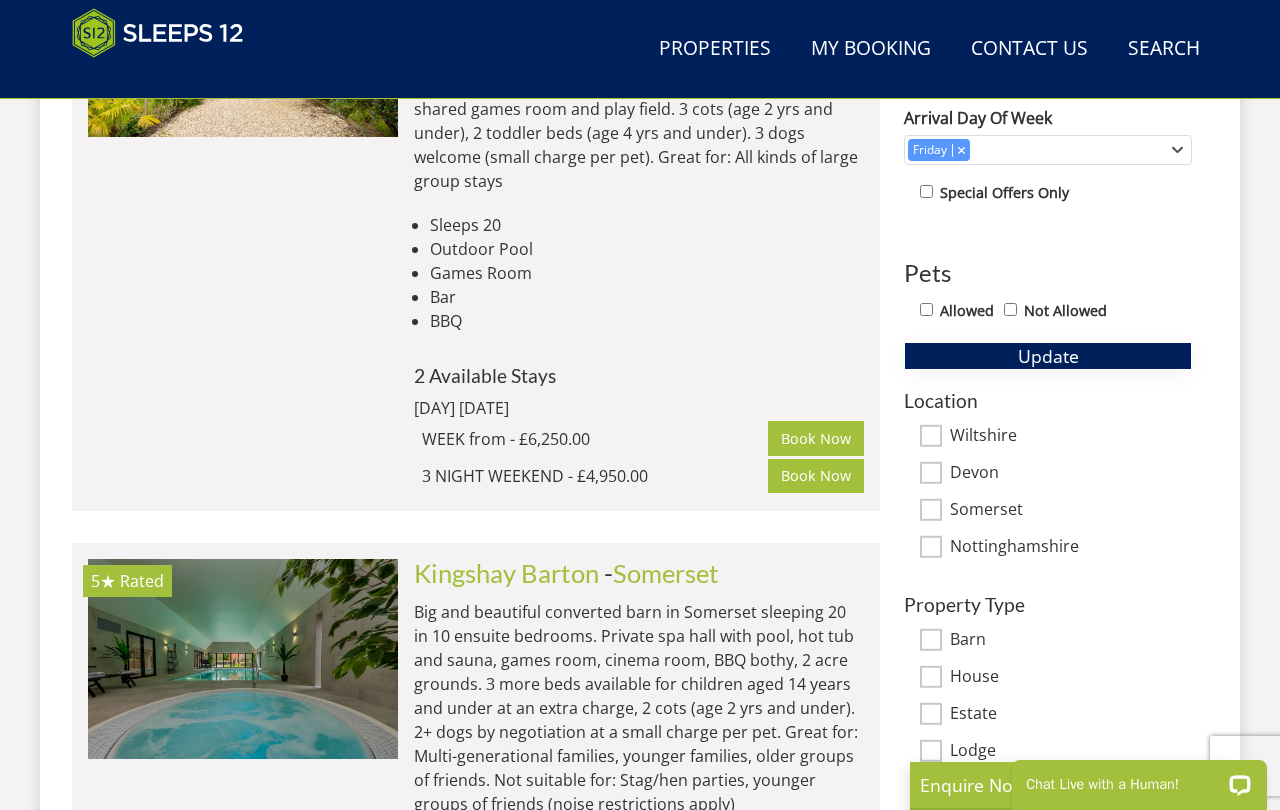 click on "Update" at bounding box center [1048, 356] 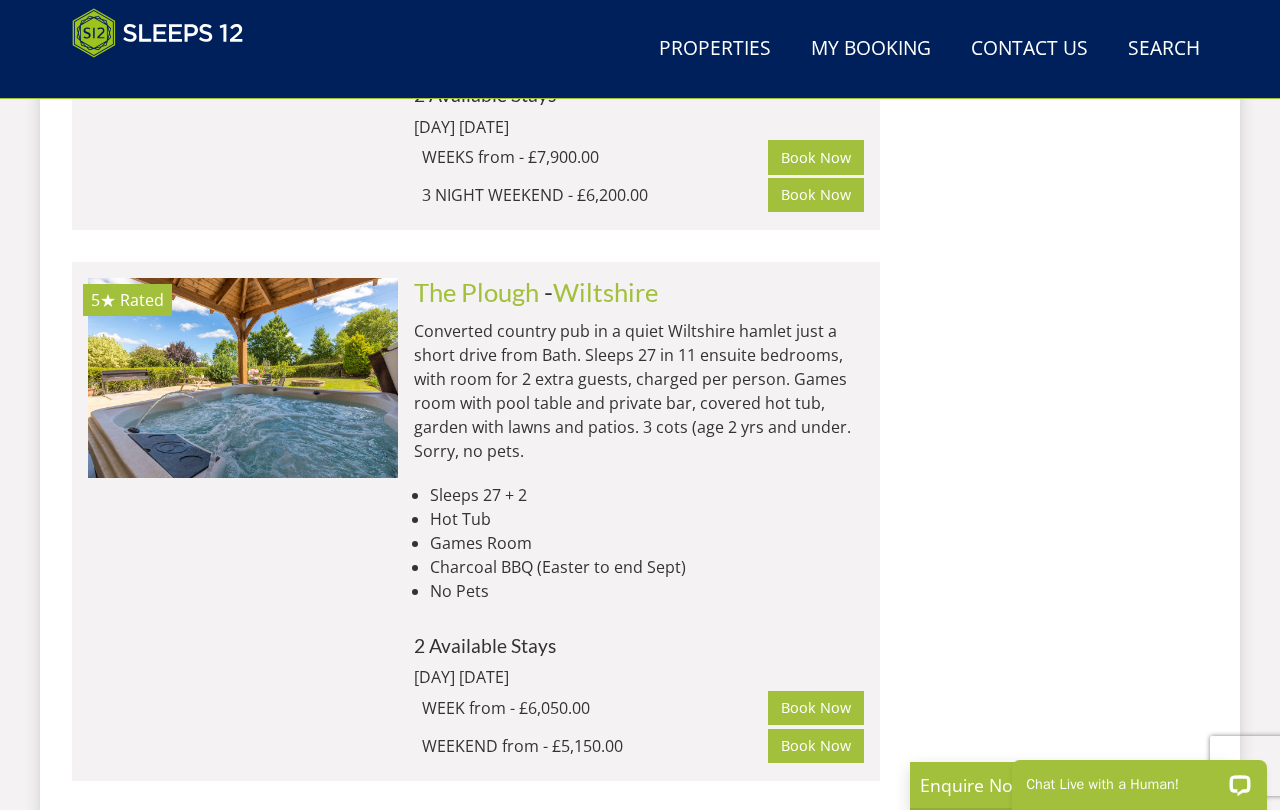 scroll, scrollTop: 8066, scrollLeft: 0, axis: vertical 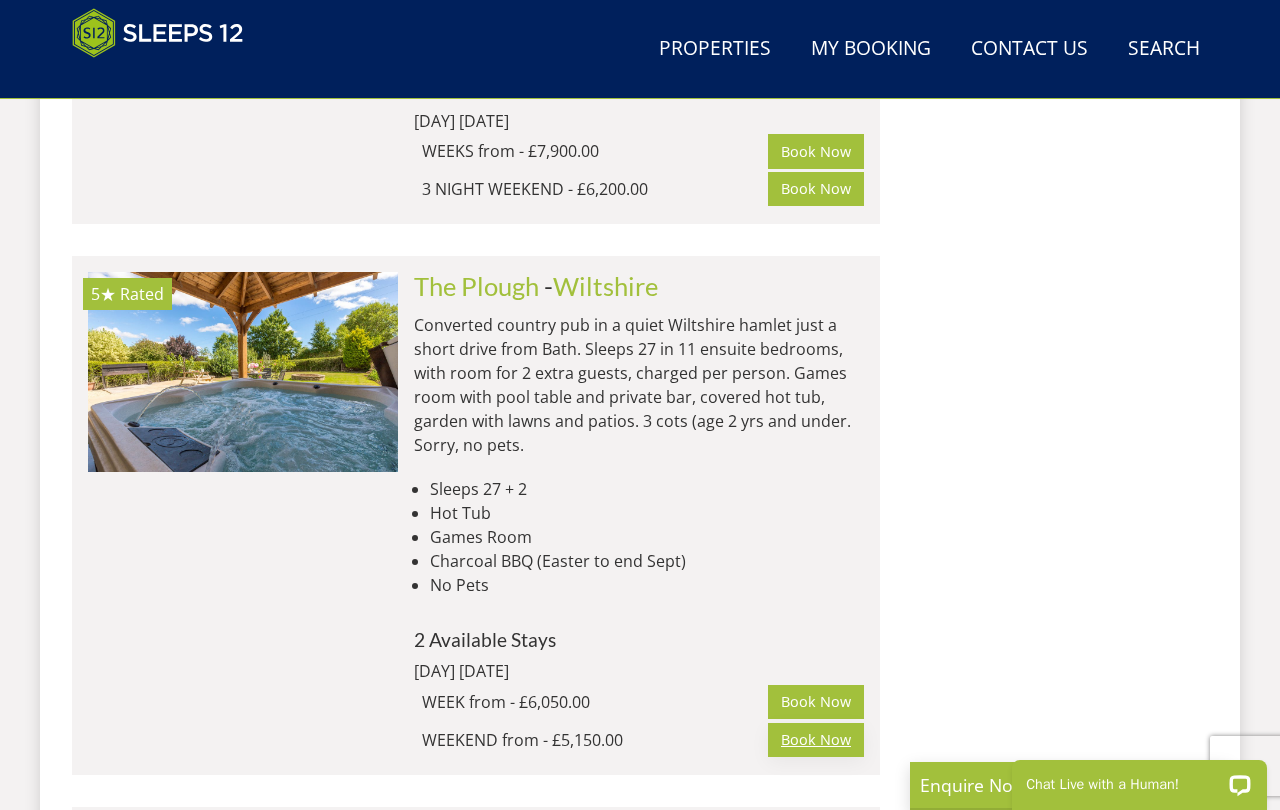 click on "Book Now" at bounding box center (816, 740) 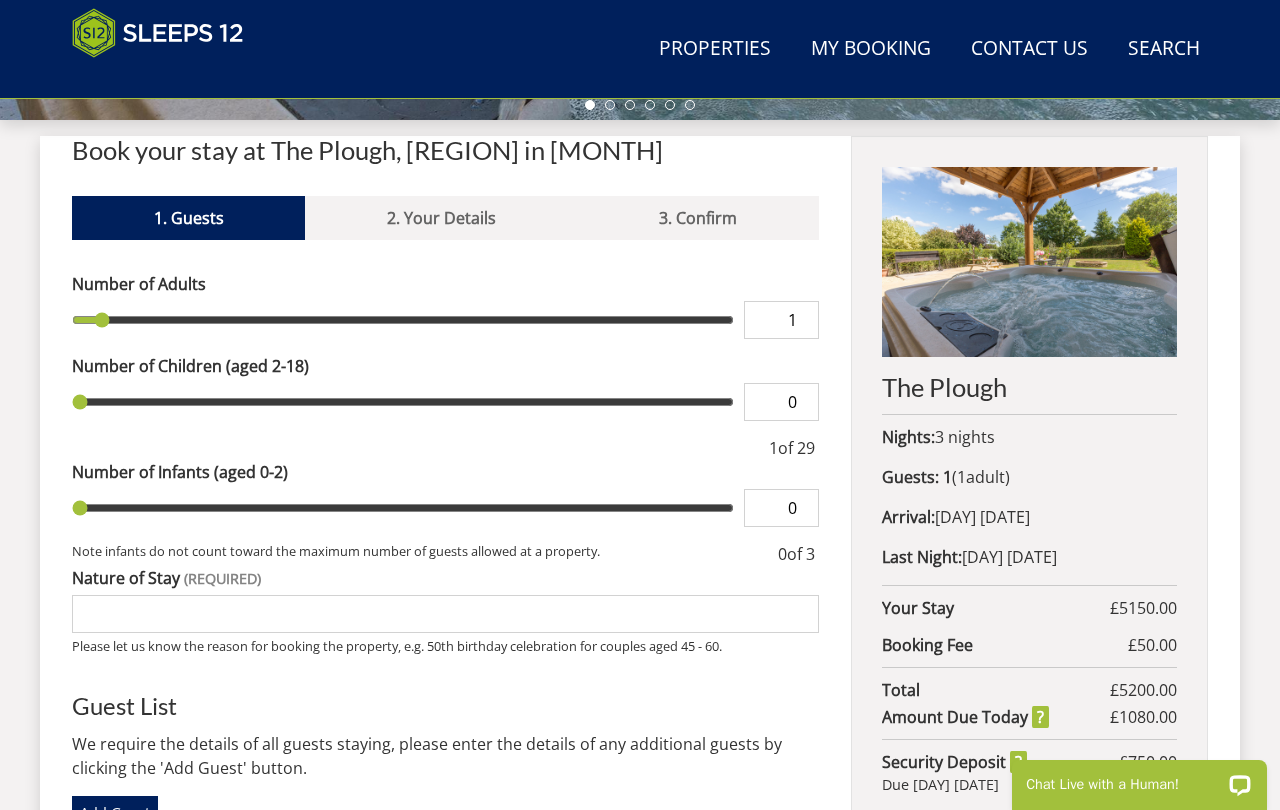 scroll, scrollTop: 692, scrollLeft: 0, axis: vertical 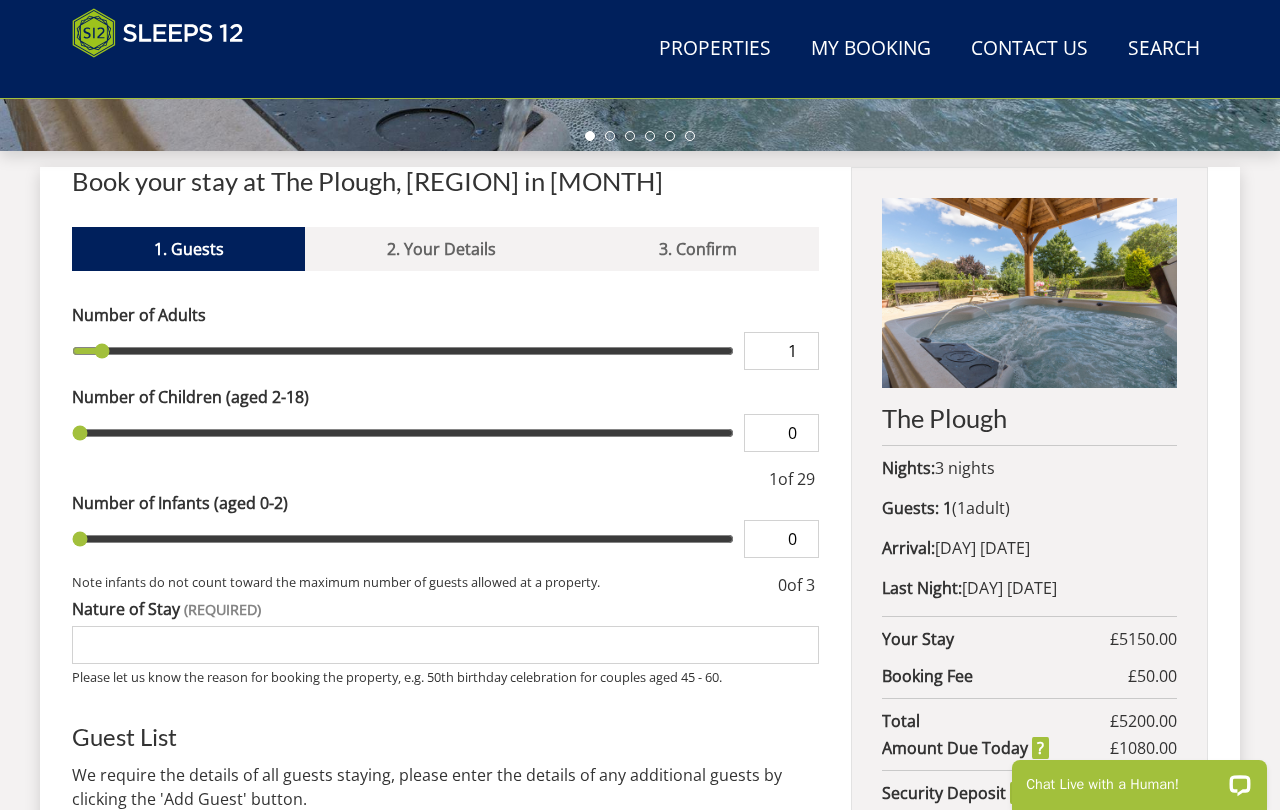 type on "2" 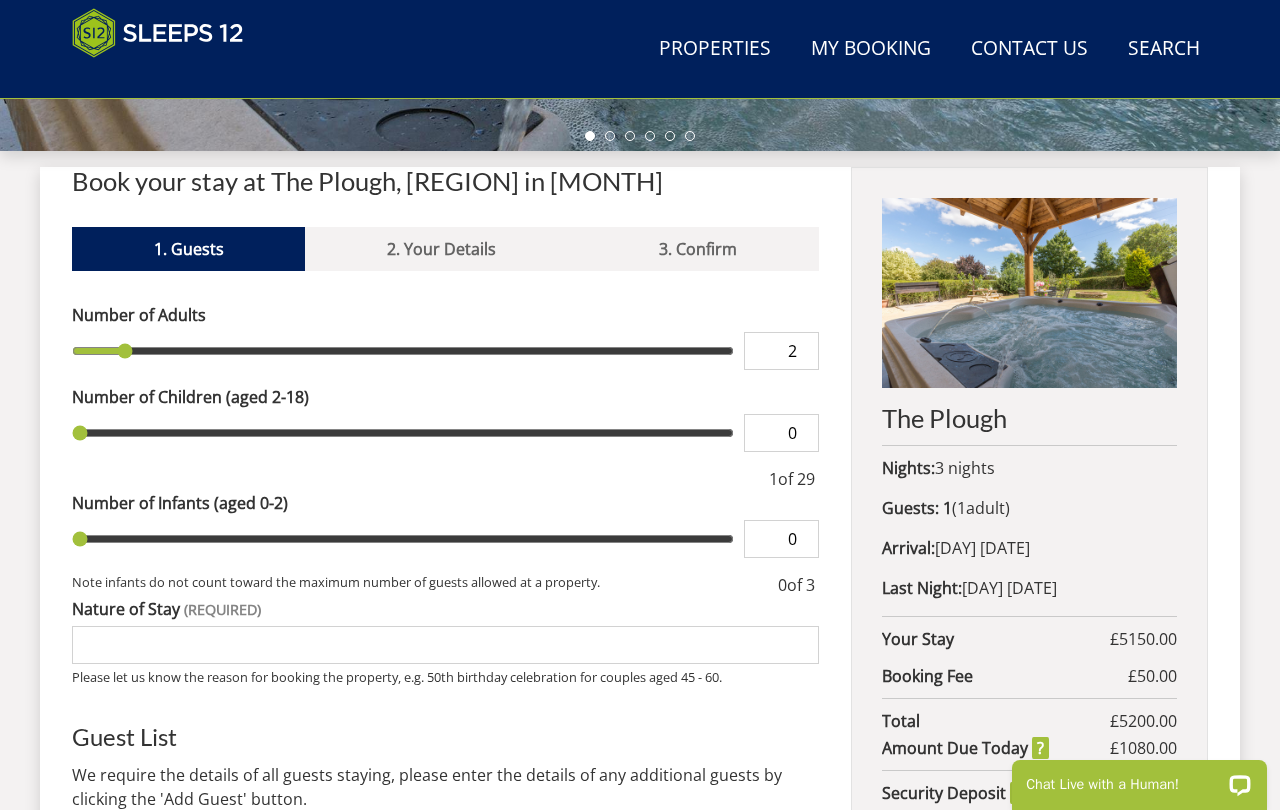 type on "3" 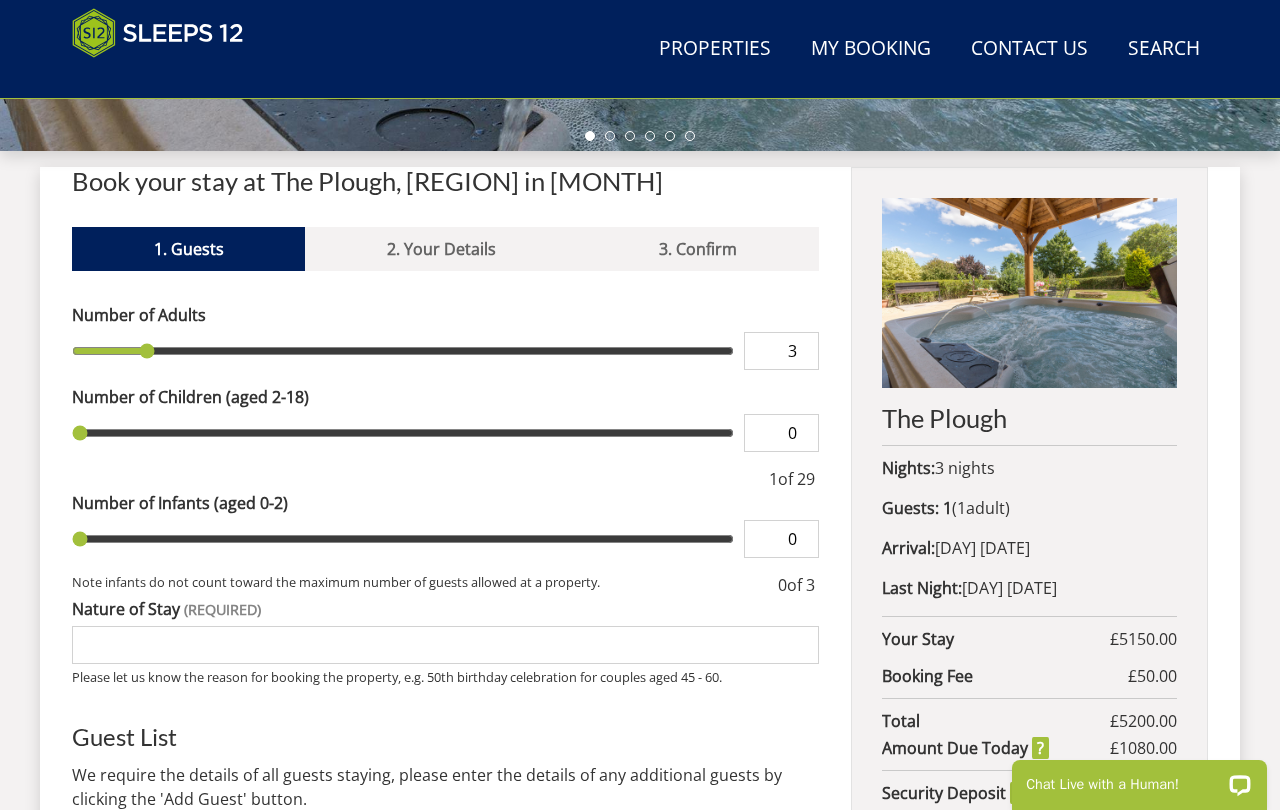 type on "4" 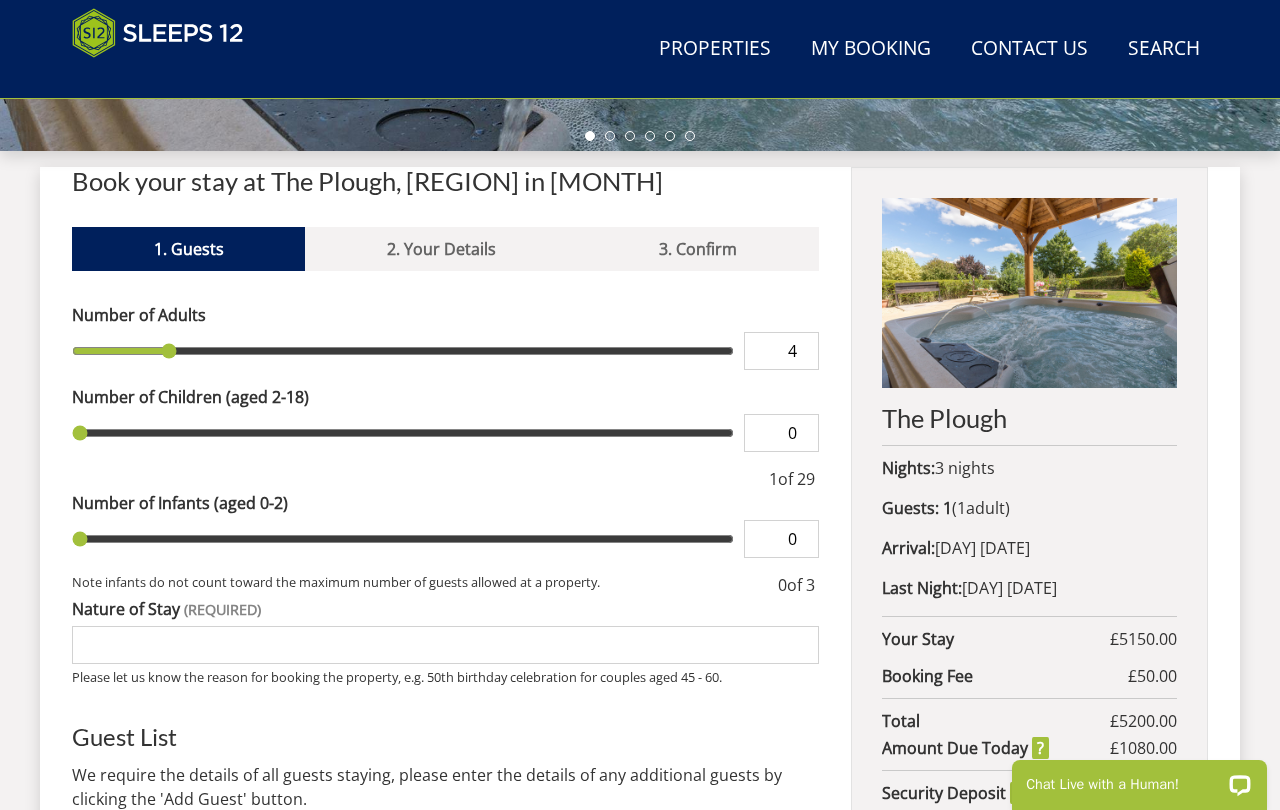 type on "5" 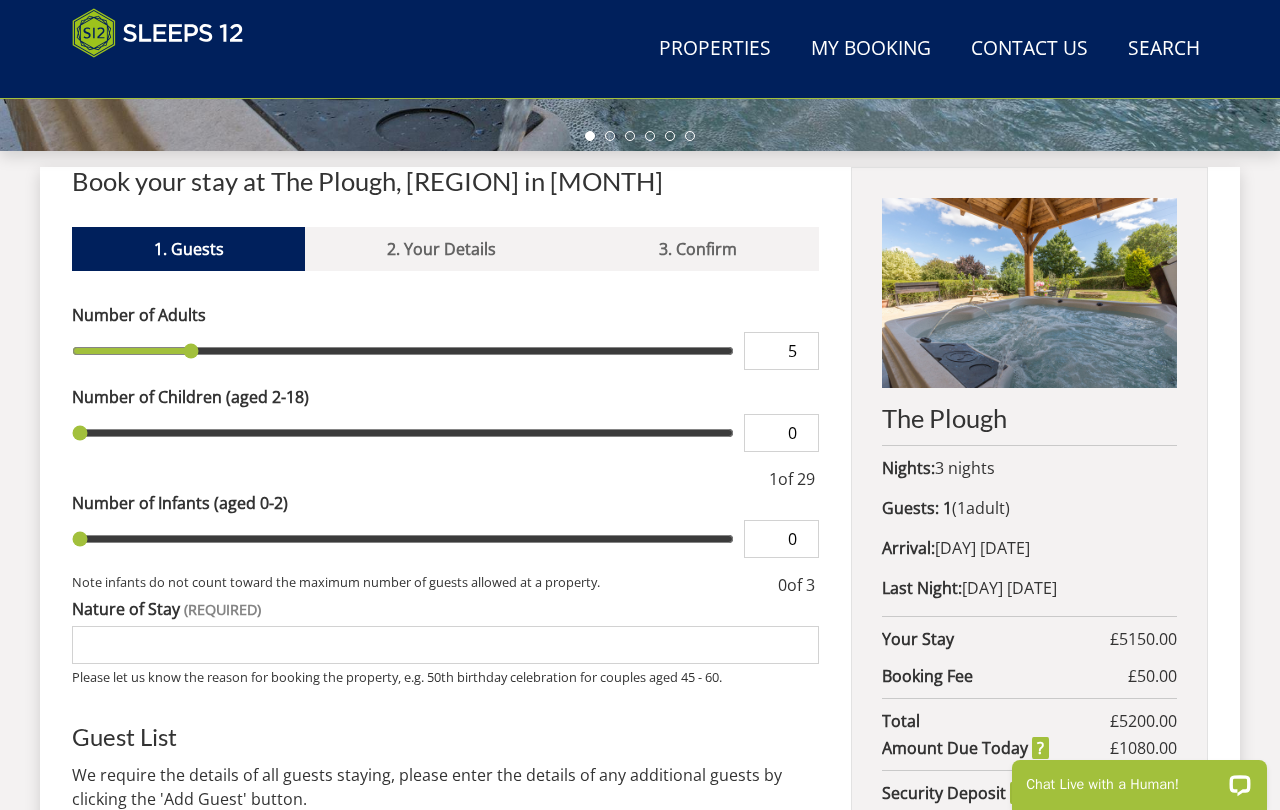type on "6" 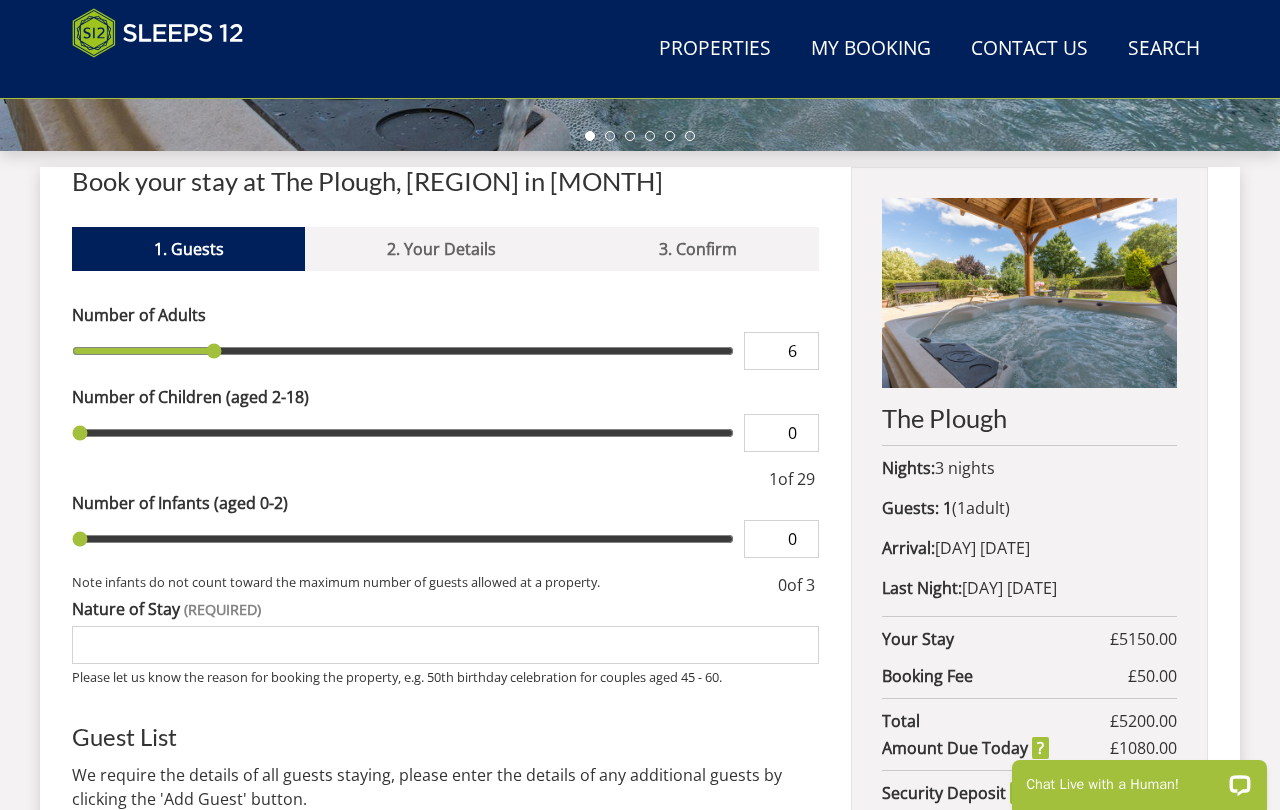 type on "7" 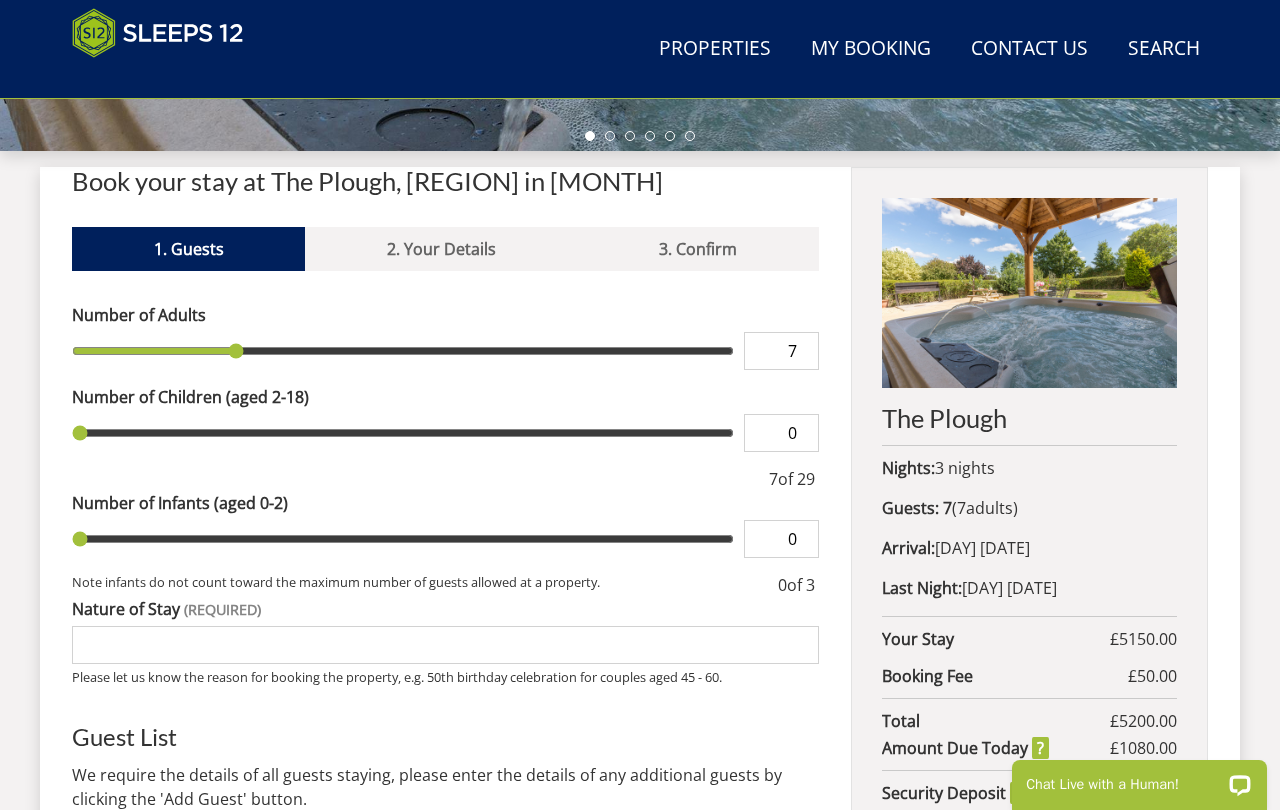 type on "8" 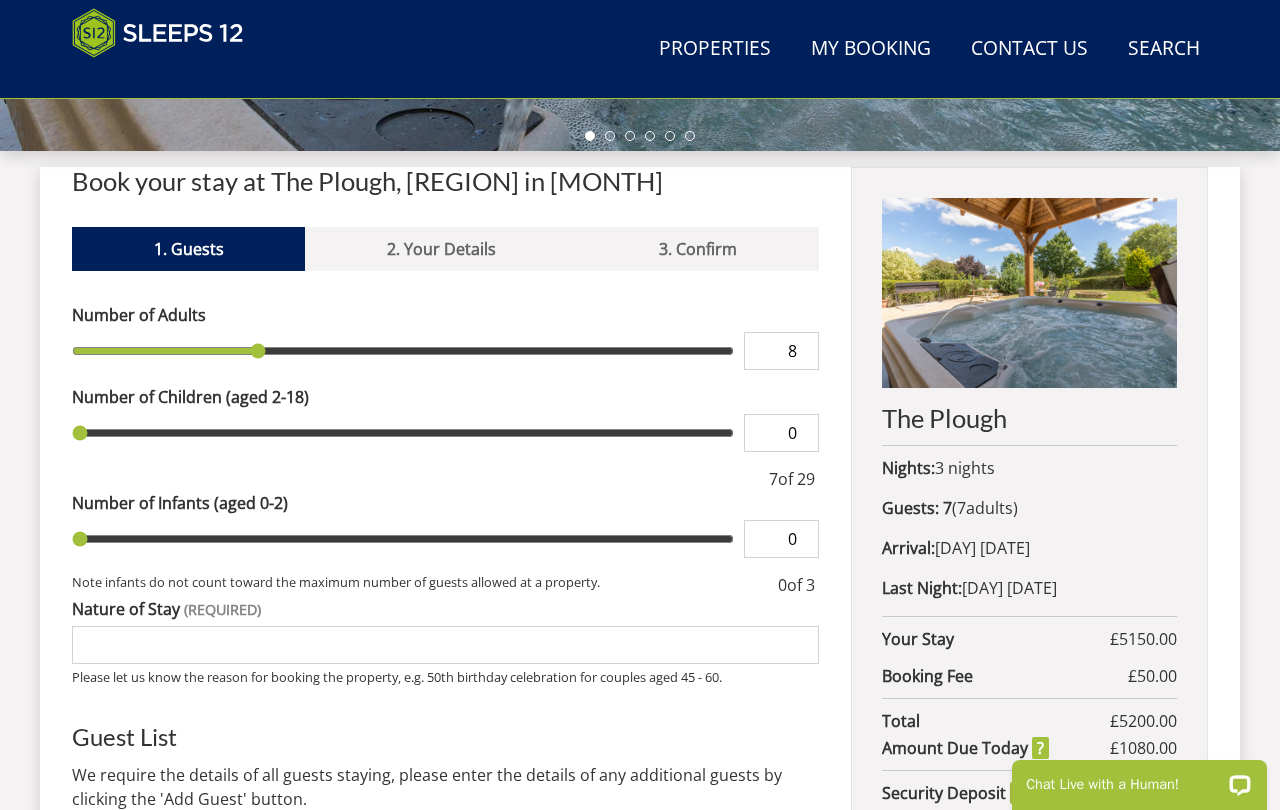 type on "9" 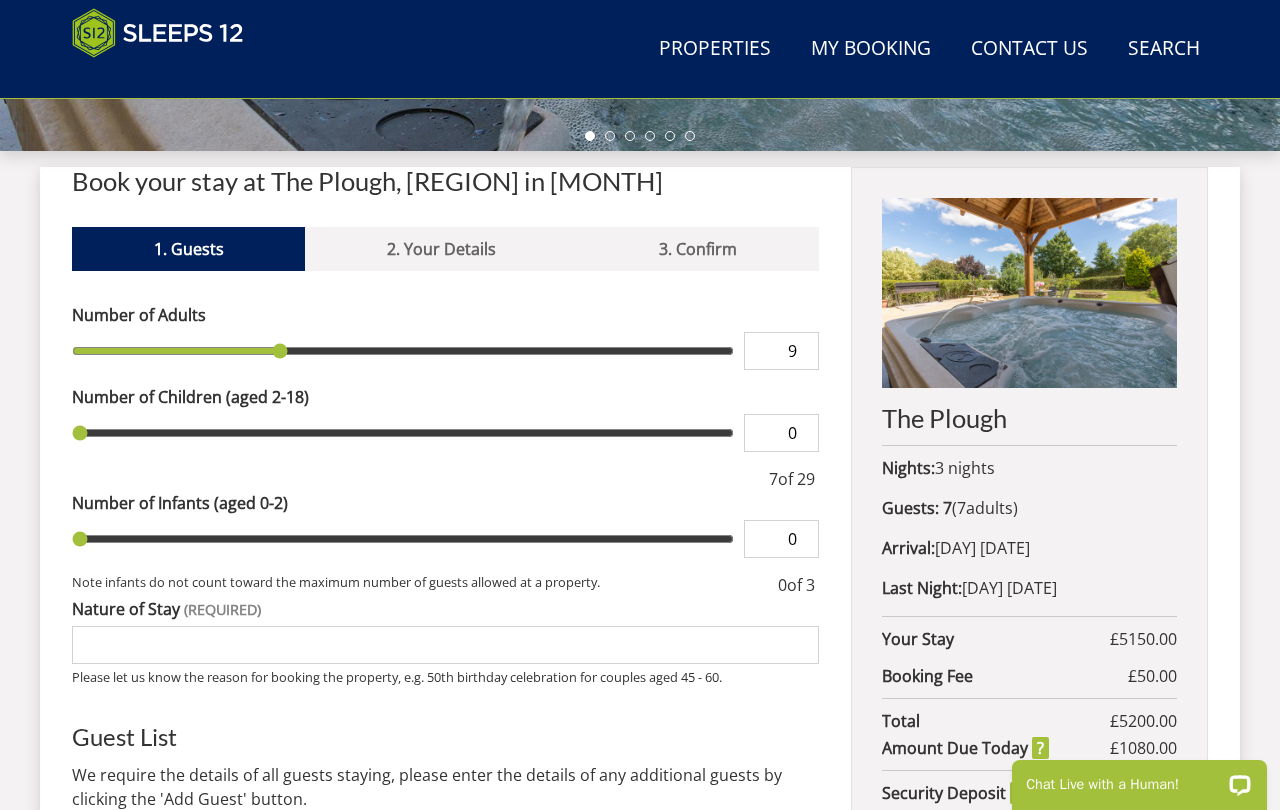 type on "10" 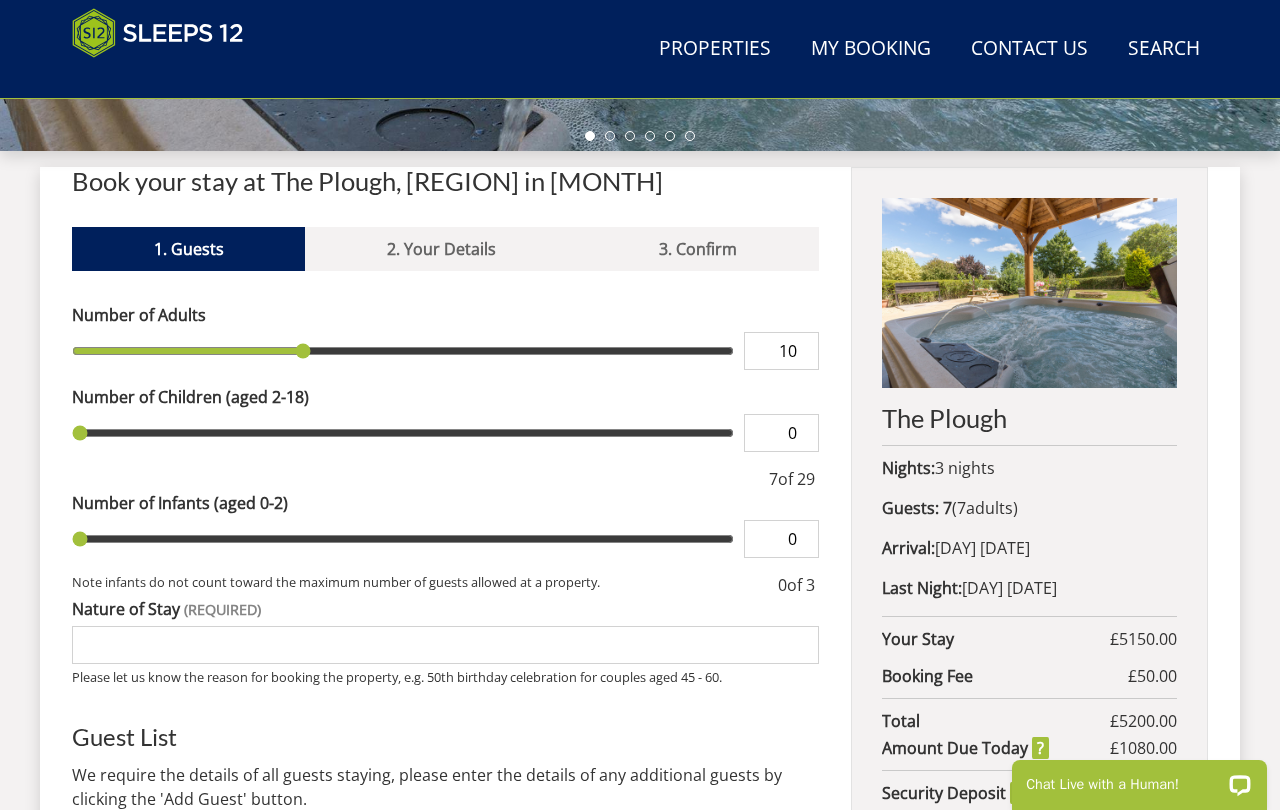 type on "11" 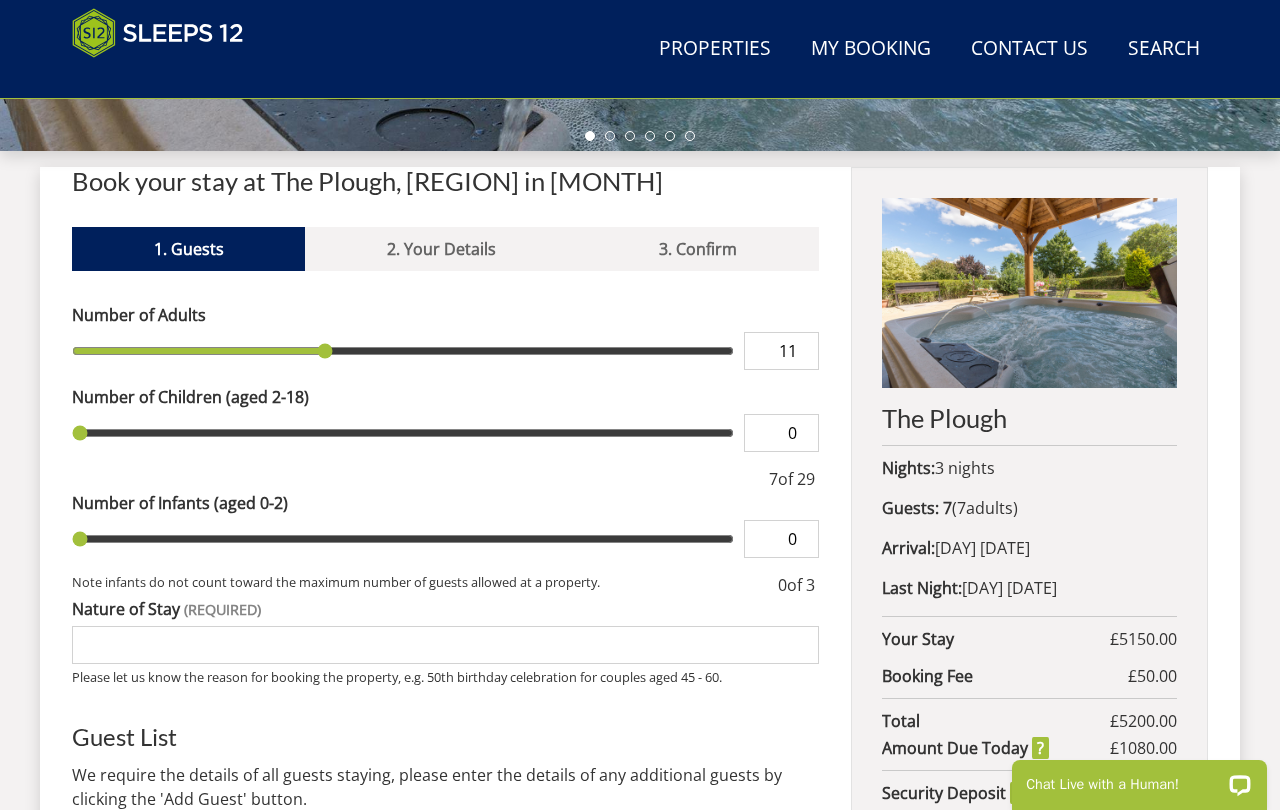 type on "12" 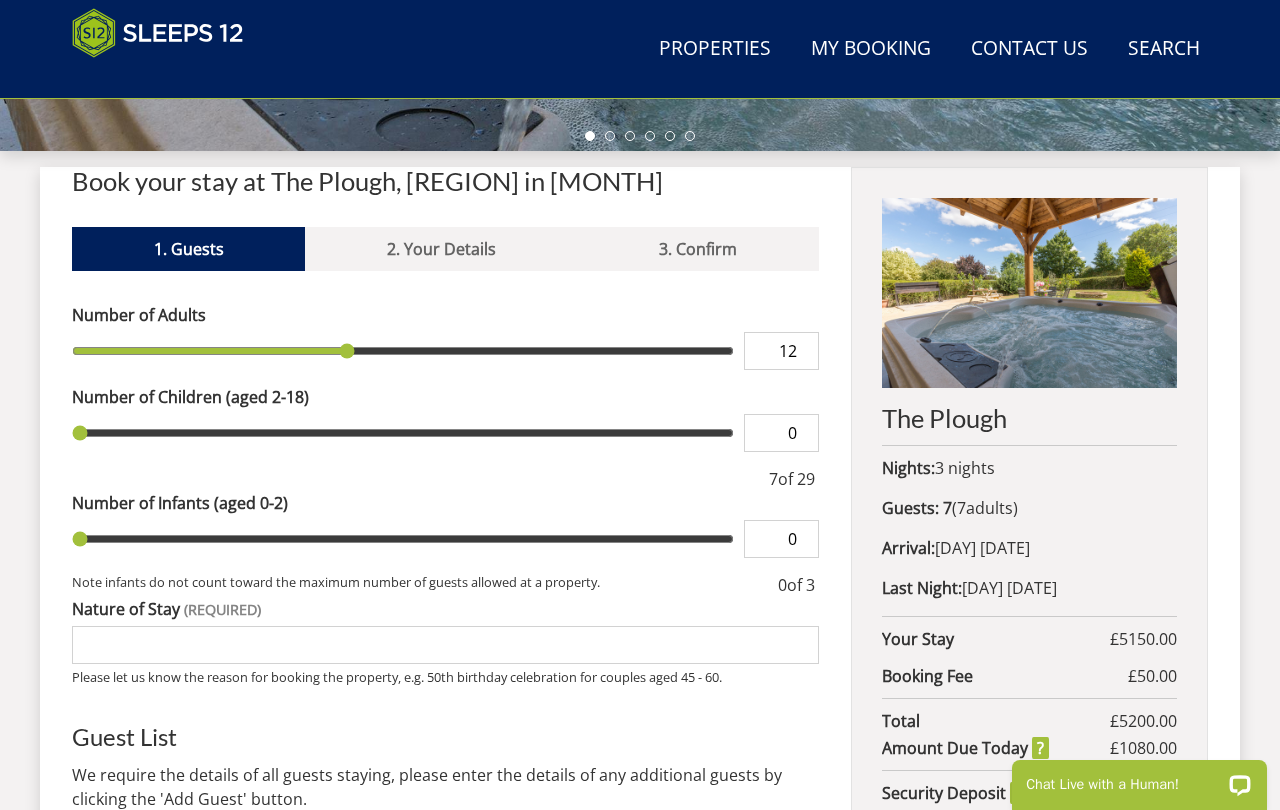 type on "13" 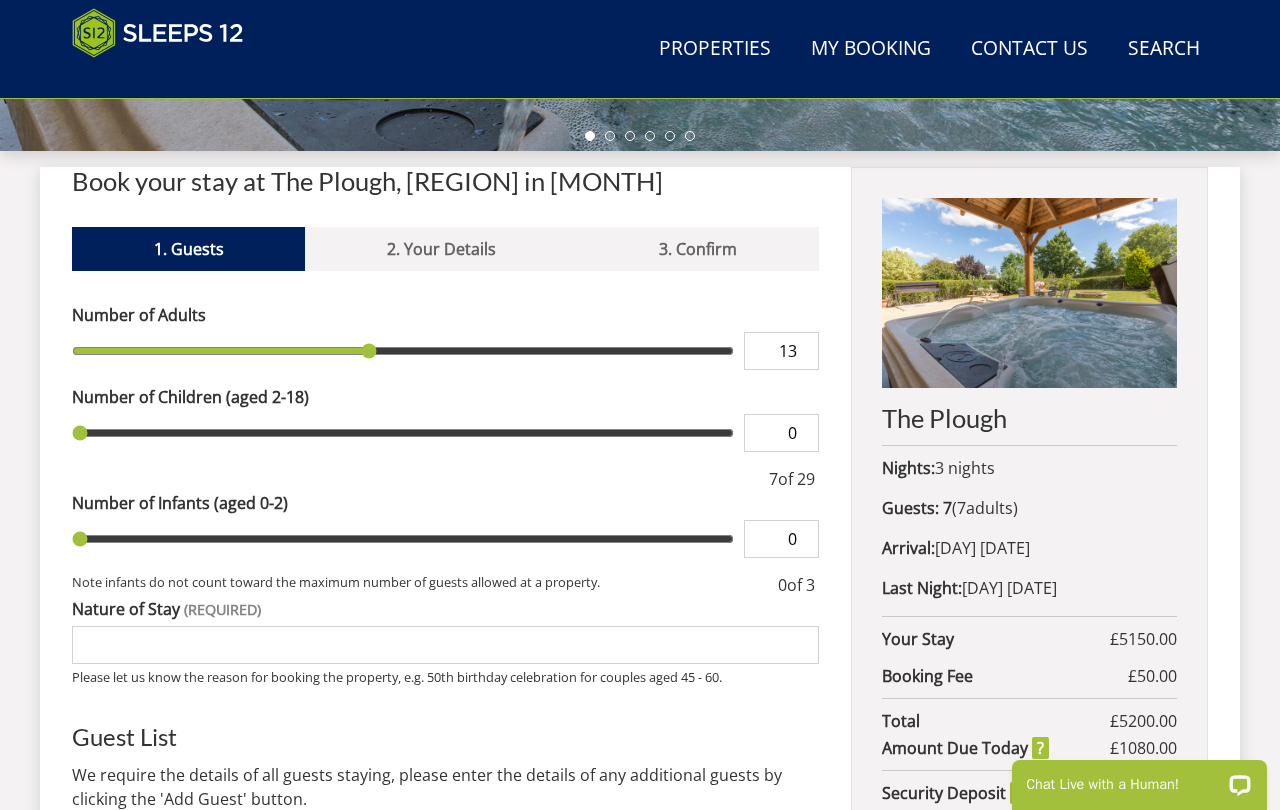 type on "14" 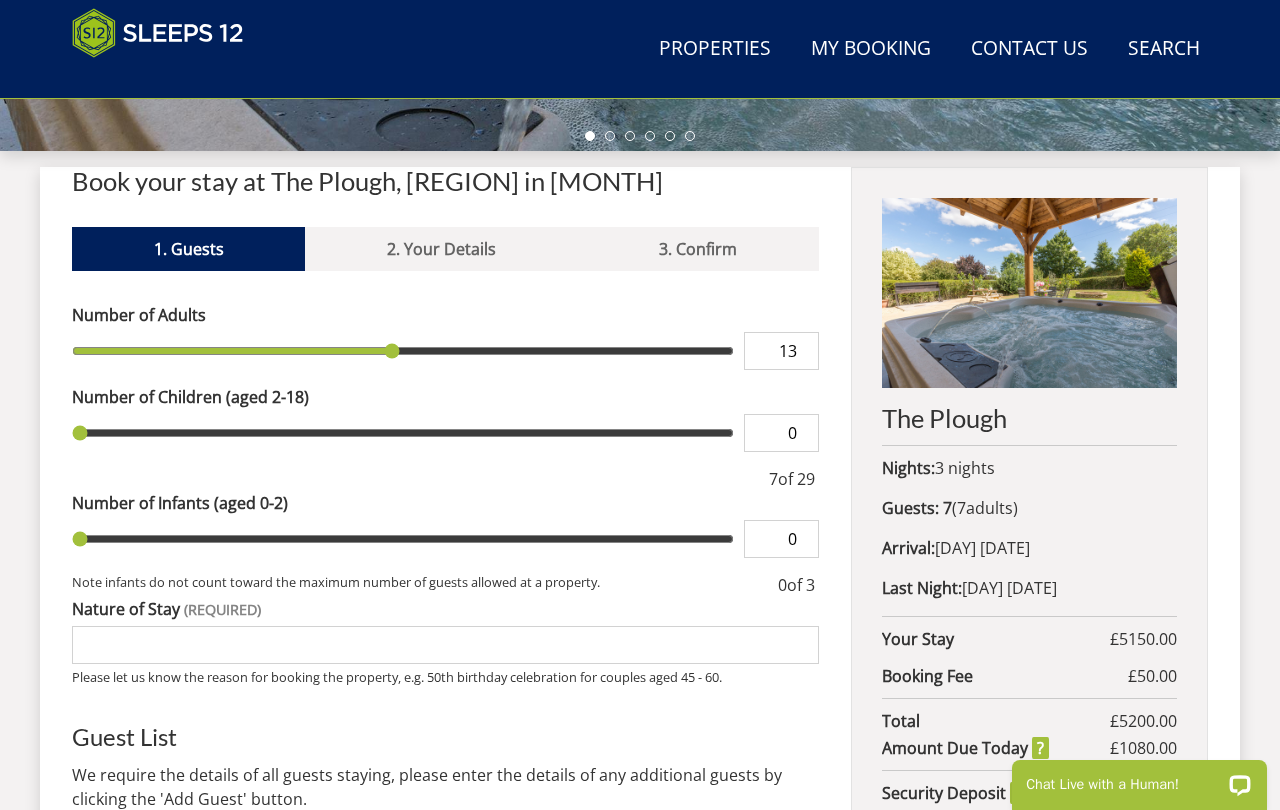 type on "14" 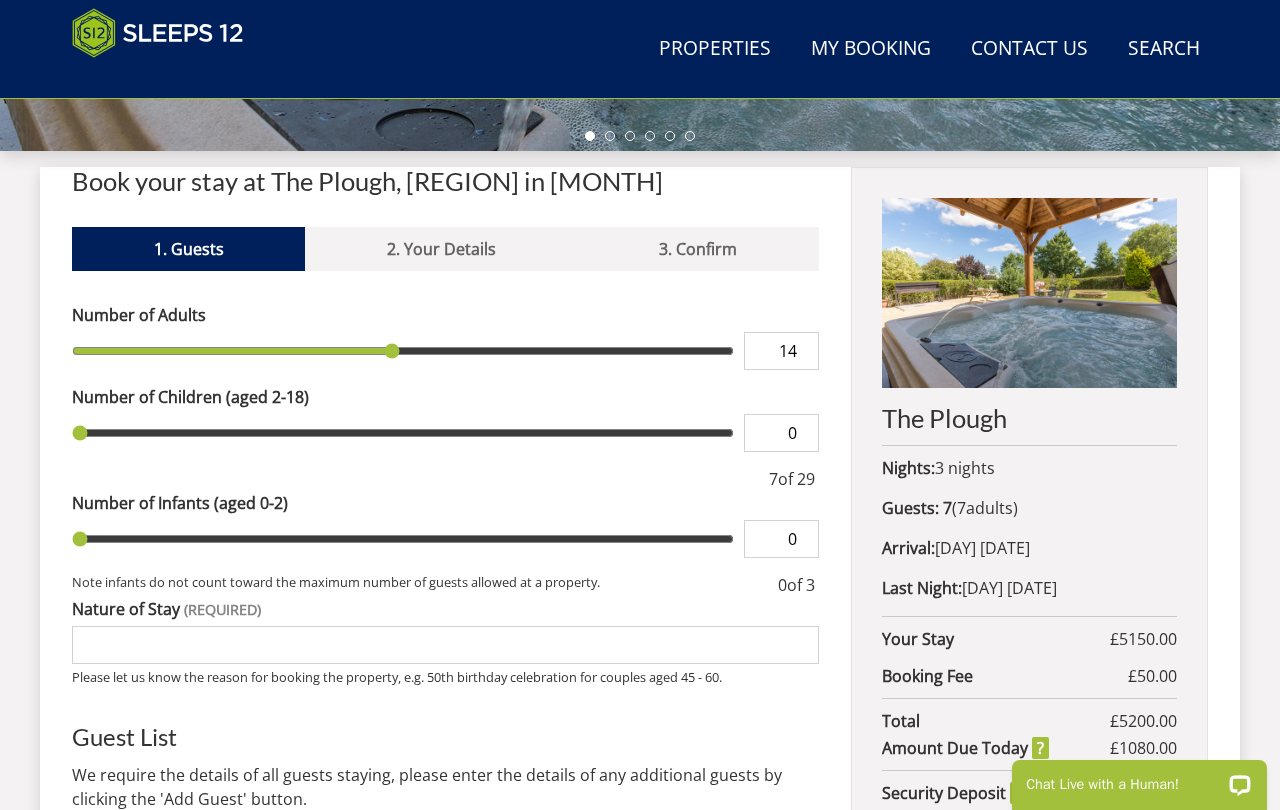 type on "15" 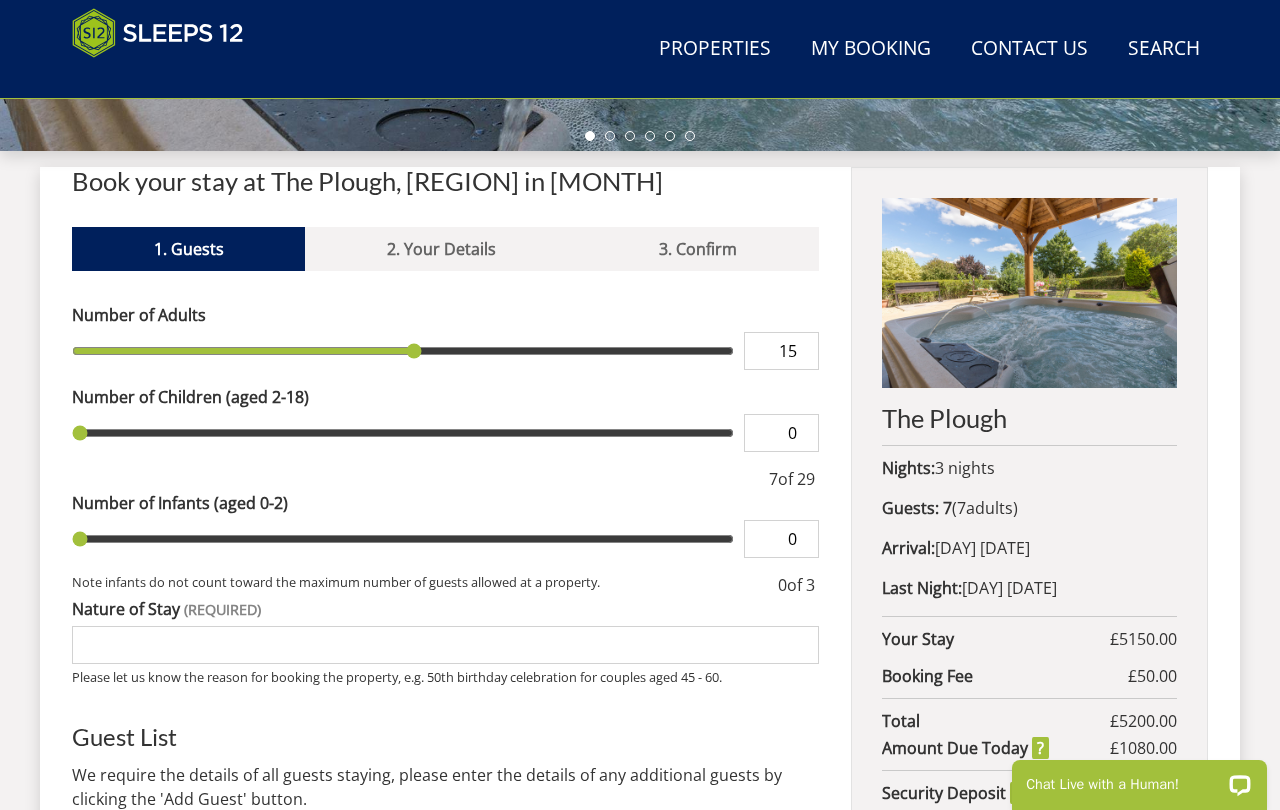 type on "16" 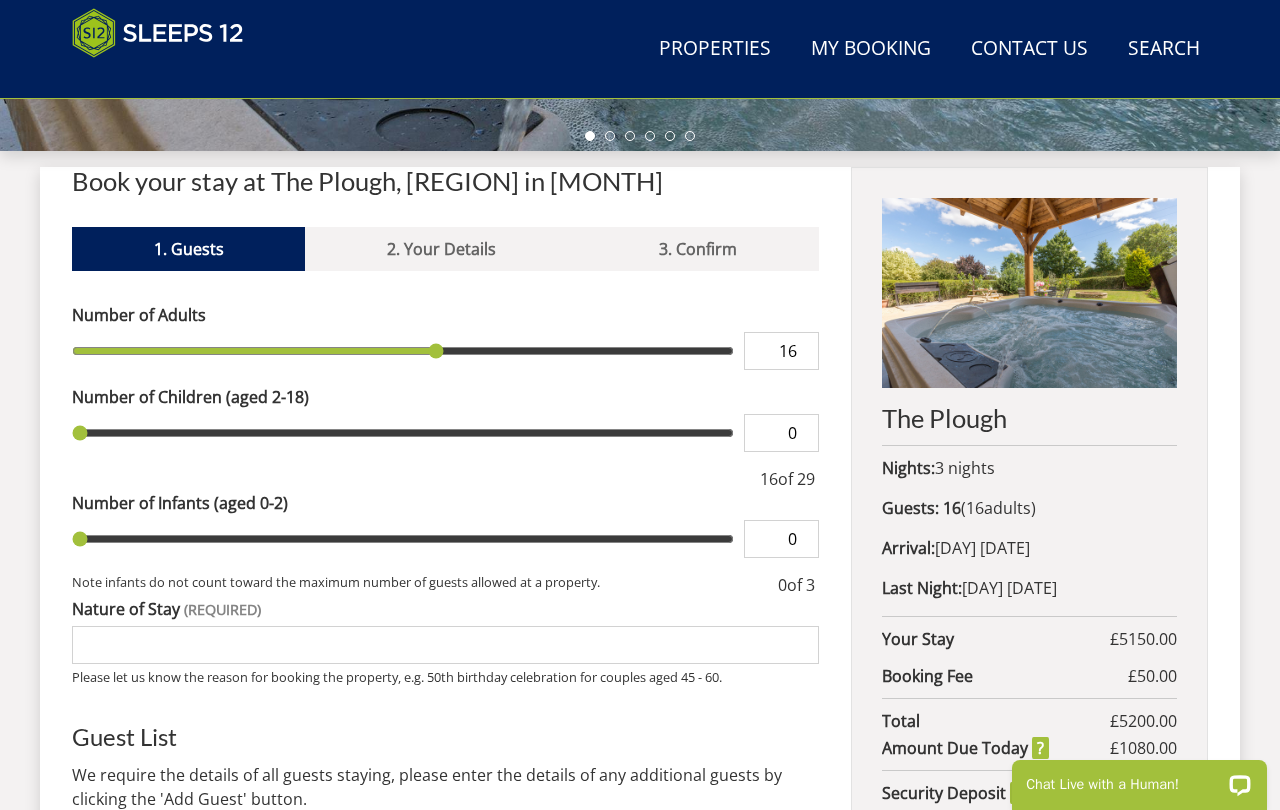 type on "17" 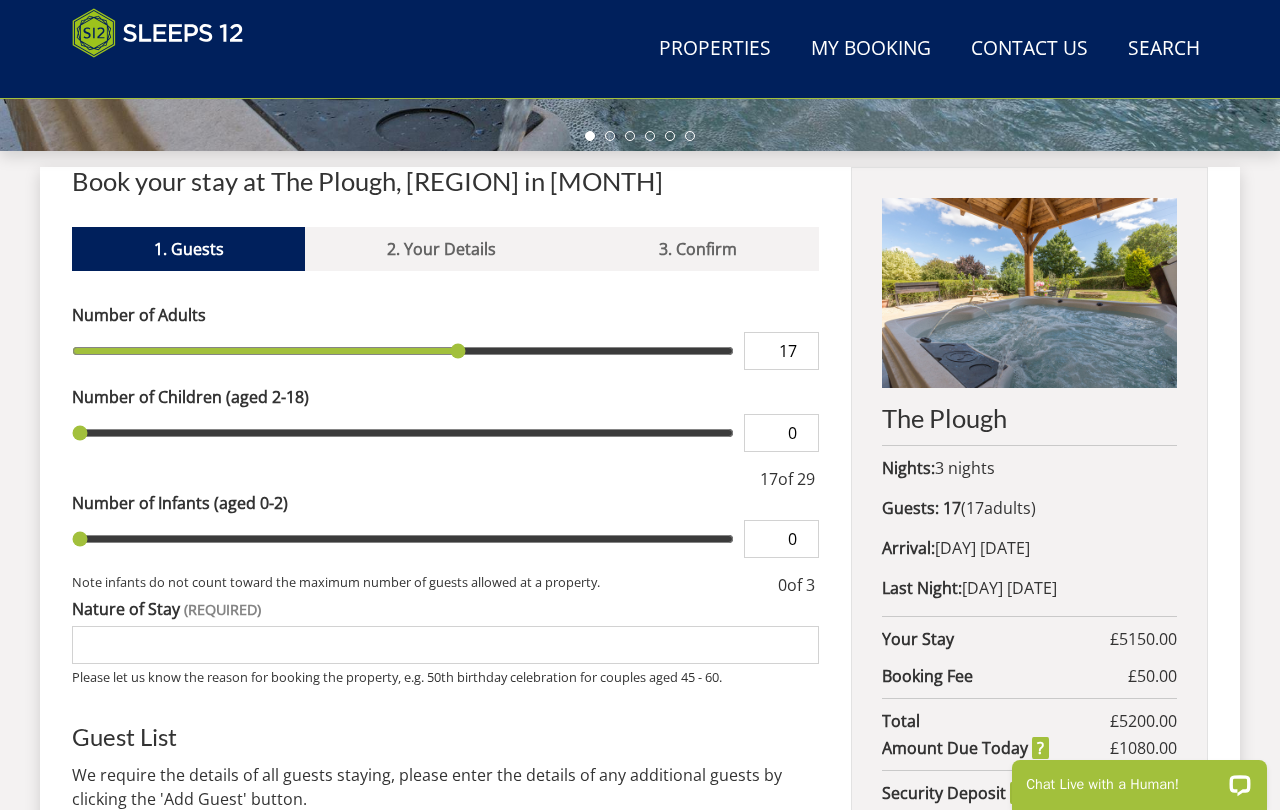 type on "18" 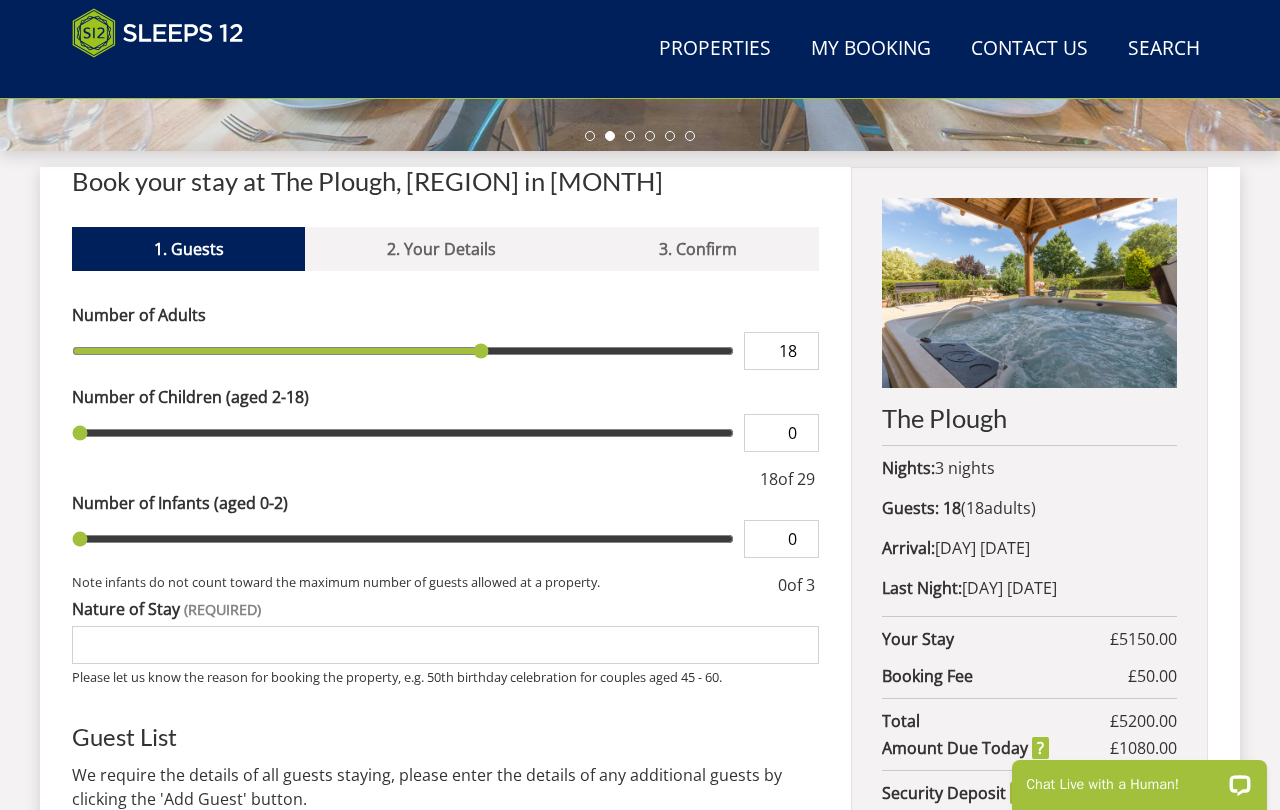 type on "19" 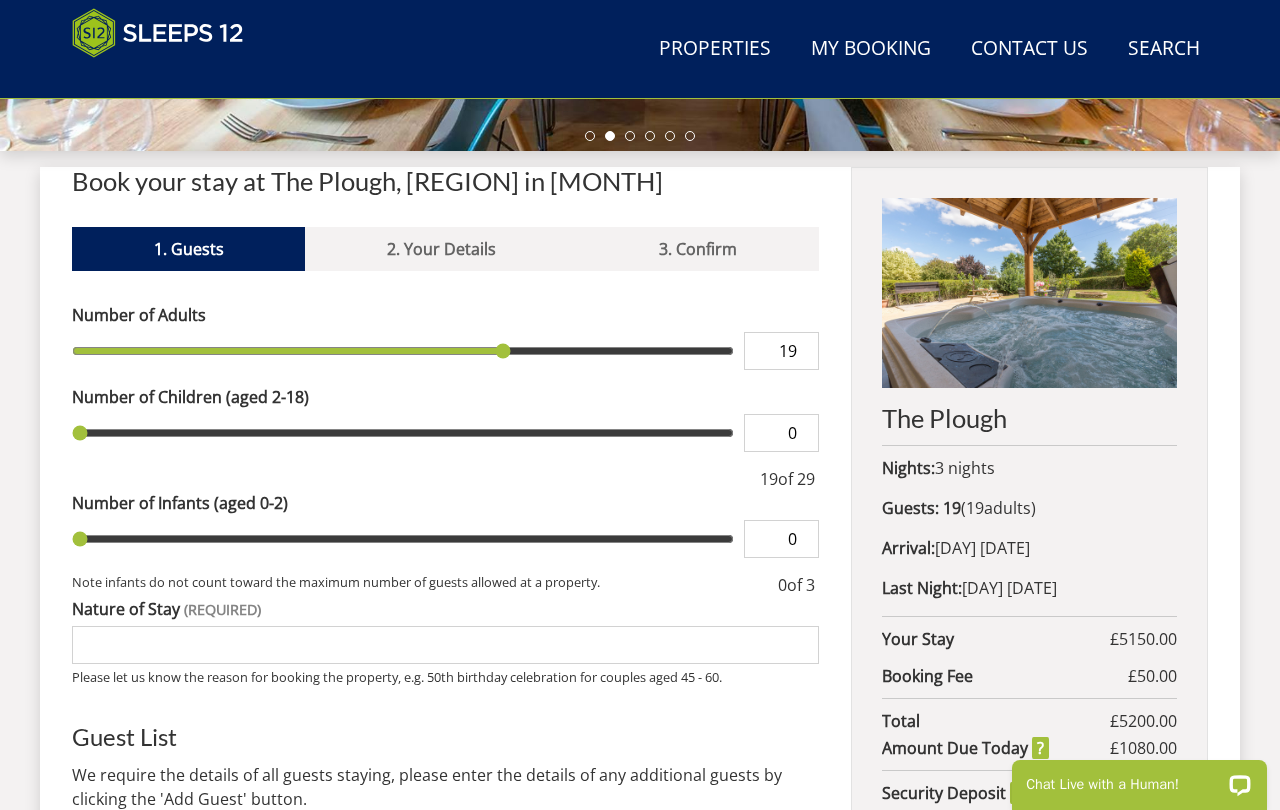 type on "20" 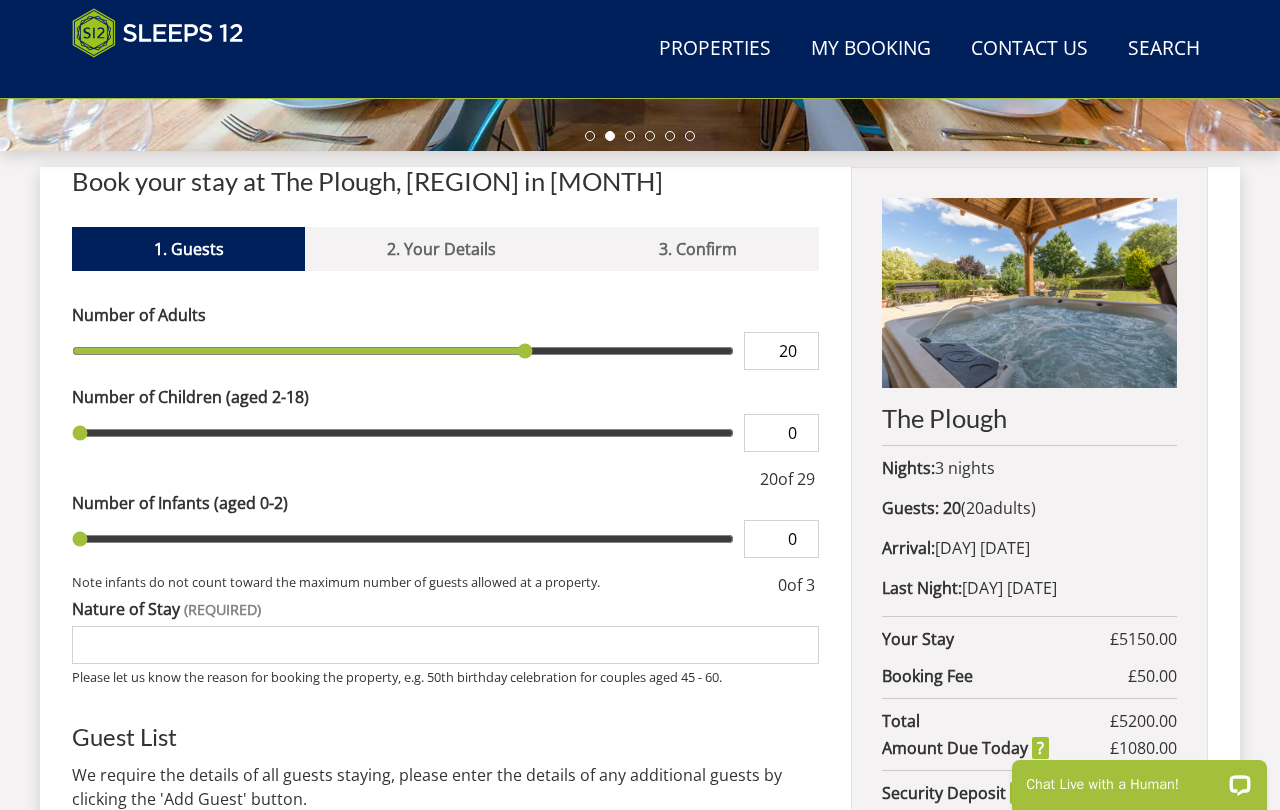 drag, startPoint x: 100, startPoint y: 350, endPoint x: 521, endPoint y: 337, distance: 421.20065 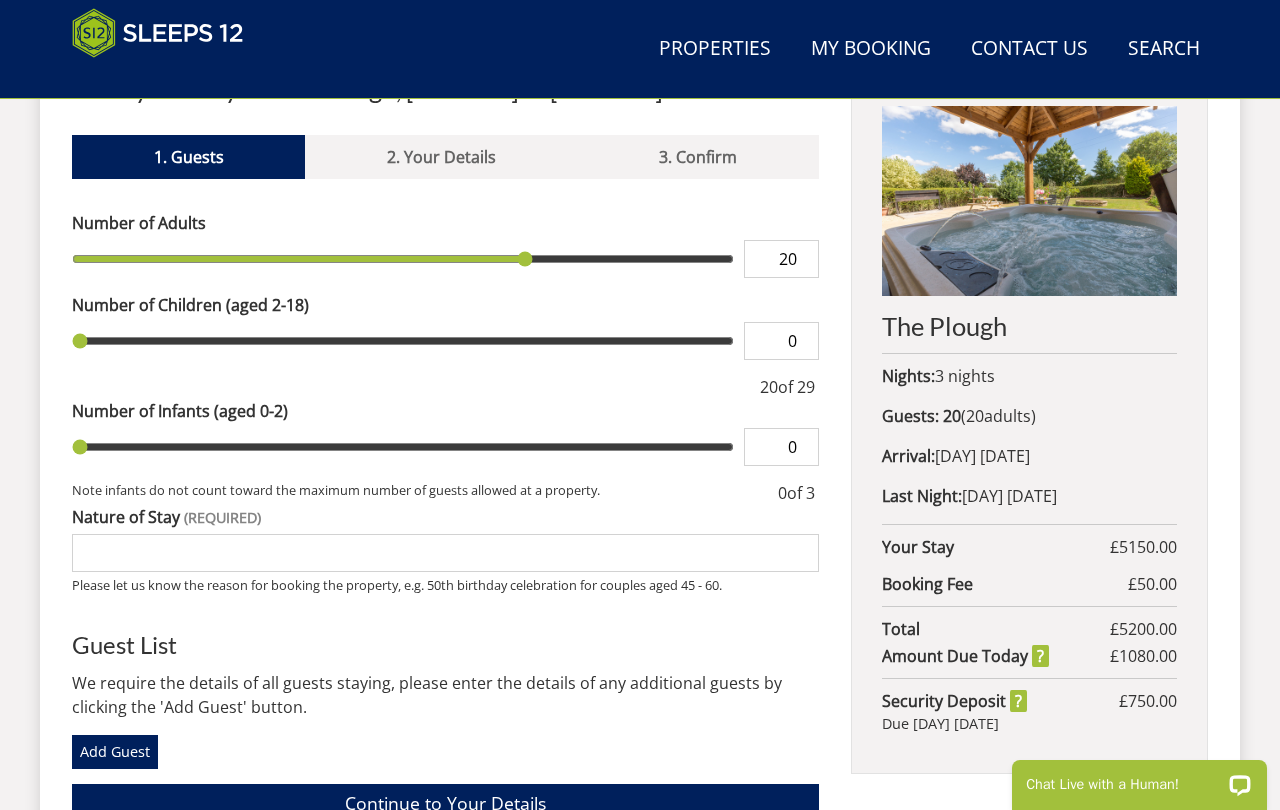 scroll, scrollTop: 775, scrollLeft: 0, axis: vertical 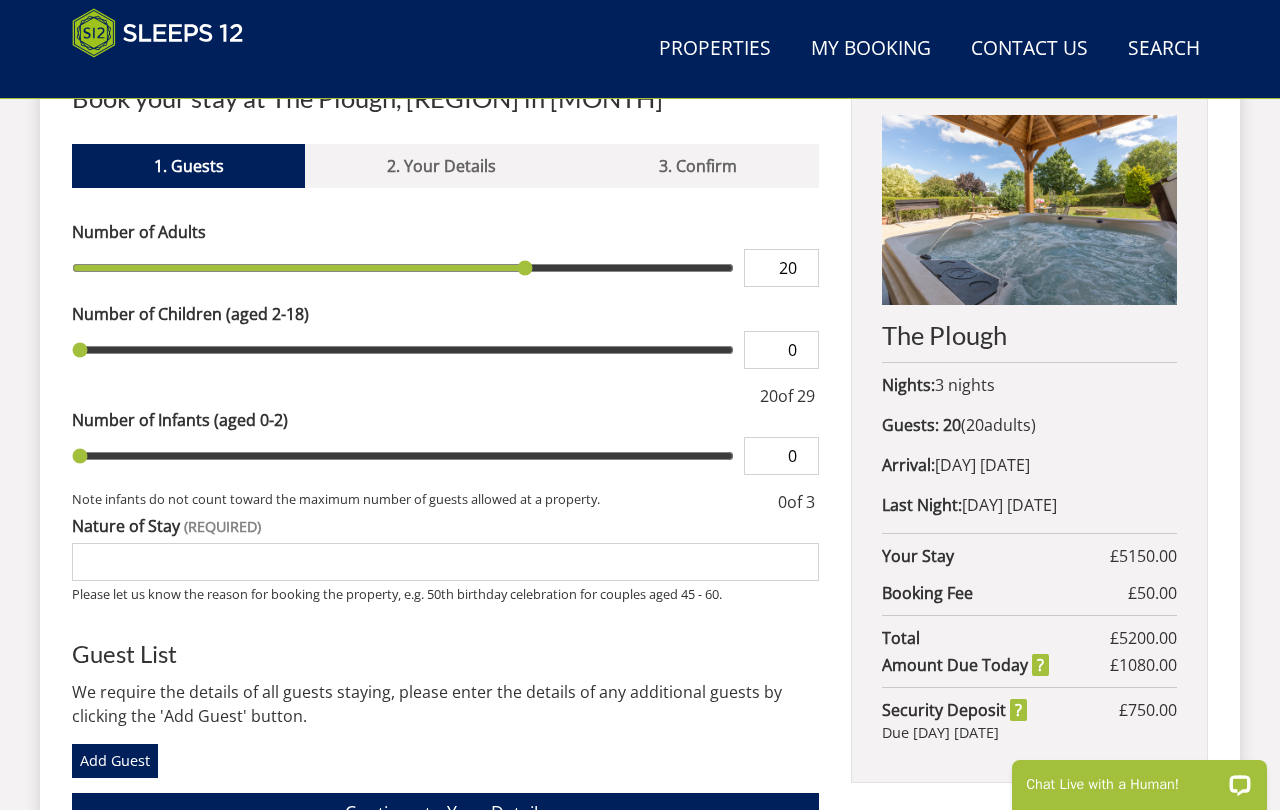 type on "21" 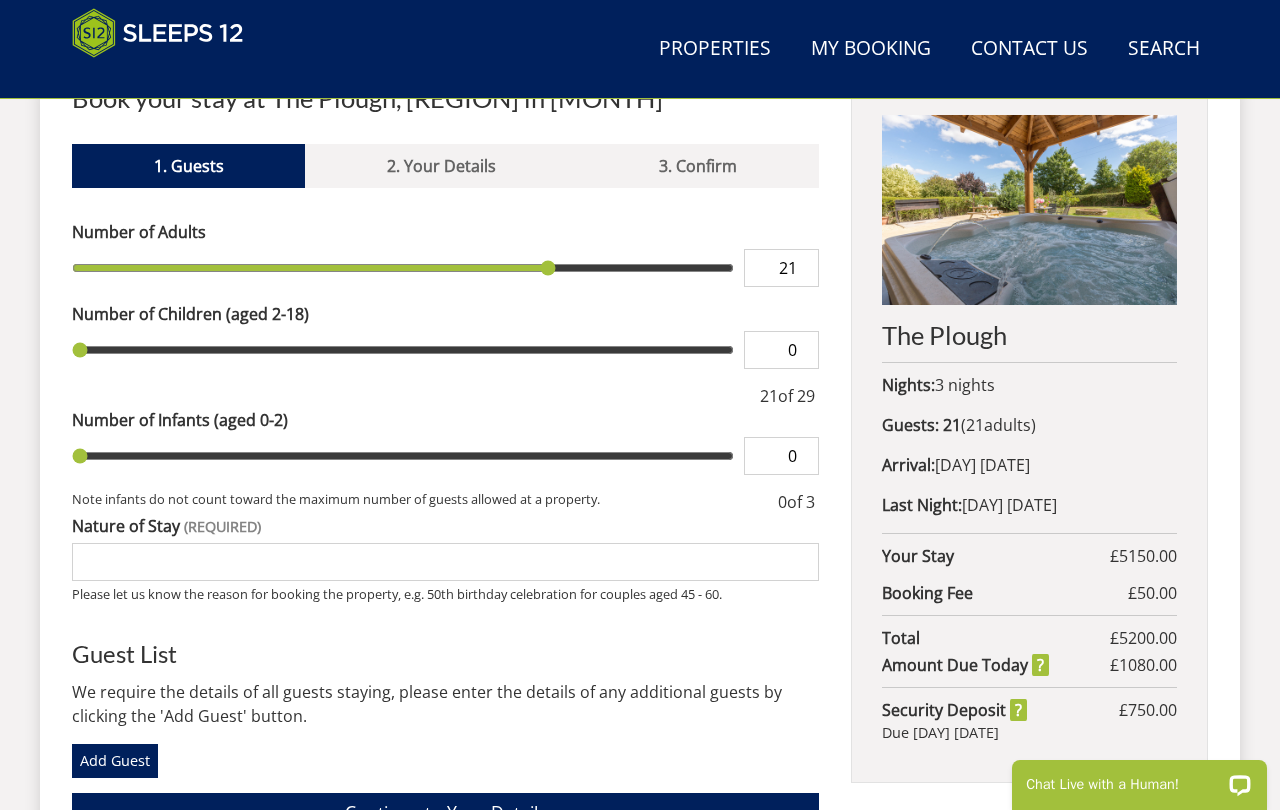 type on "22" 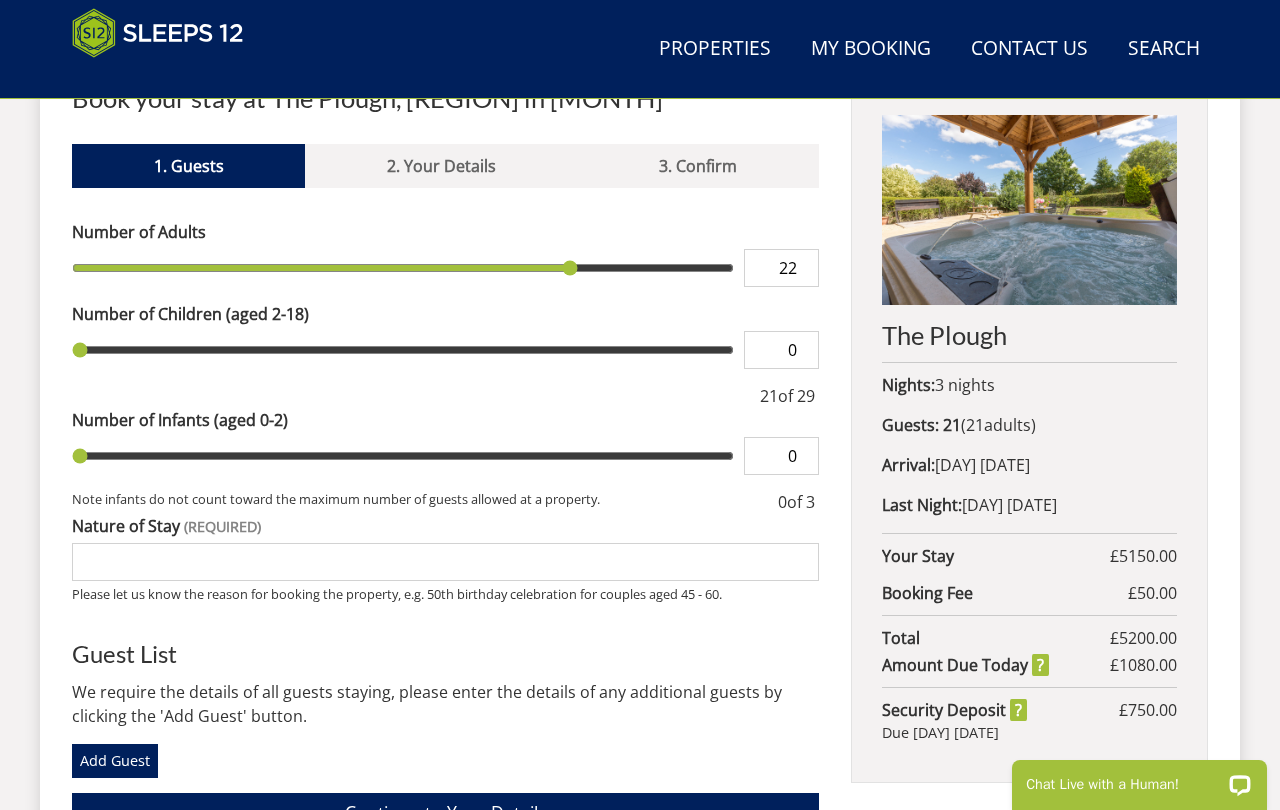 type on "23" 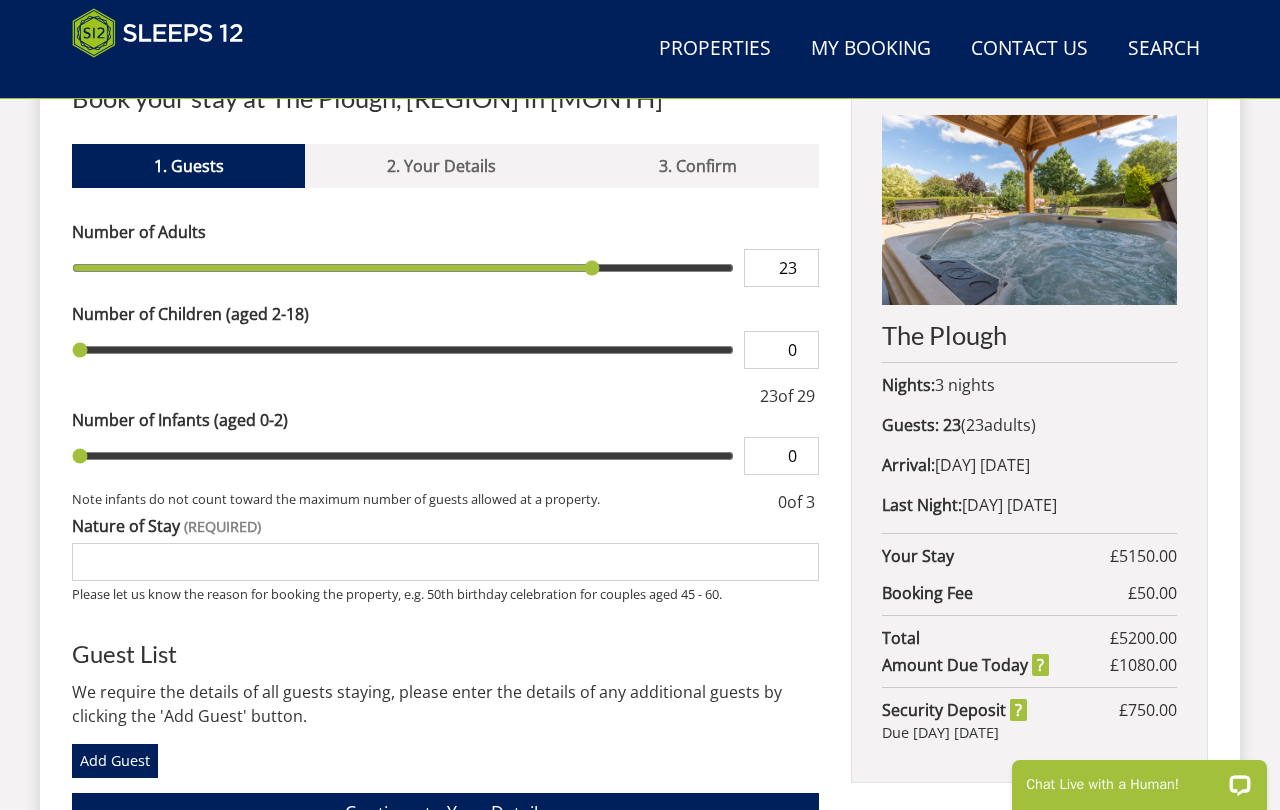type on "24" 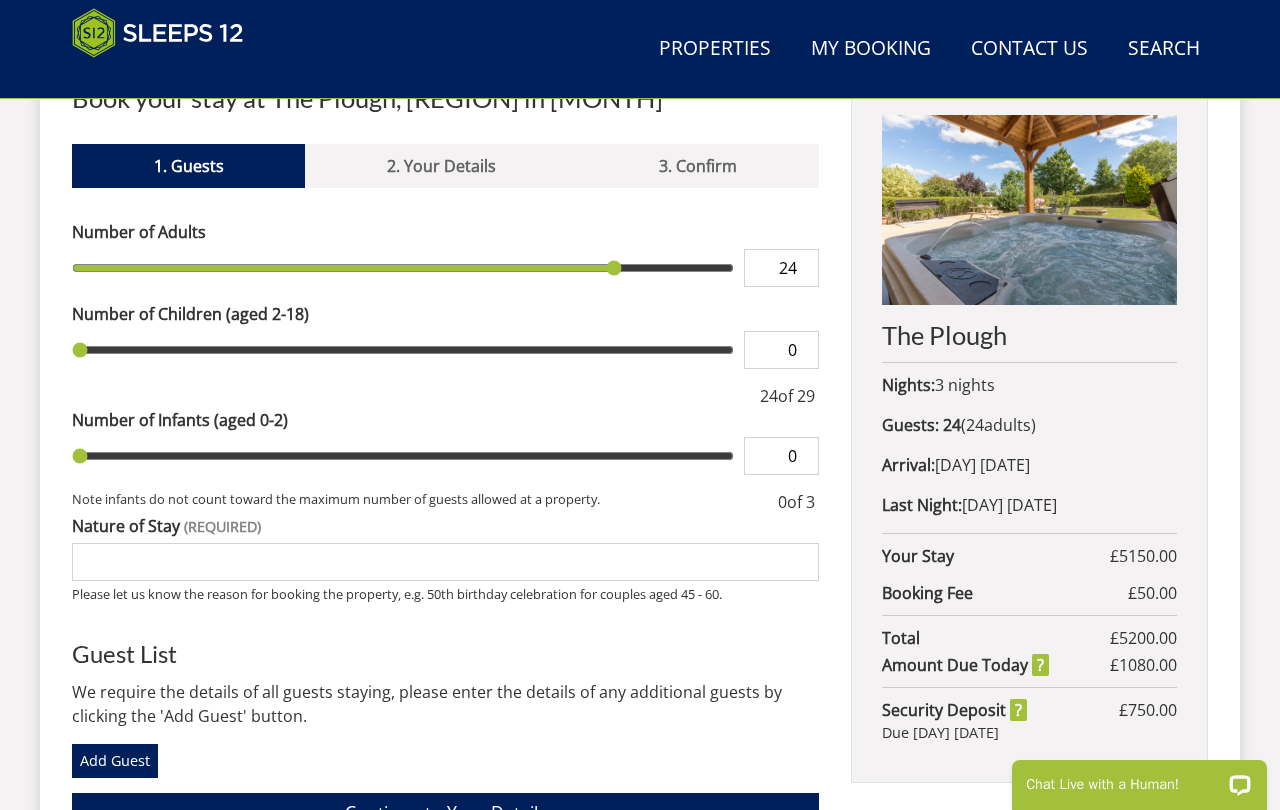 type on "23" 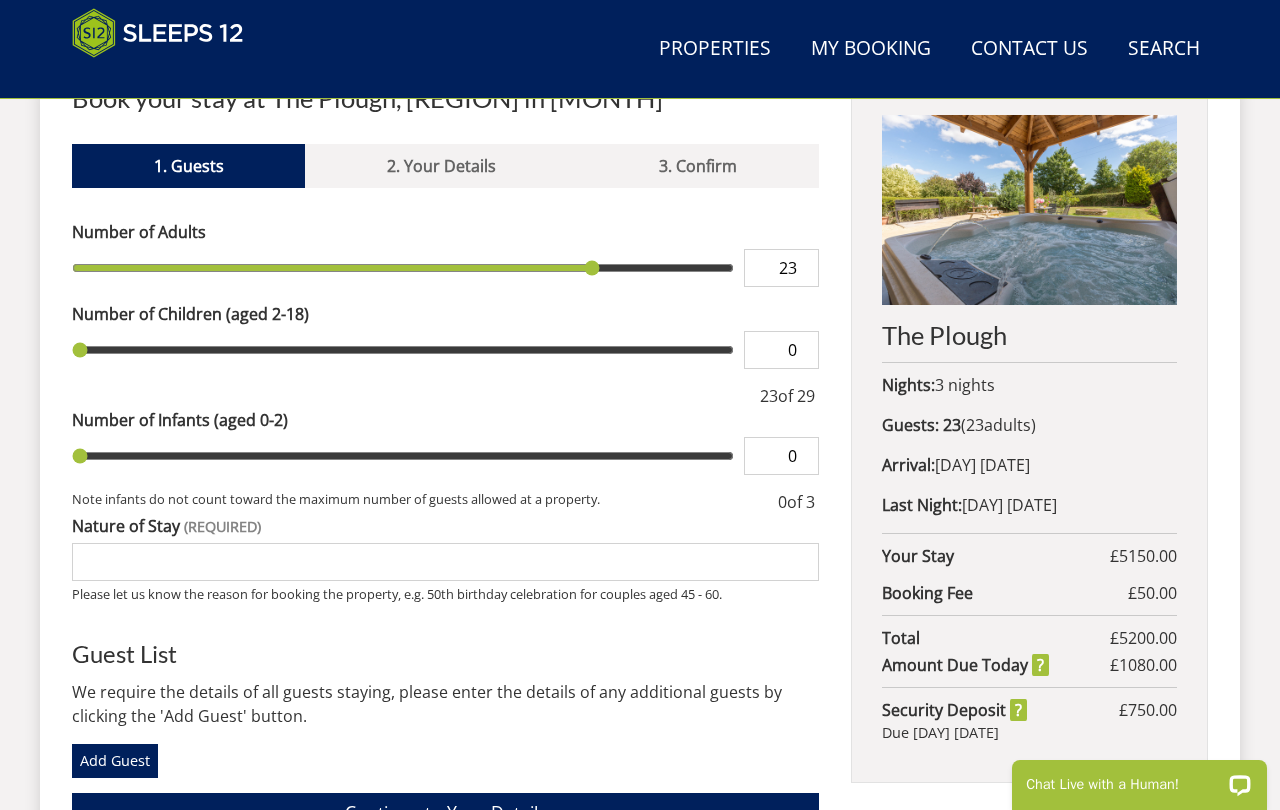 type on "22" 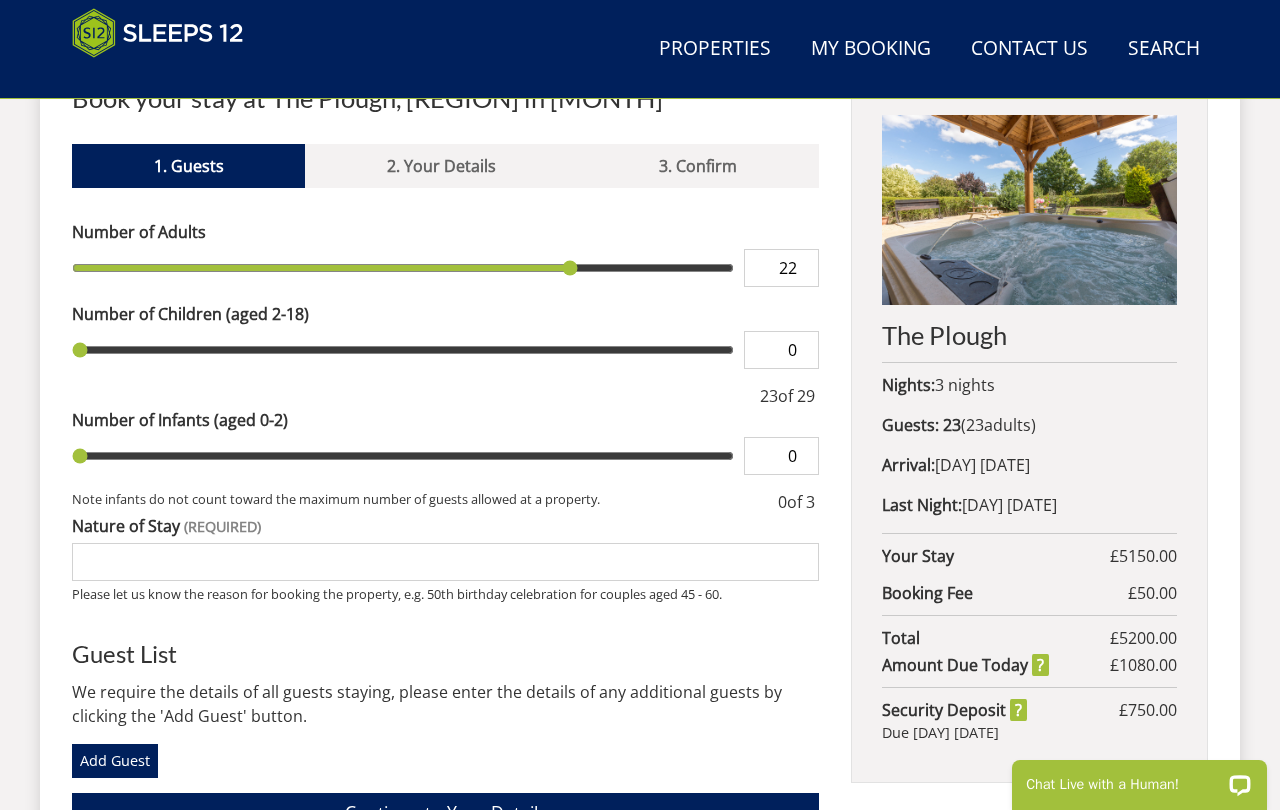 type on "21" 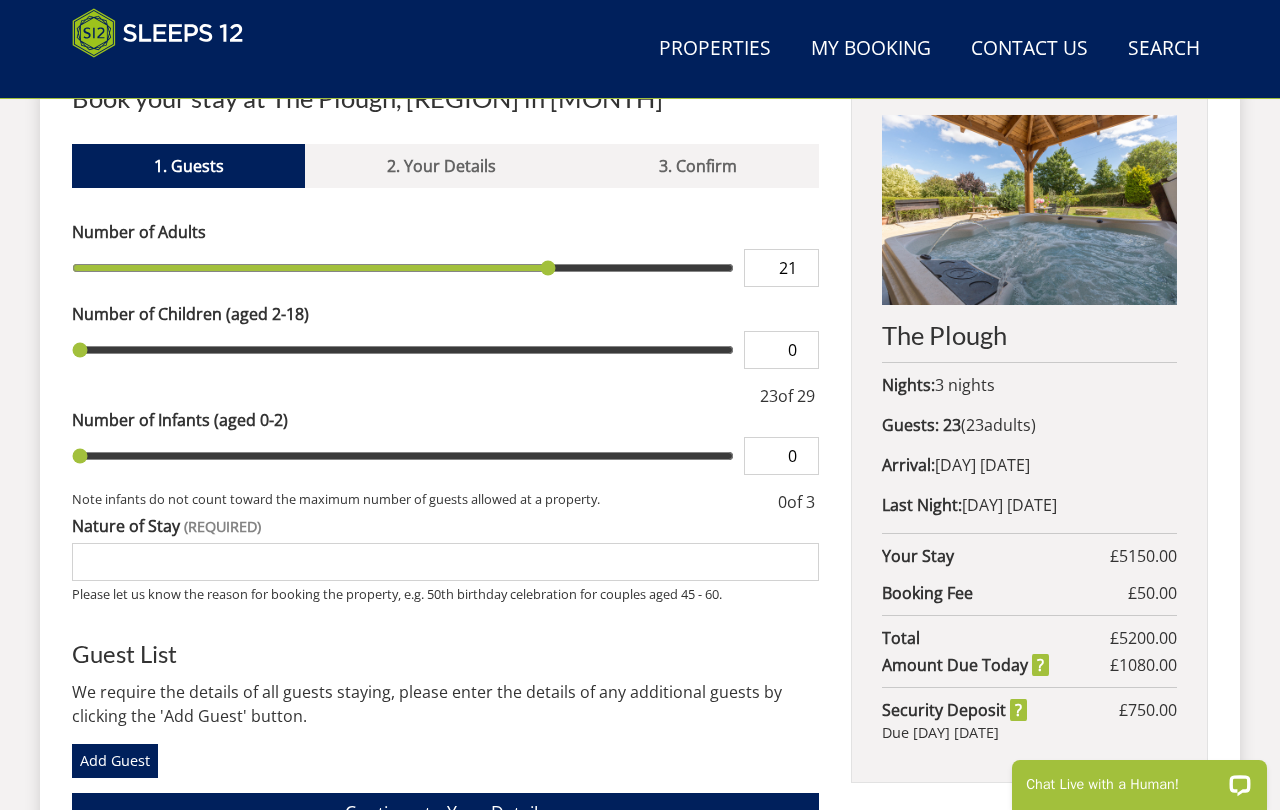 type on "20" 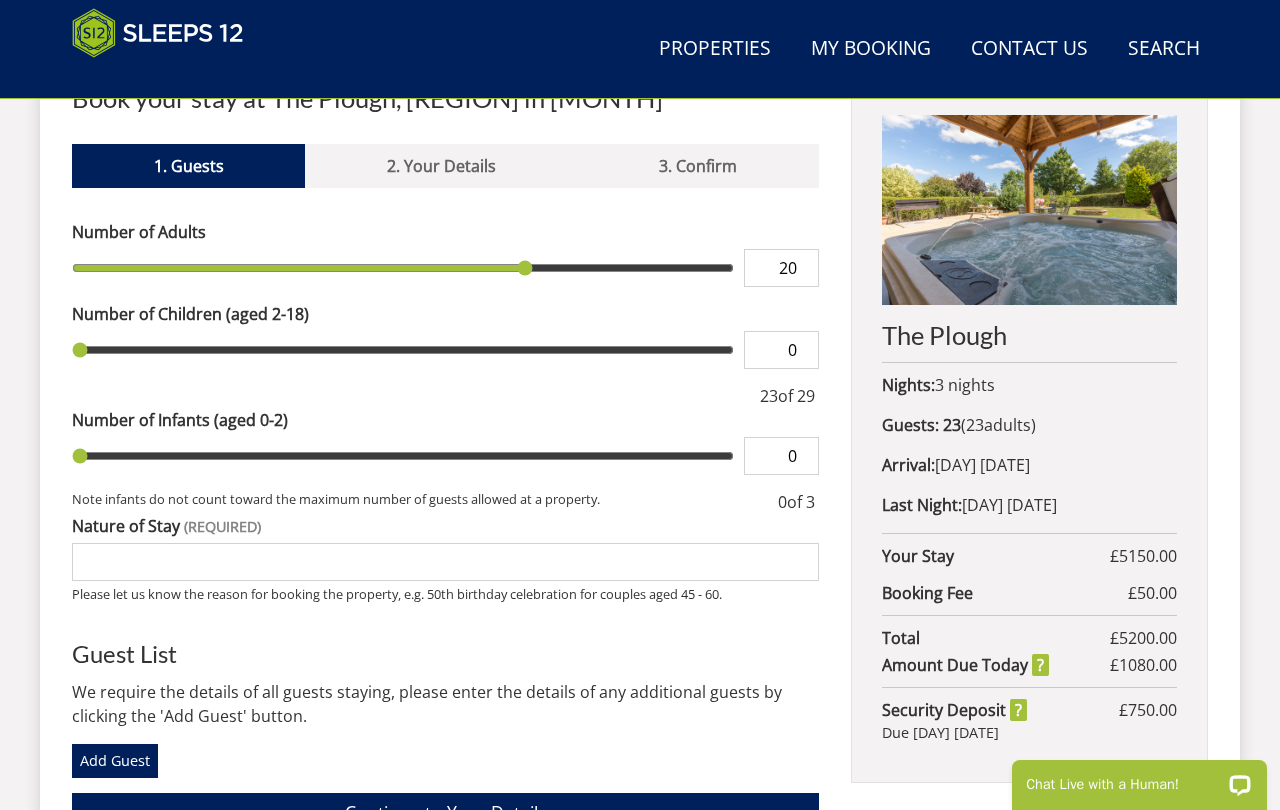 type on "19" 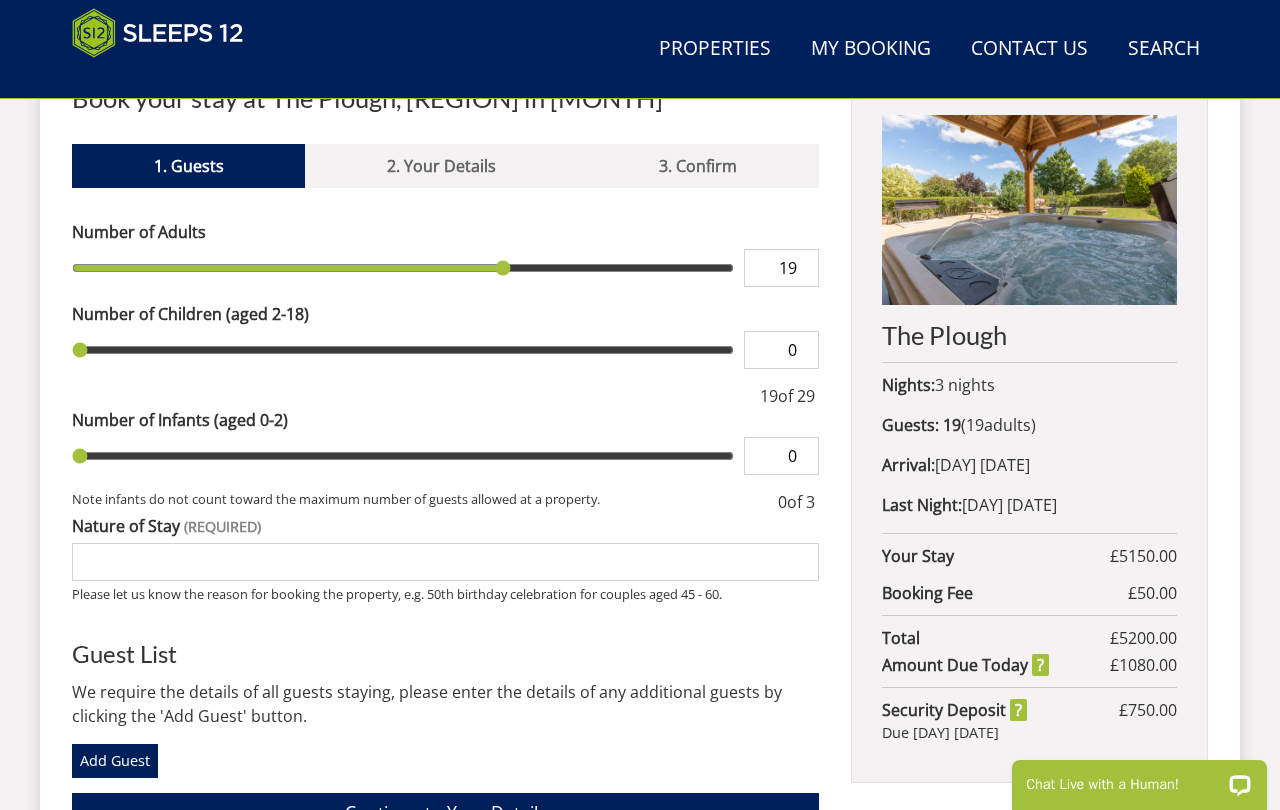 type on "18" 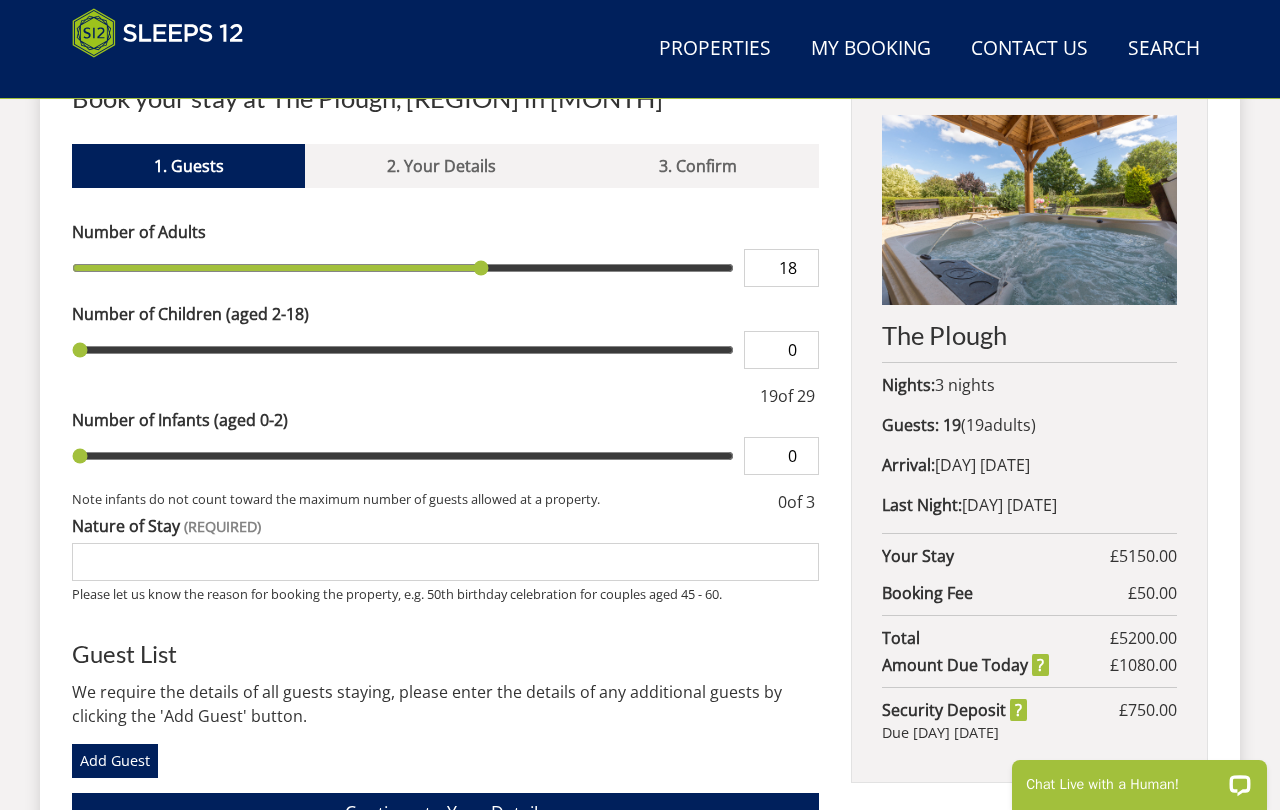 type on "17" 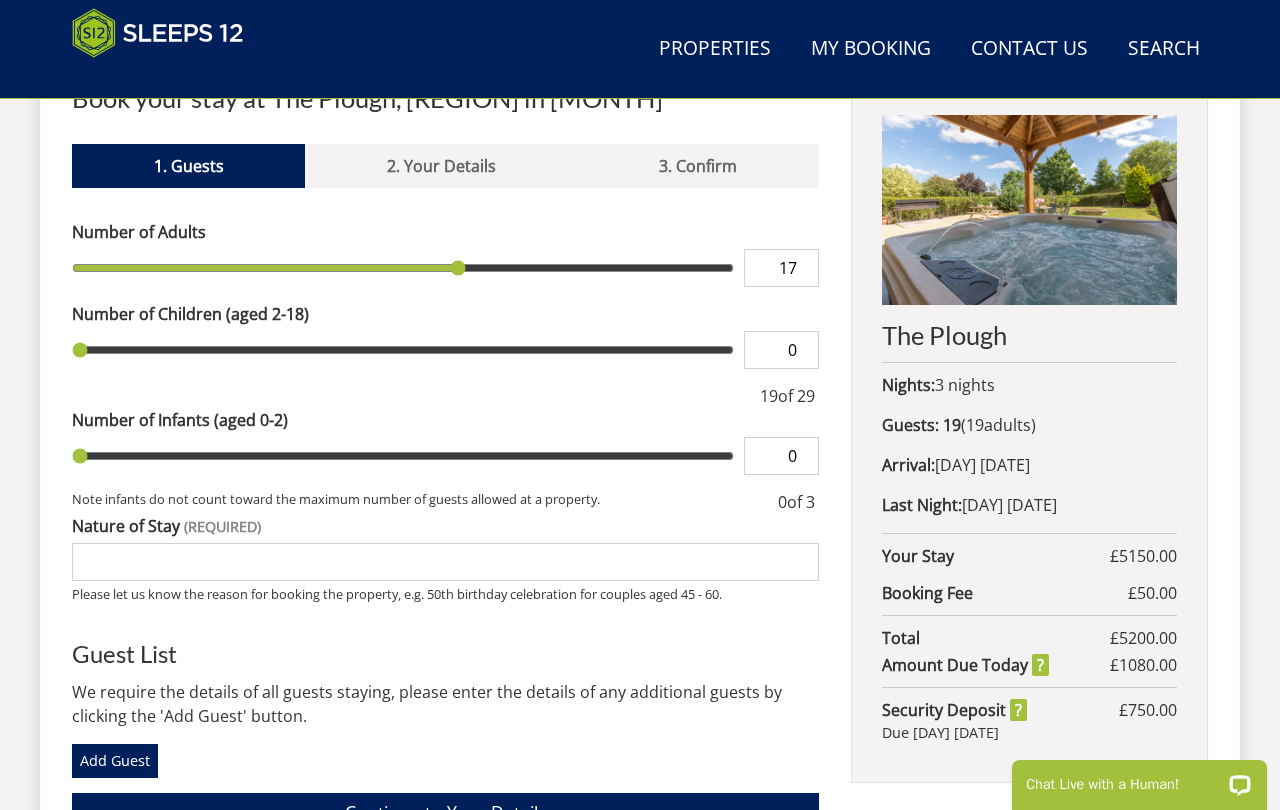 type on "16" 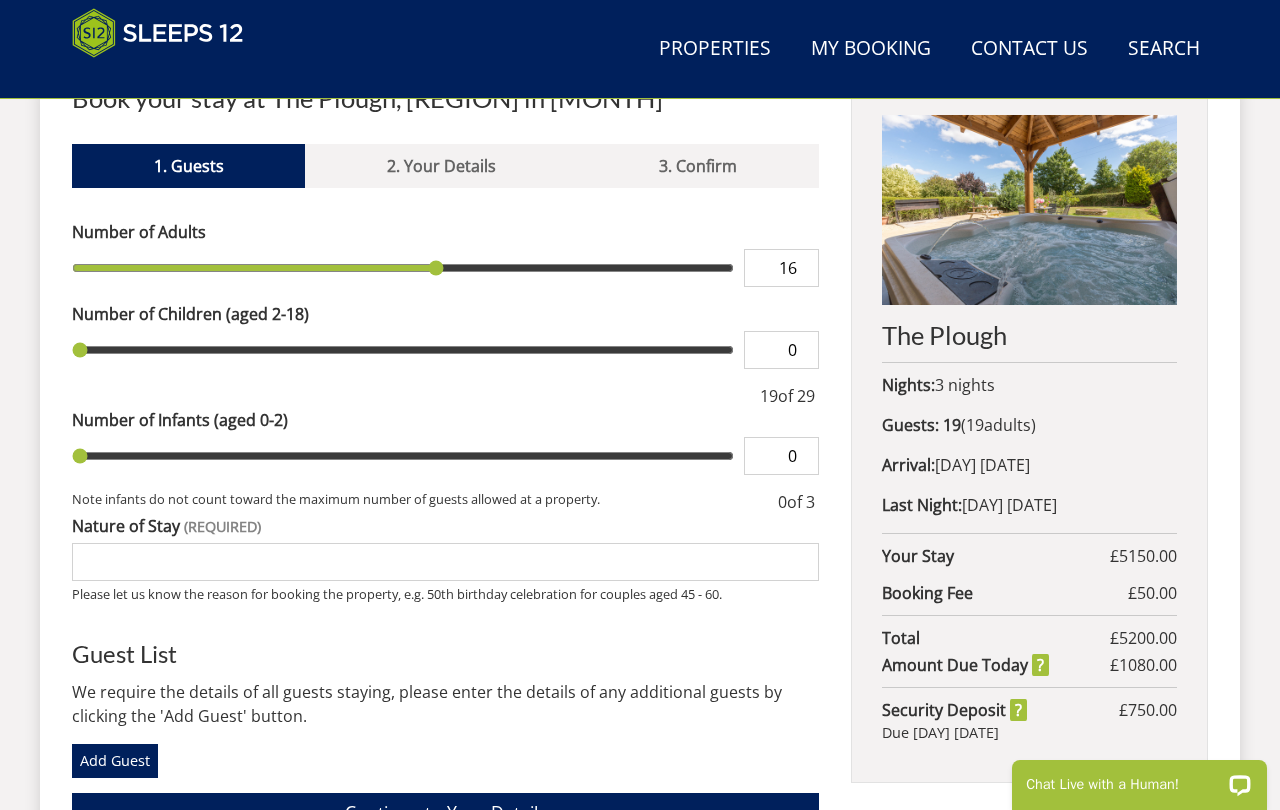 type on "15" 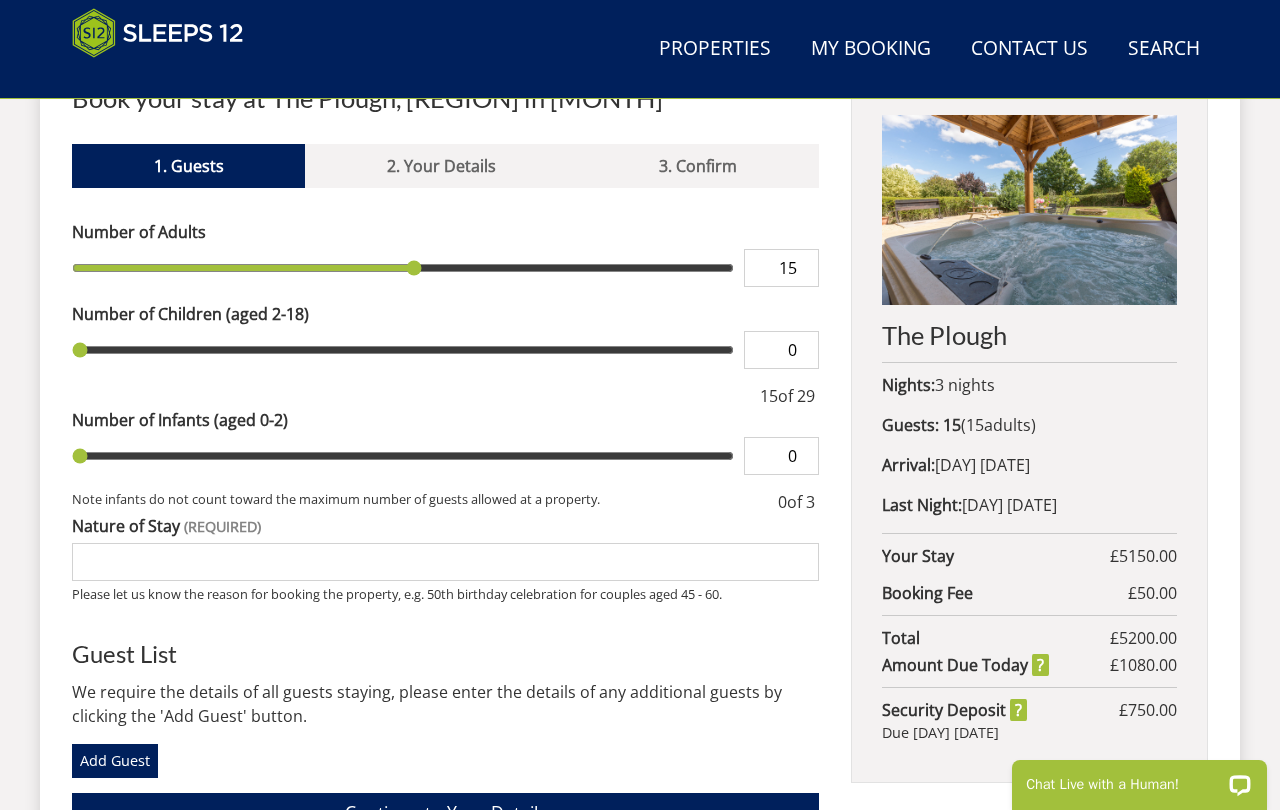 type on "14" 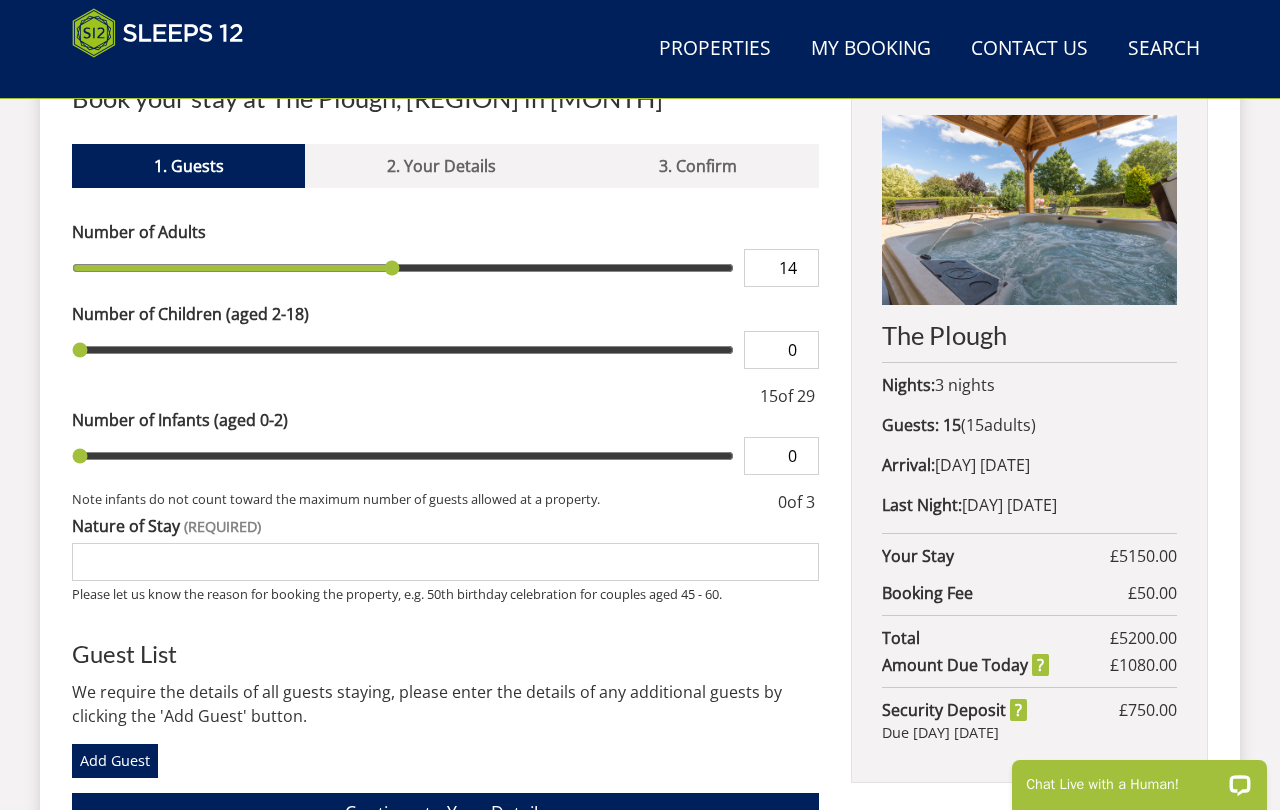 type on "13" 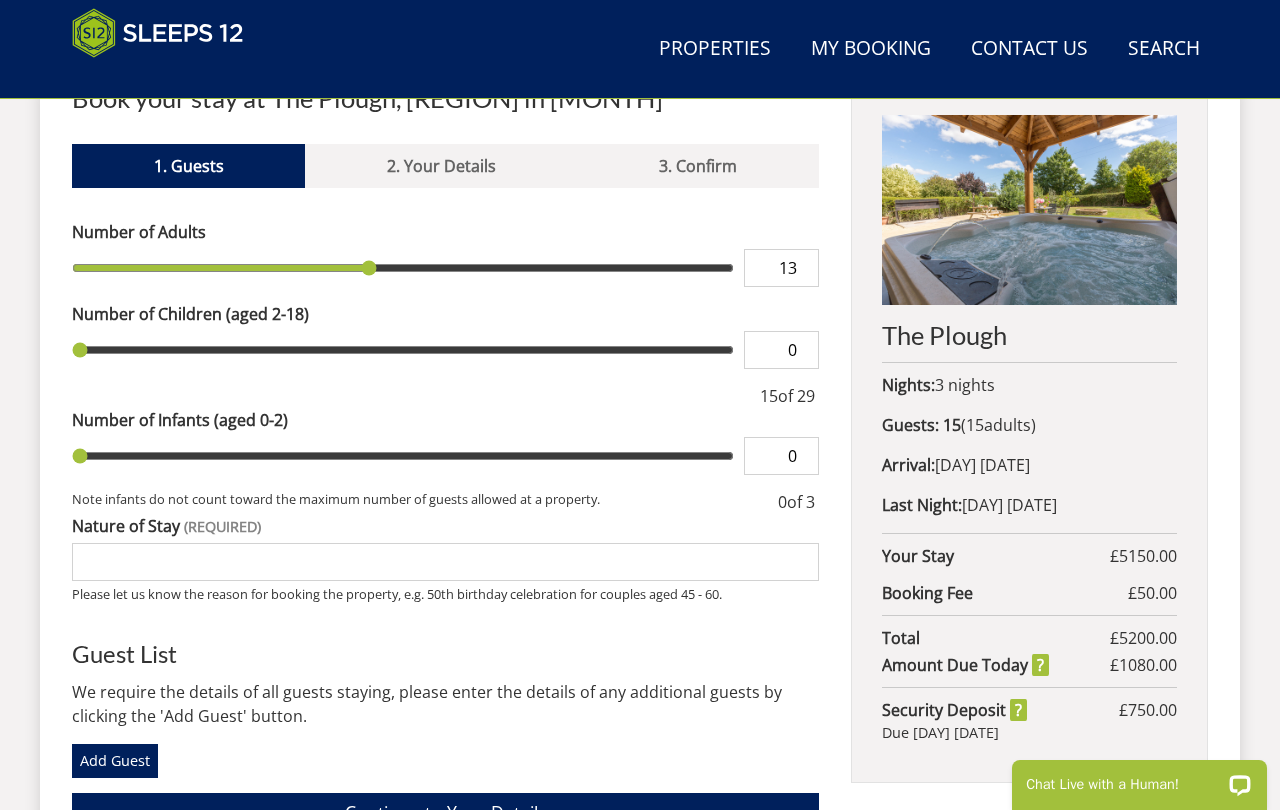type on "12" 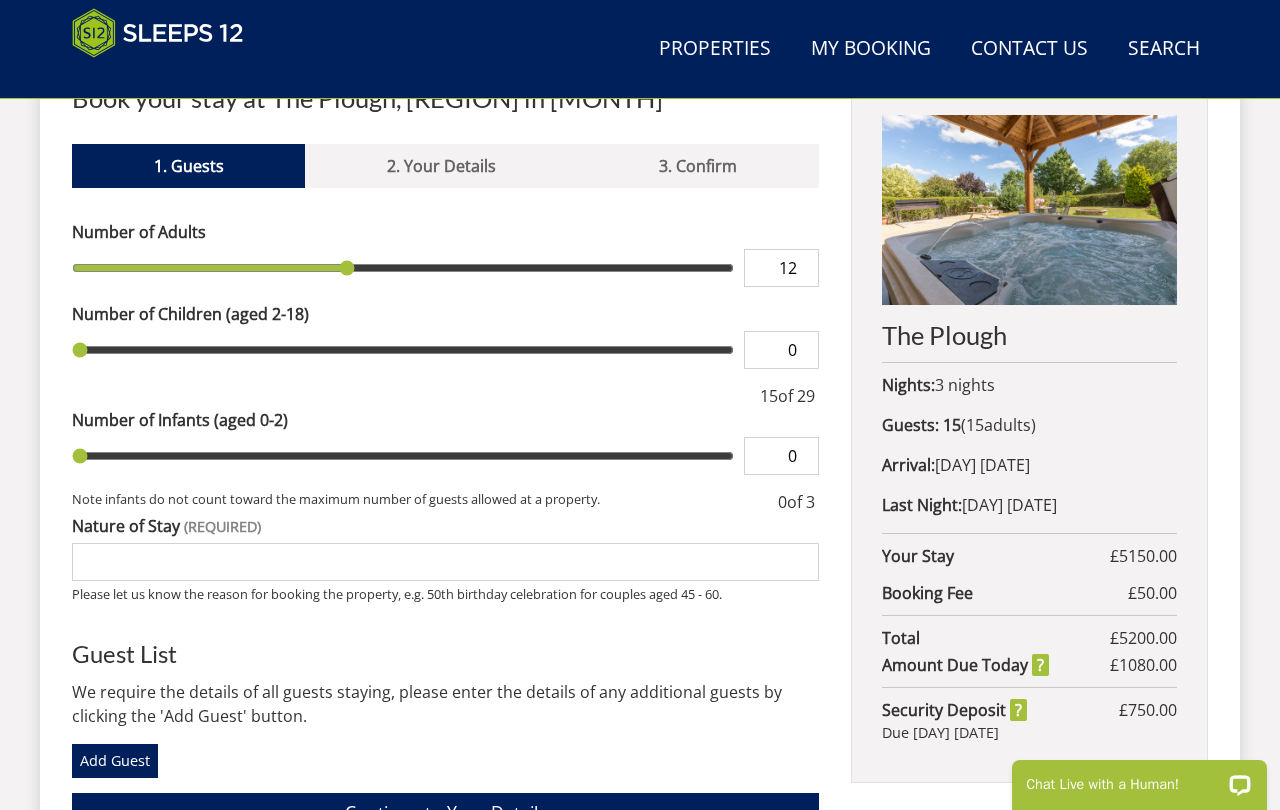 type on "11" 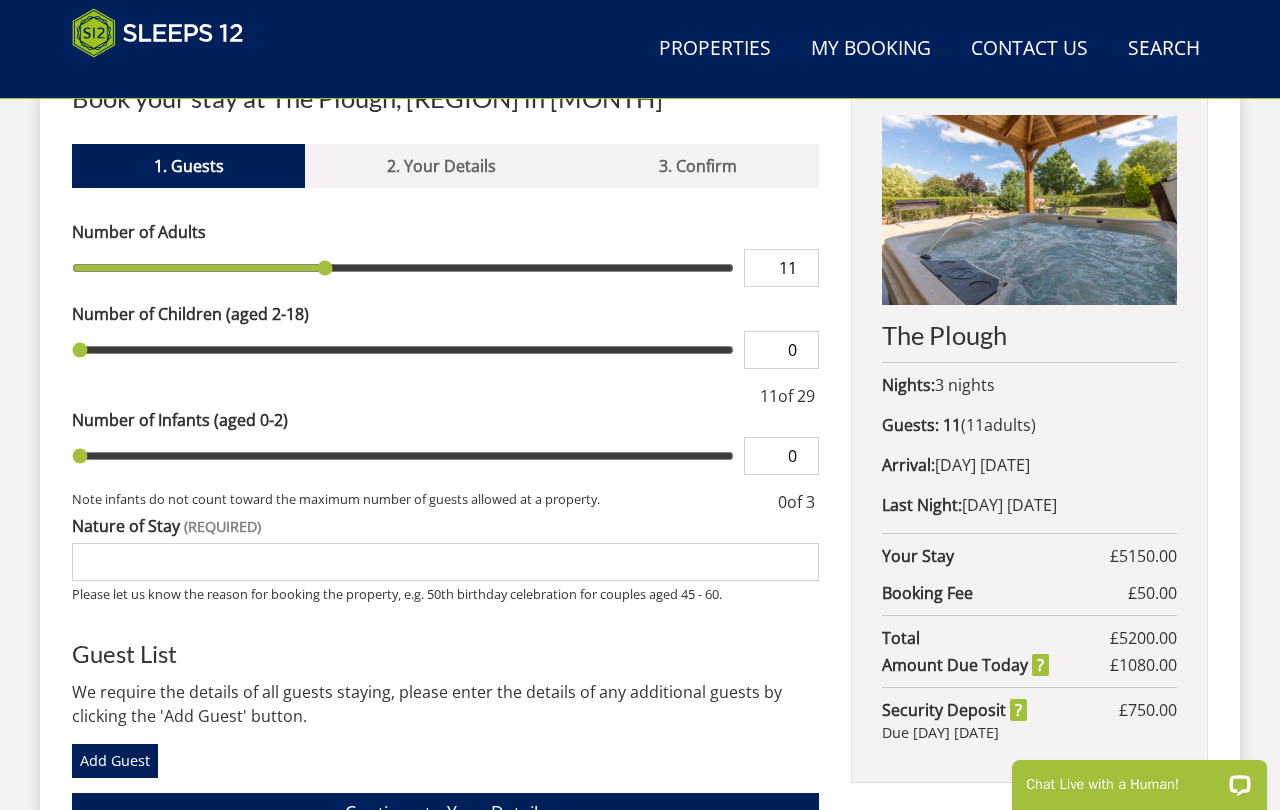 type on "10" 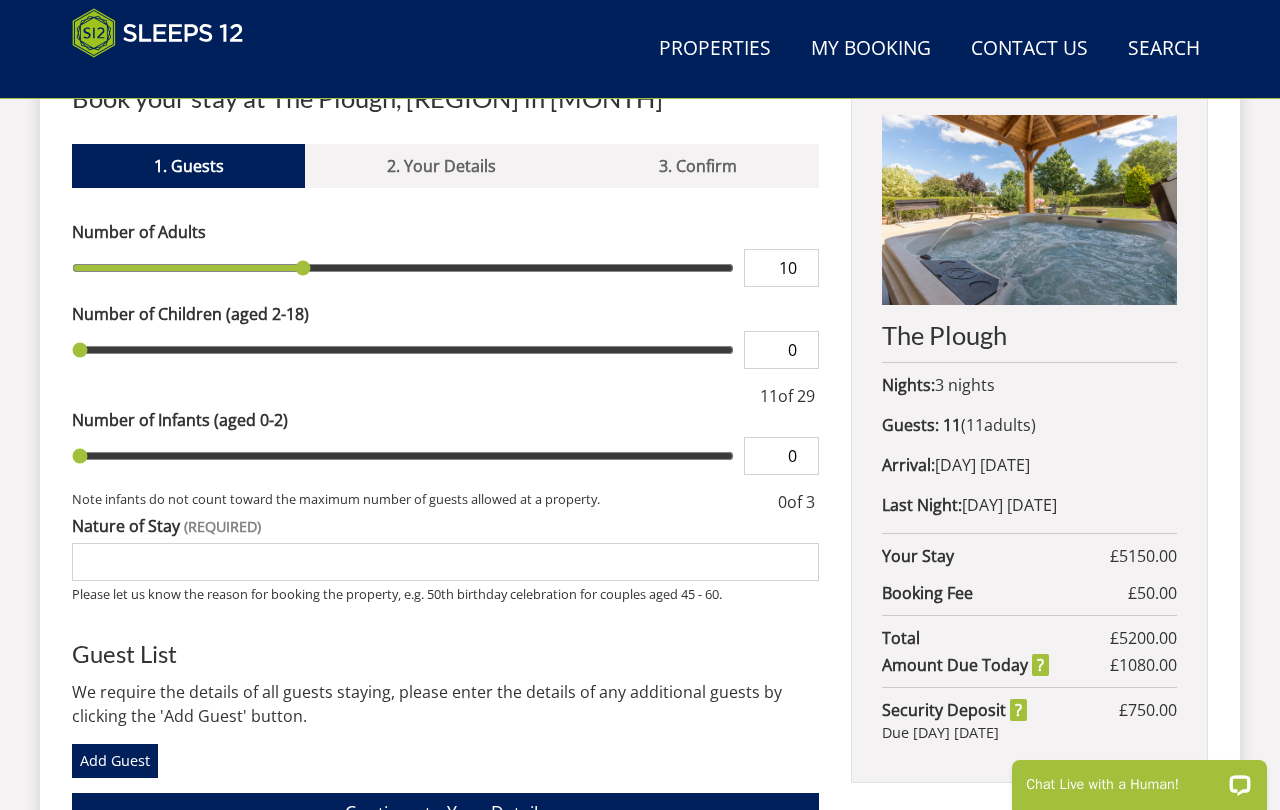 type on "9" 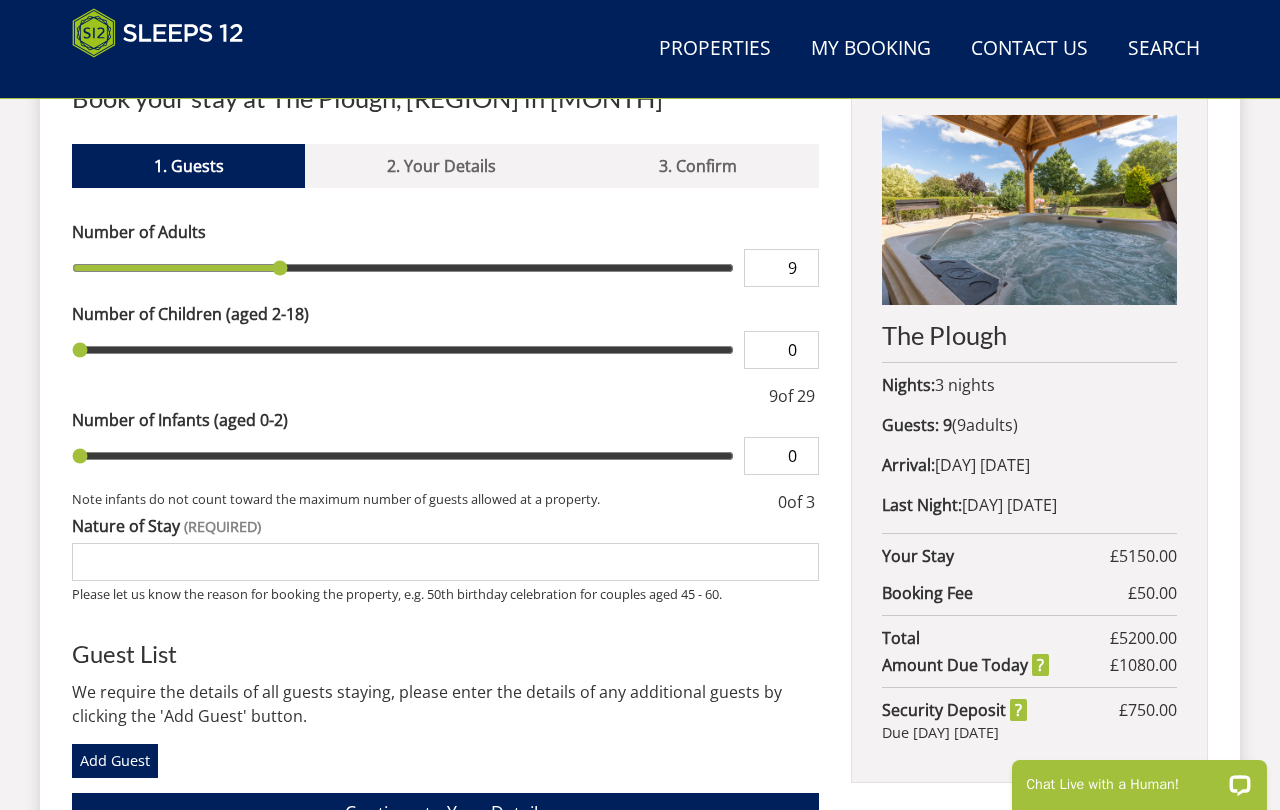 type on "10" 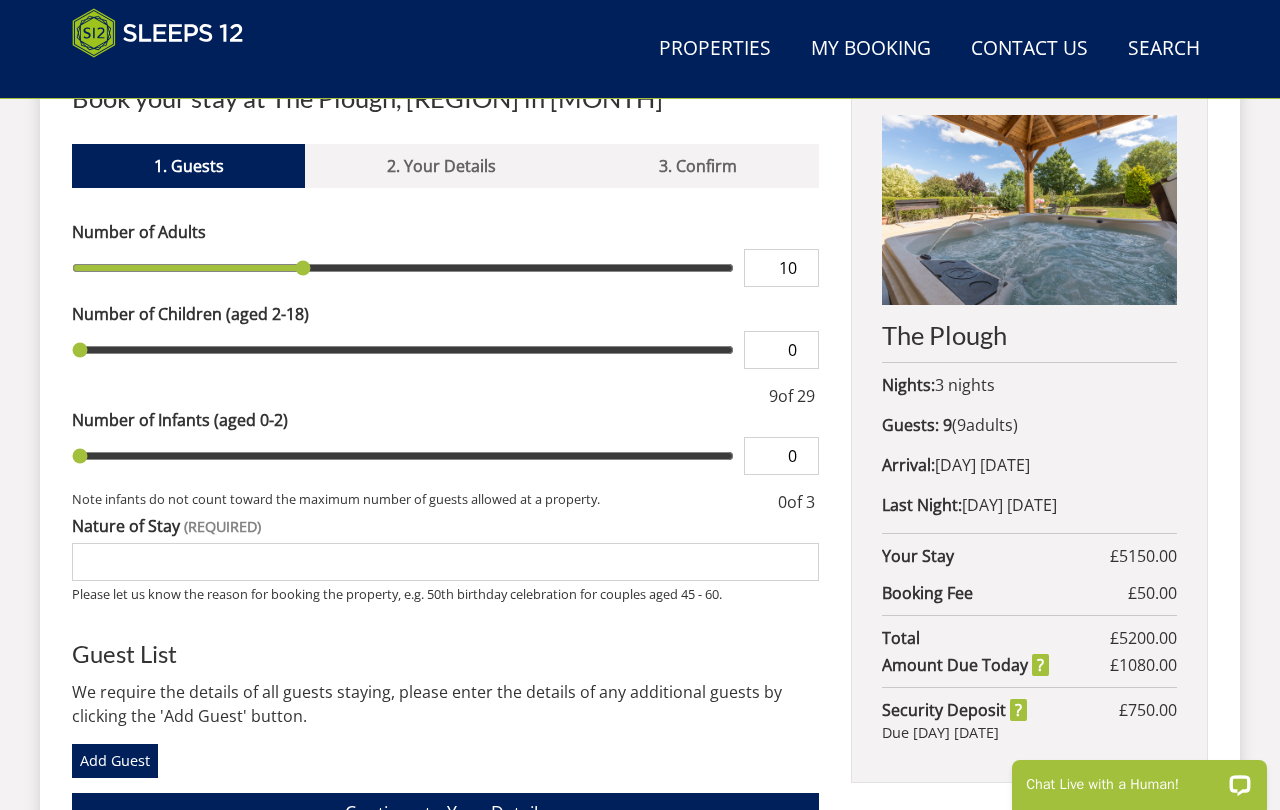 type on "11" 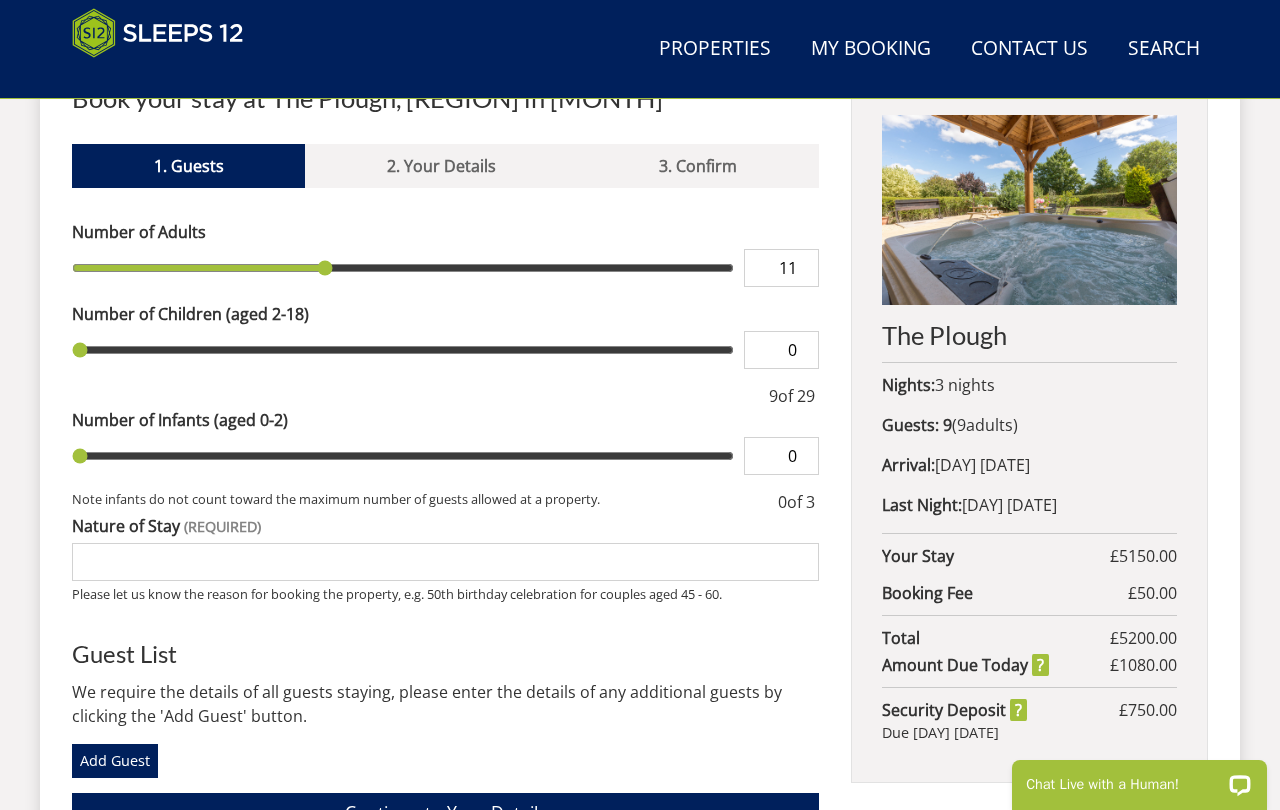 type on "12" 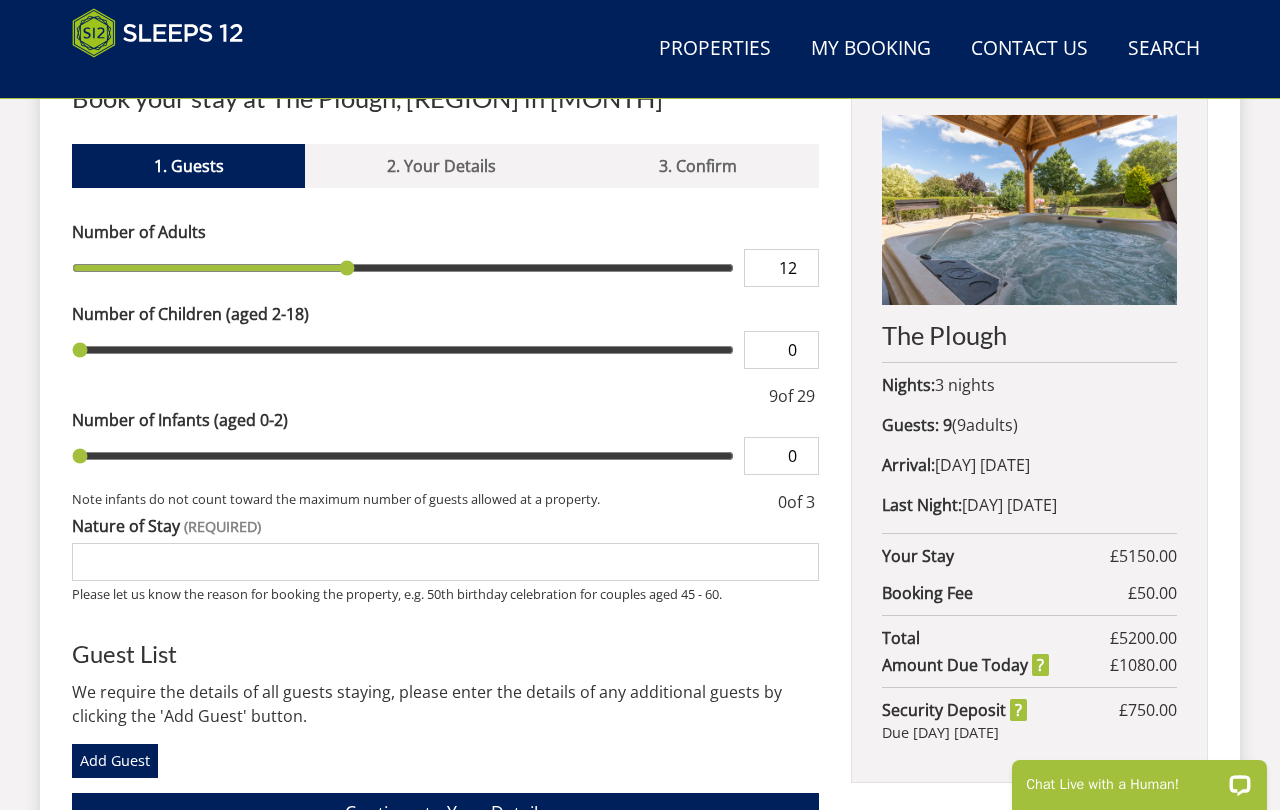 type on "13" 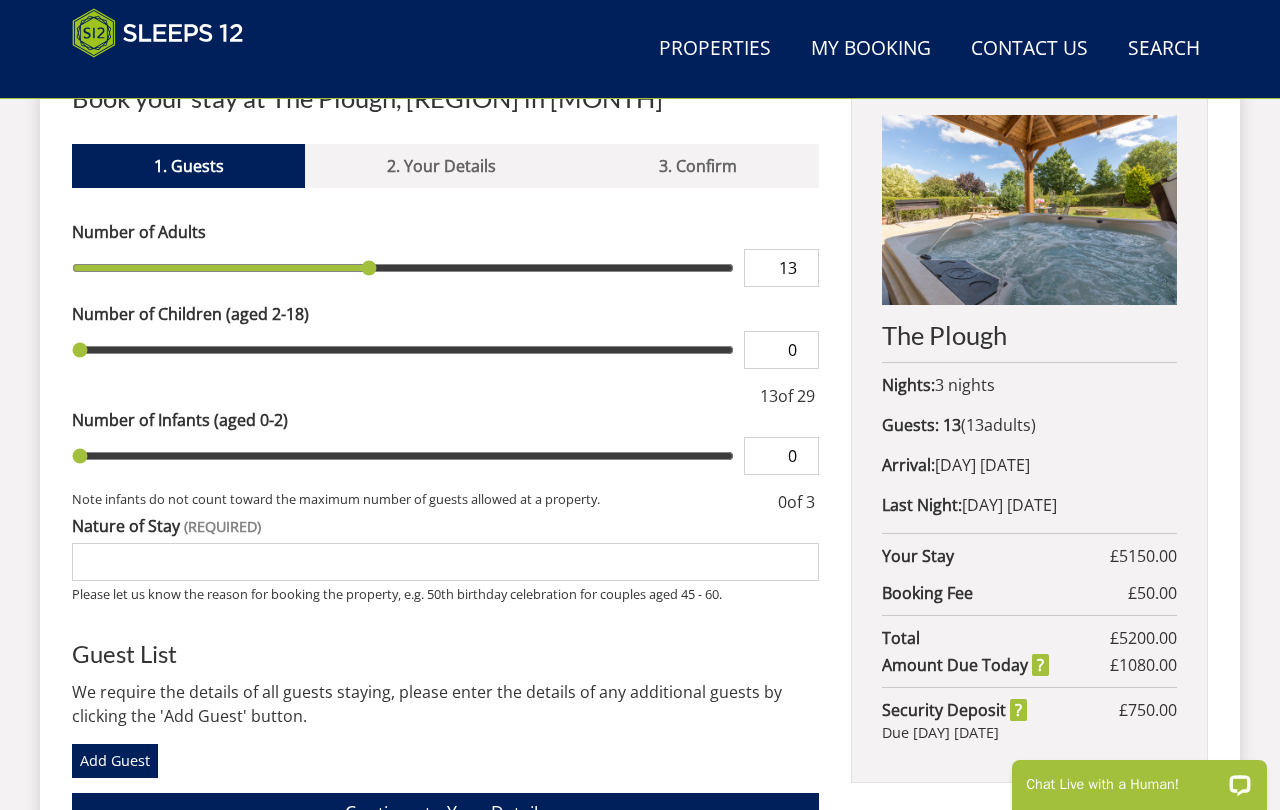 type on "14" 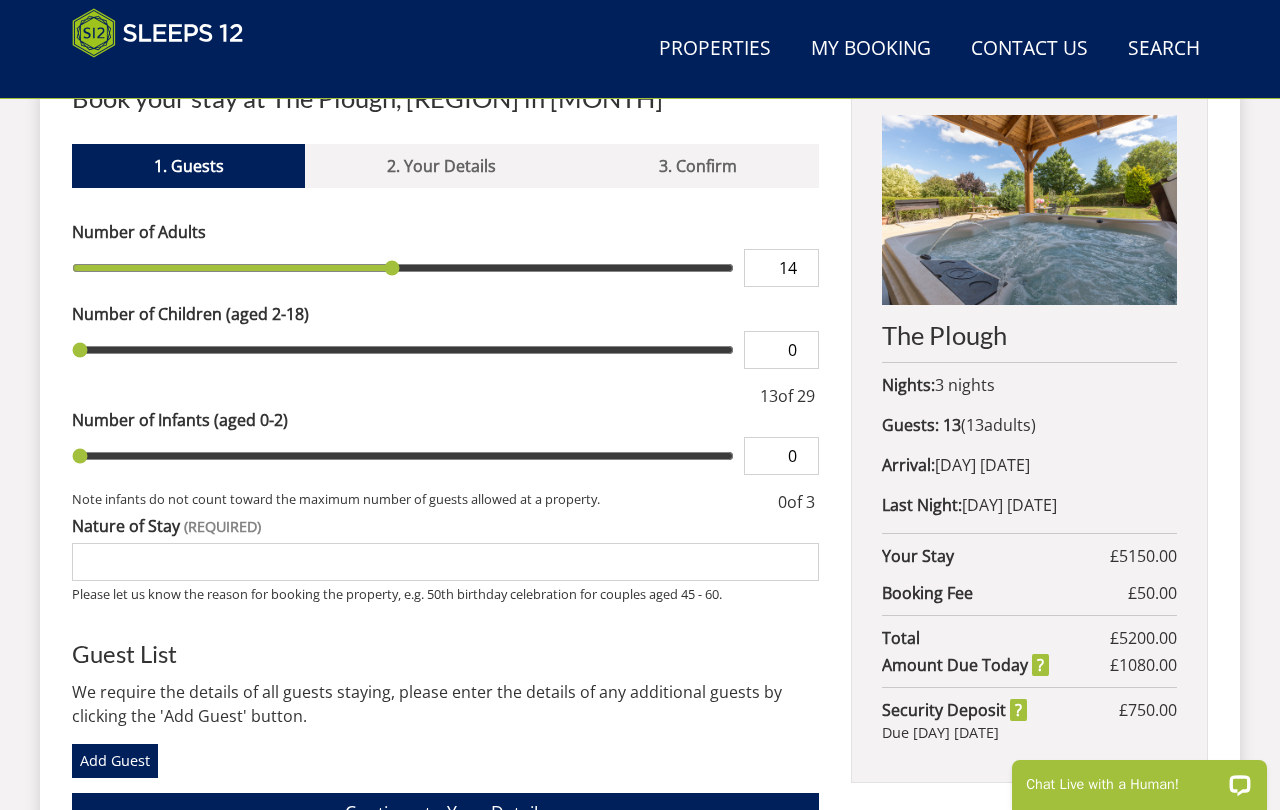type on "15" 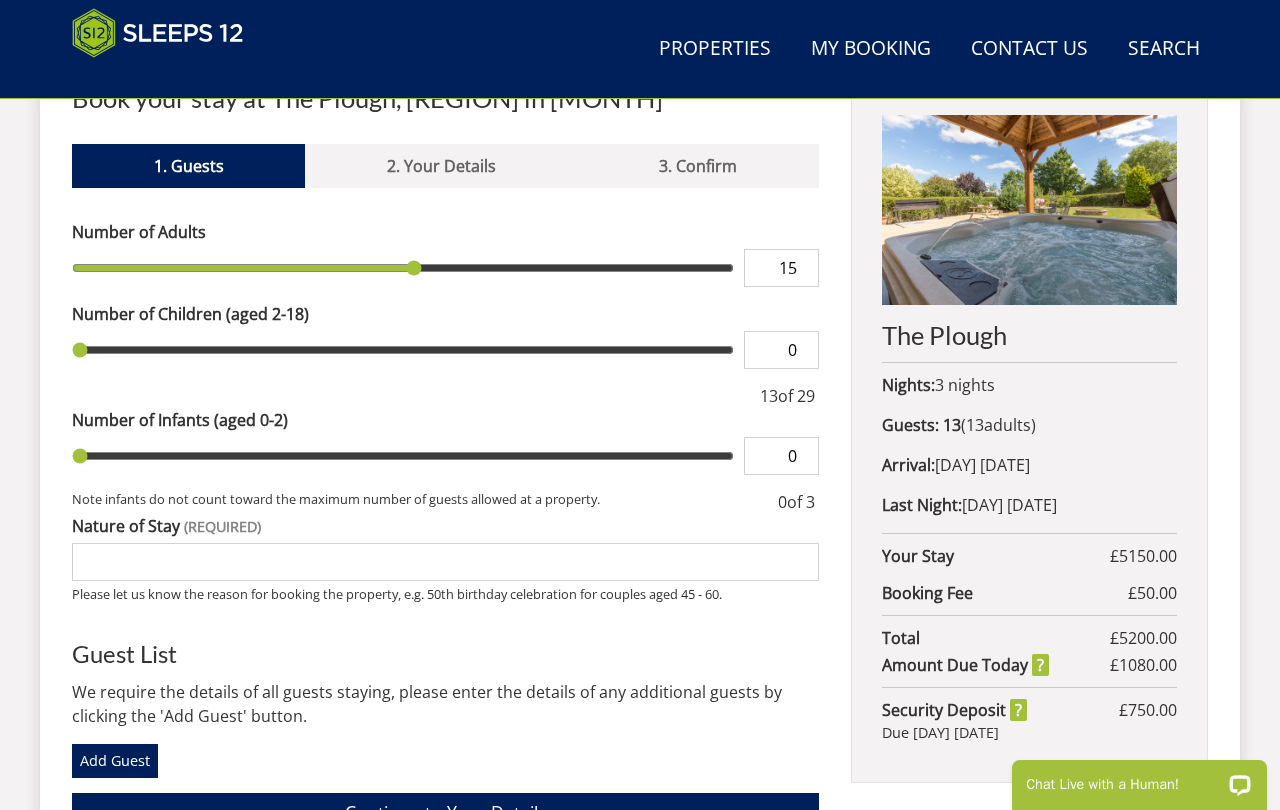 type on "16" 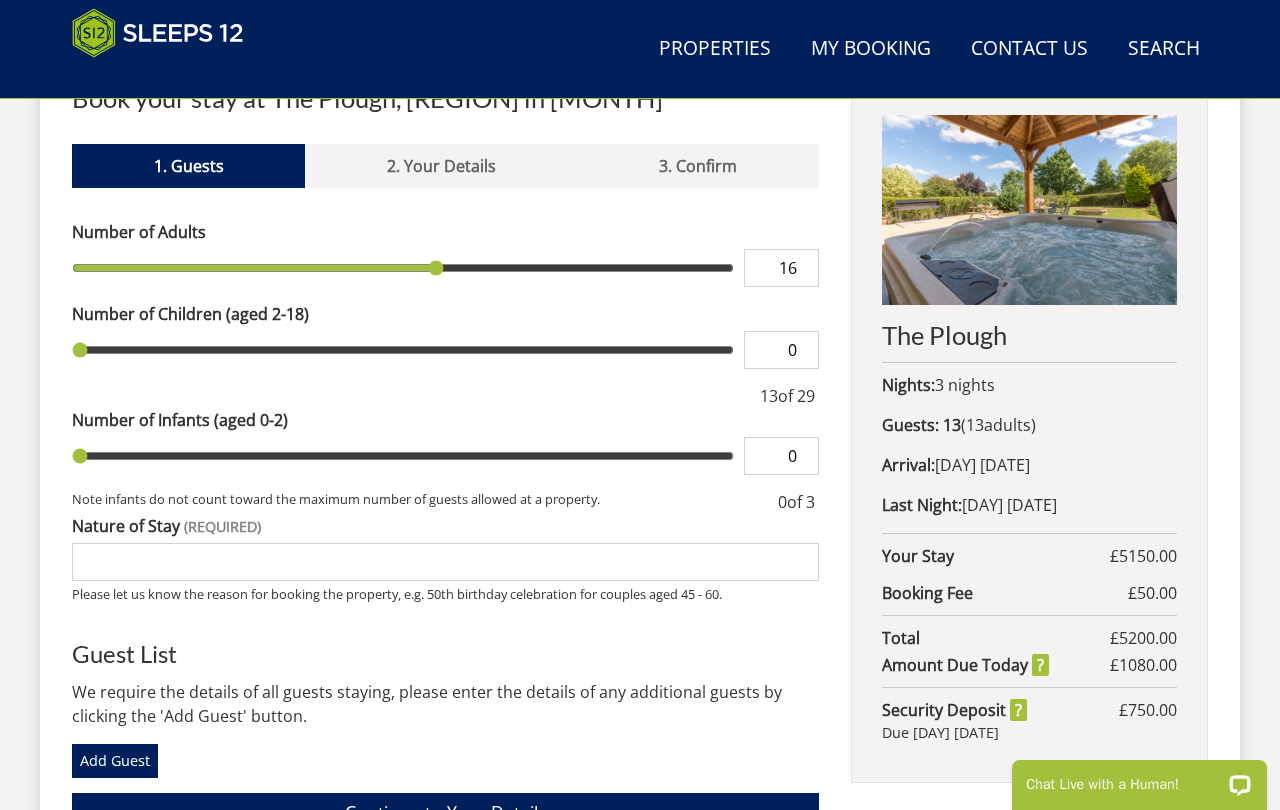 type on "17" 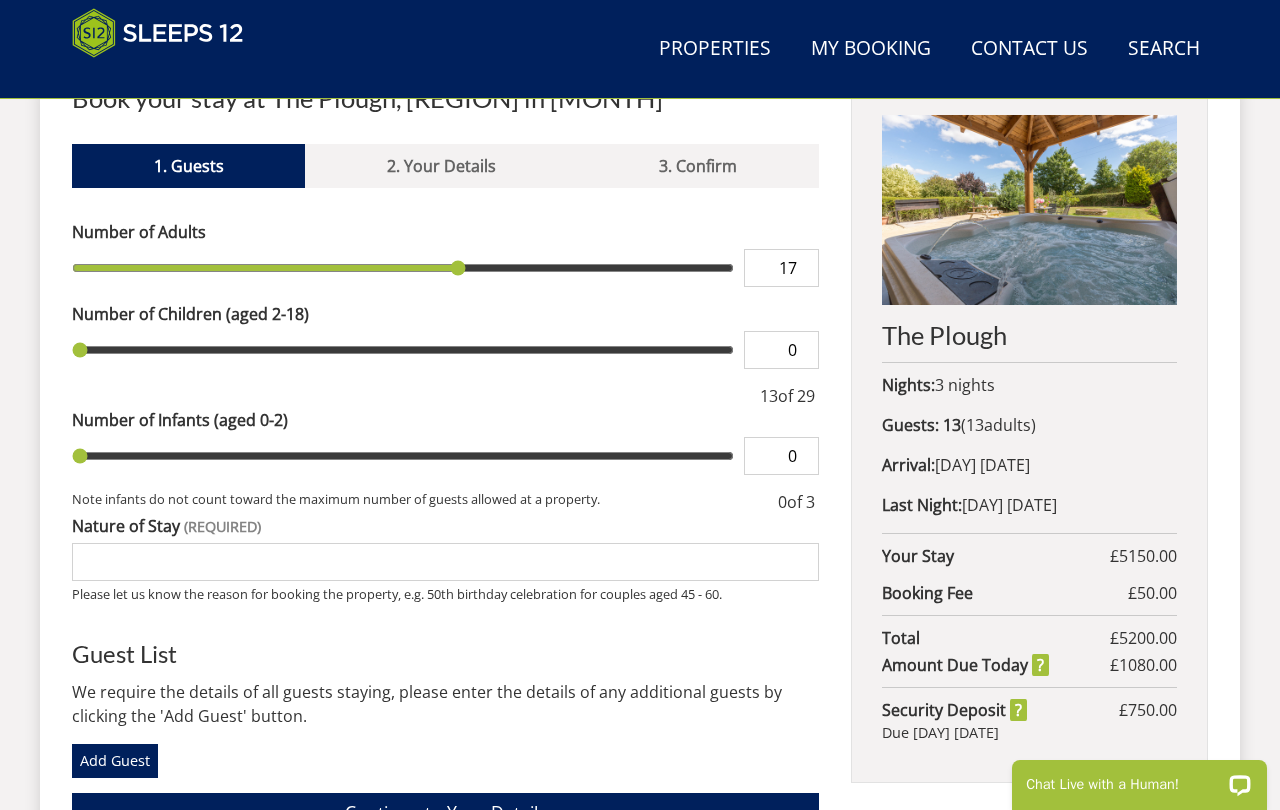 type on "18" 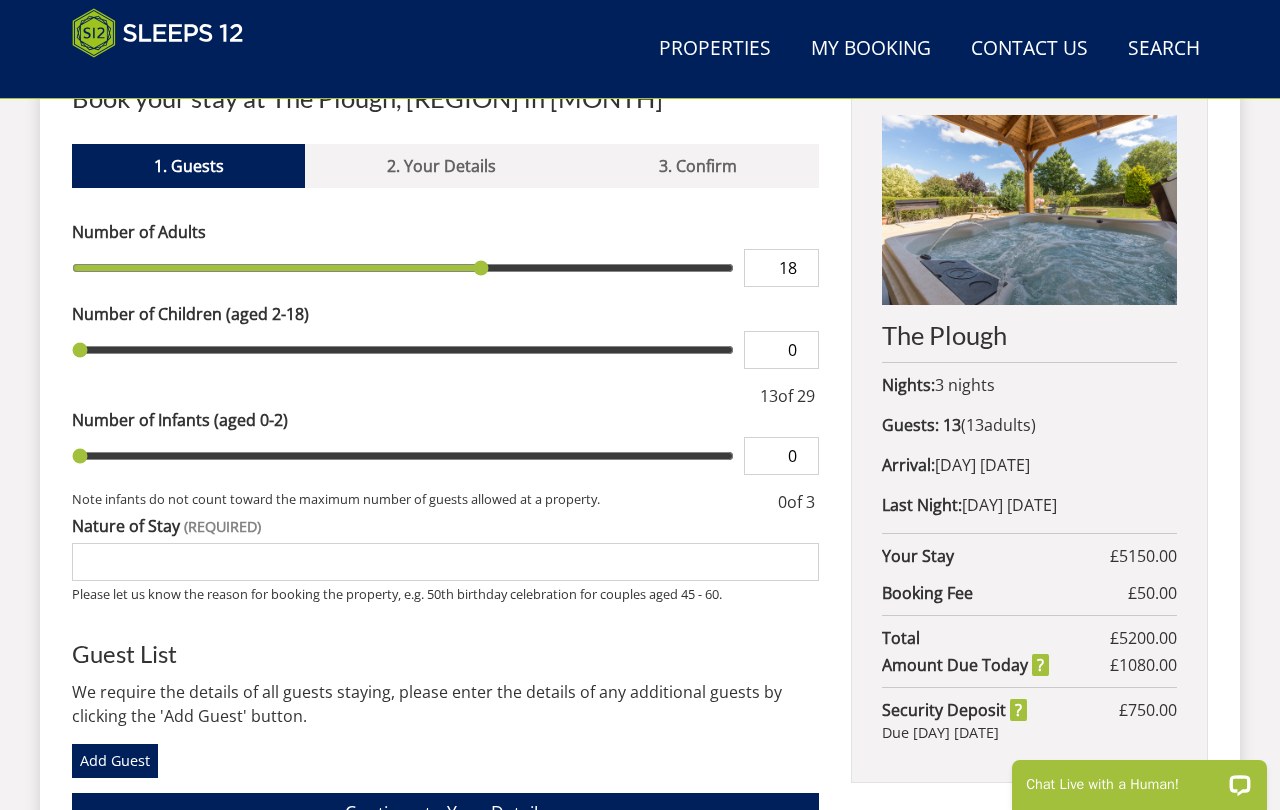 type on "19" 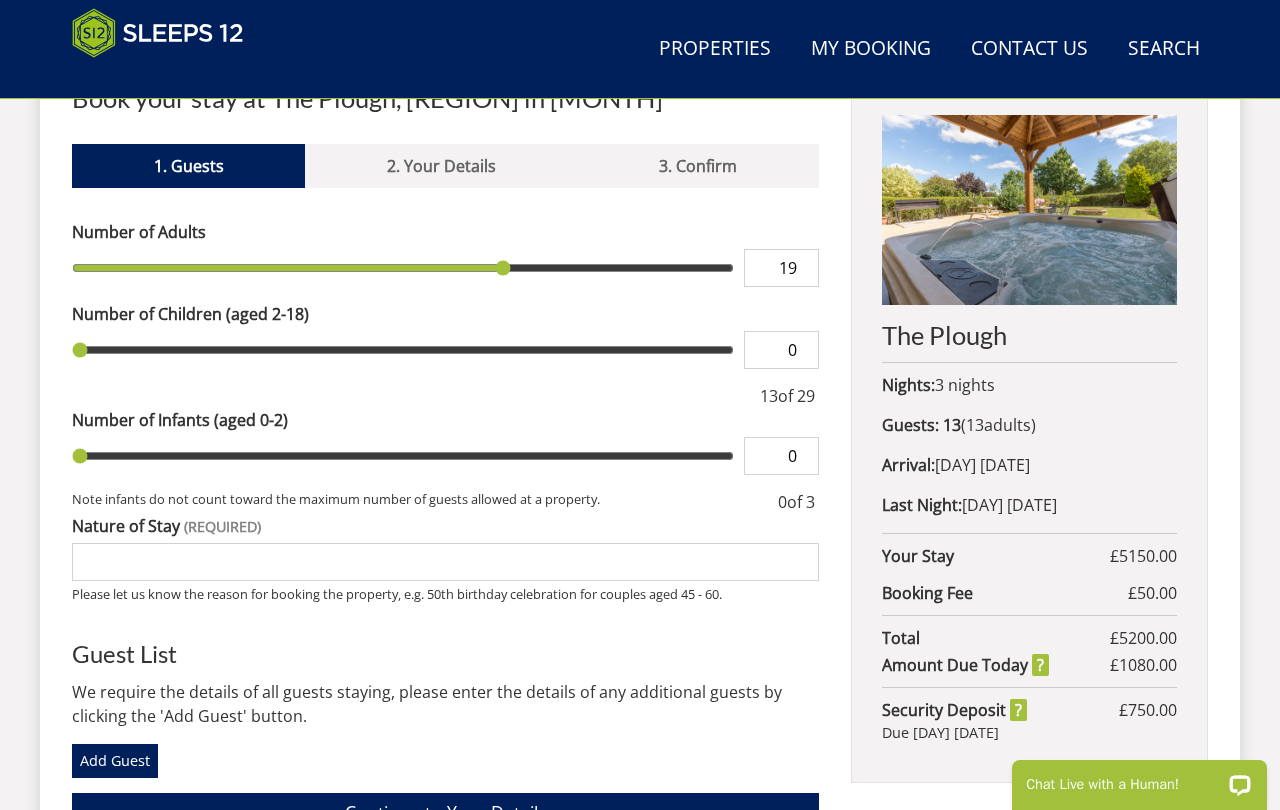type on "20" 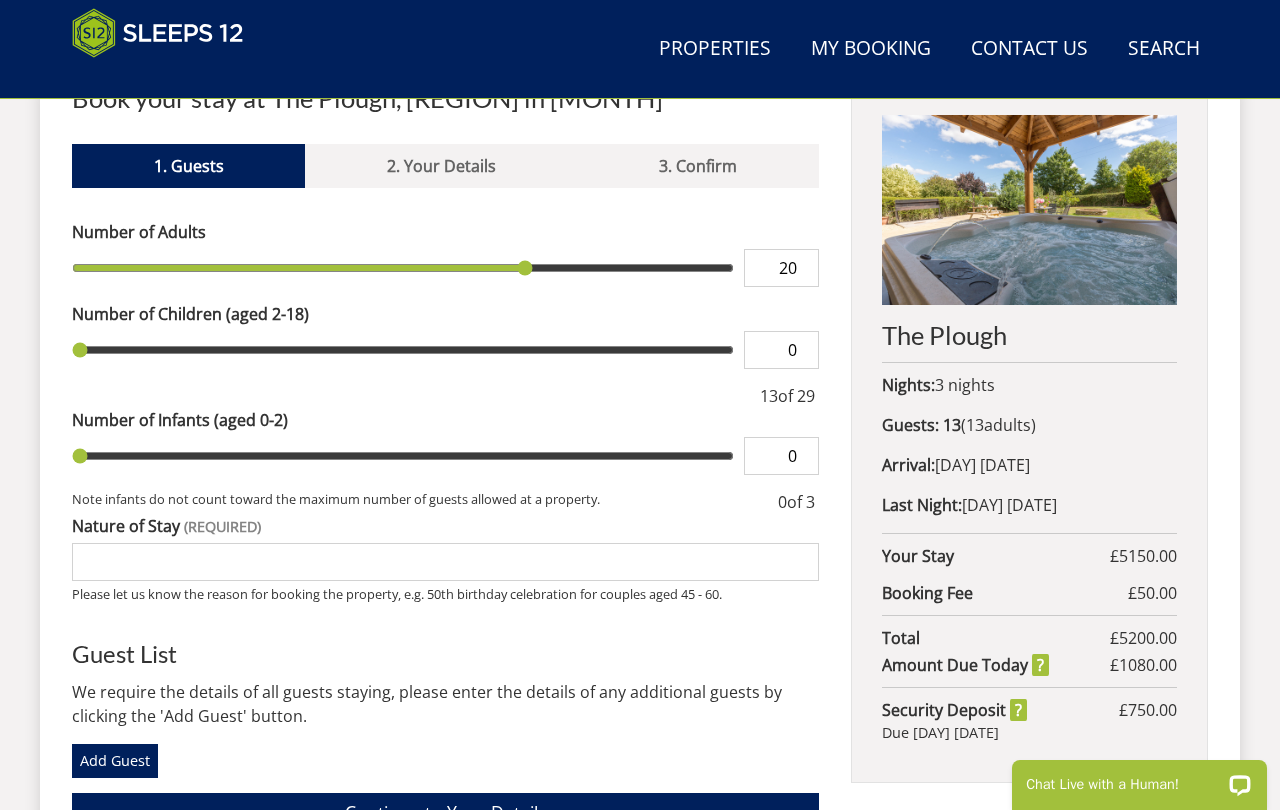 type on "21" 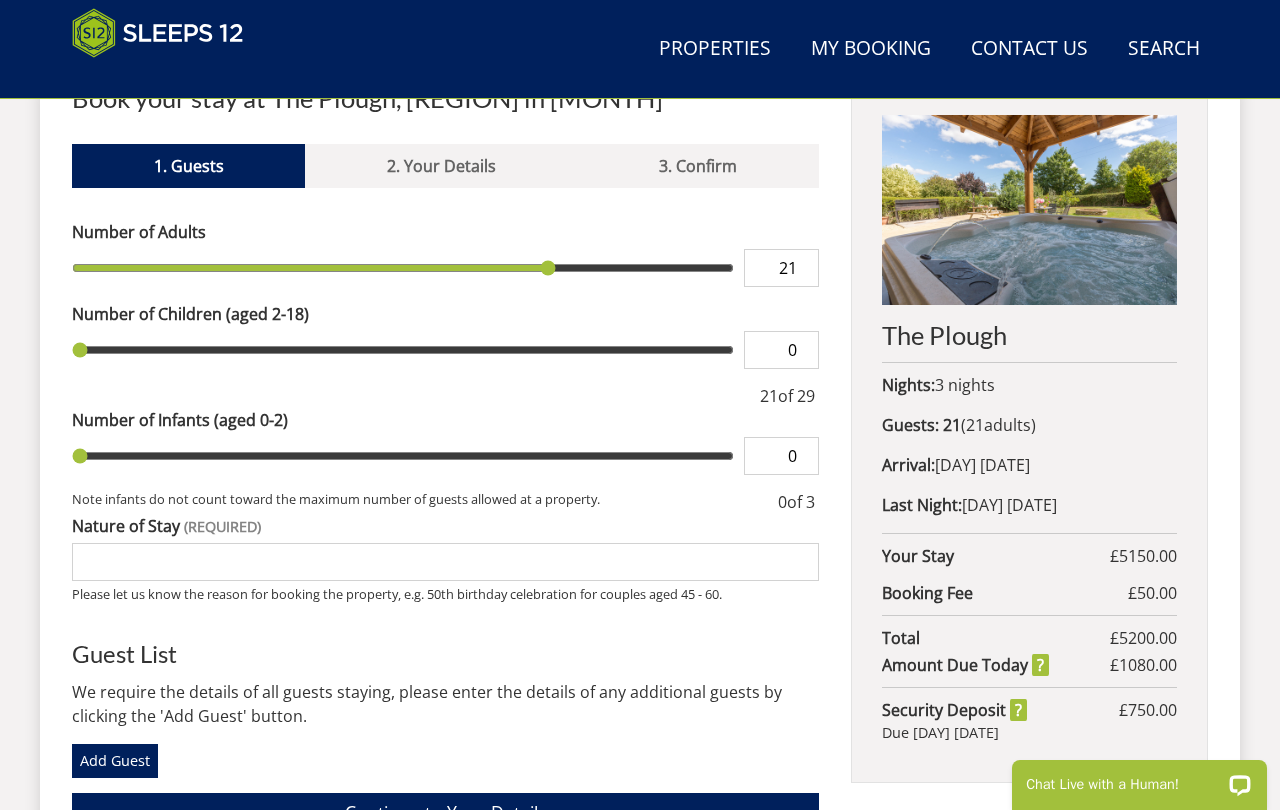 type on "22" 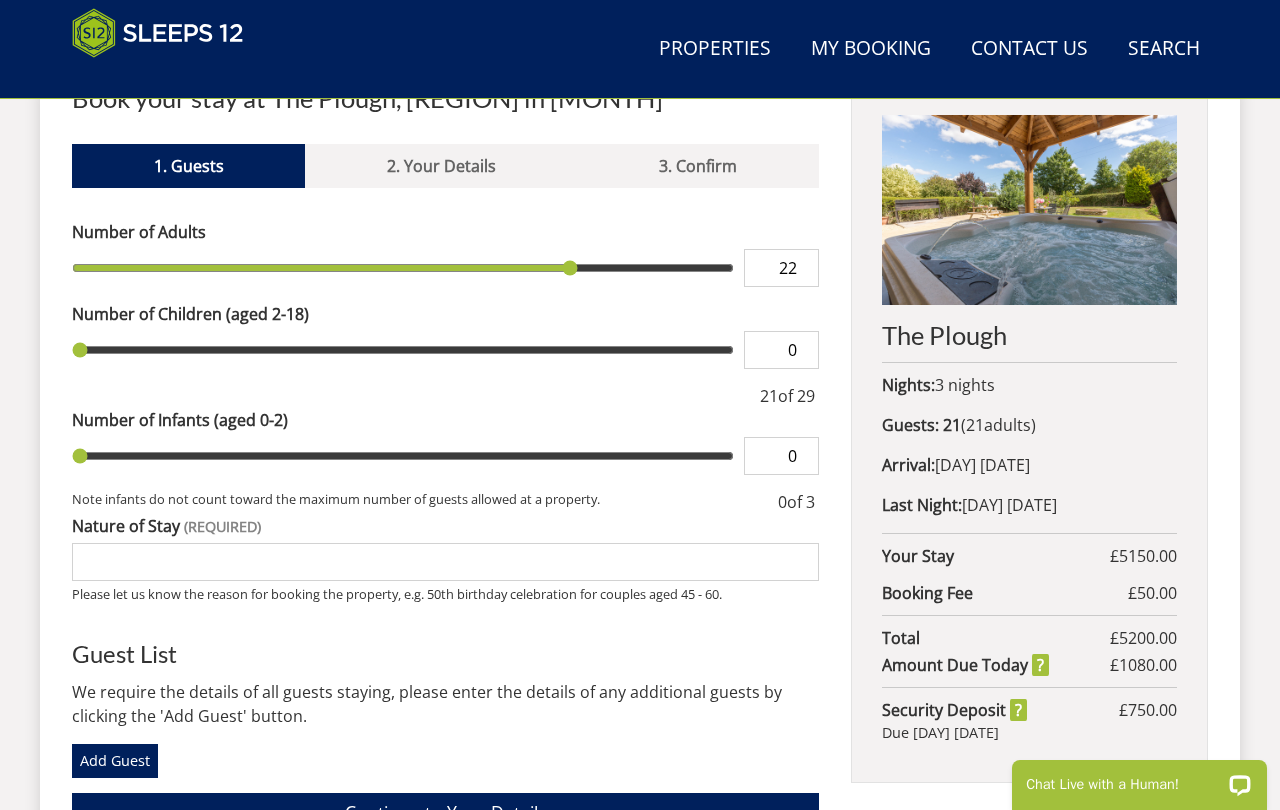 type on "23" 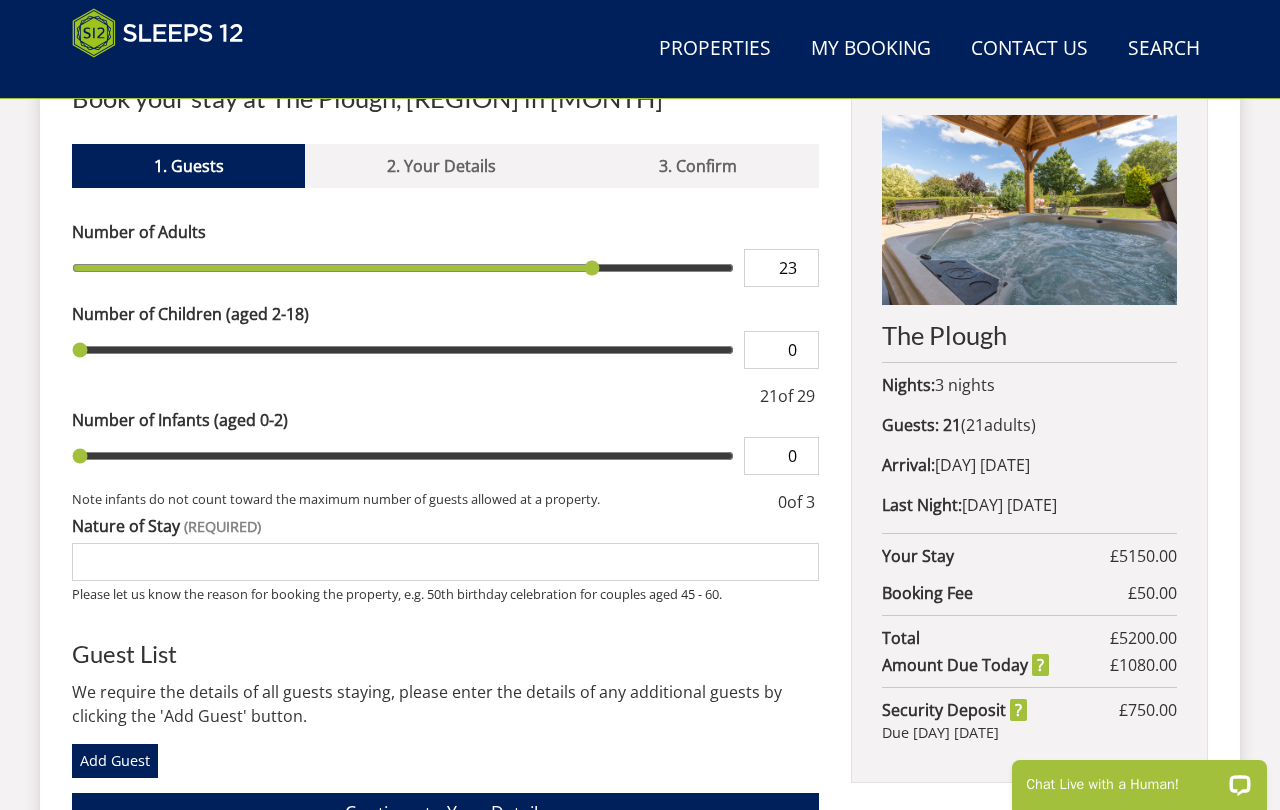 type on "24" 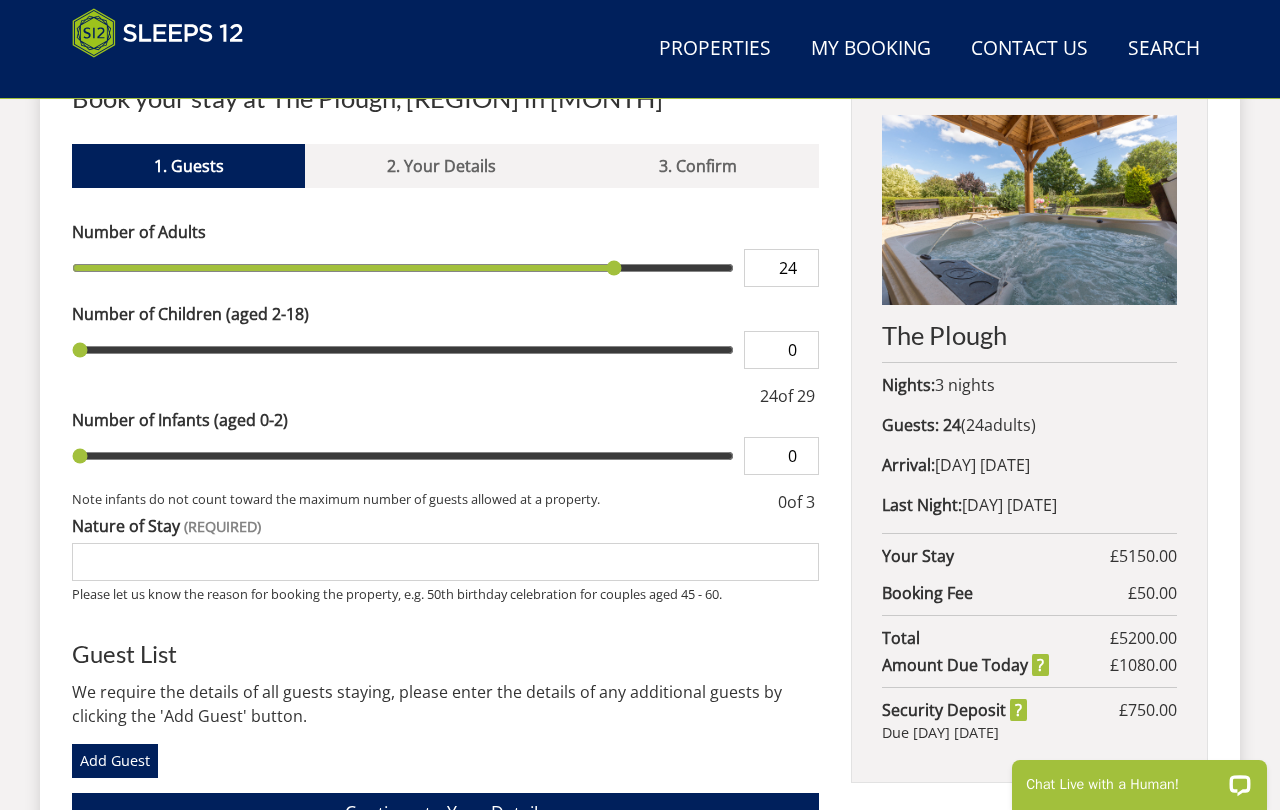 type on "23" 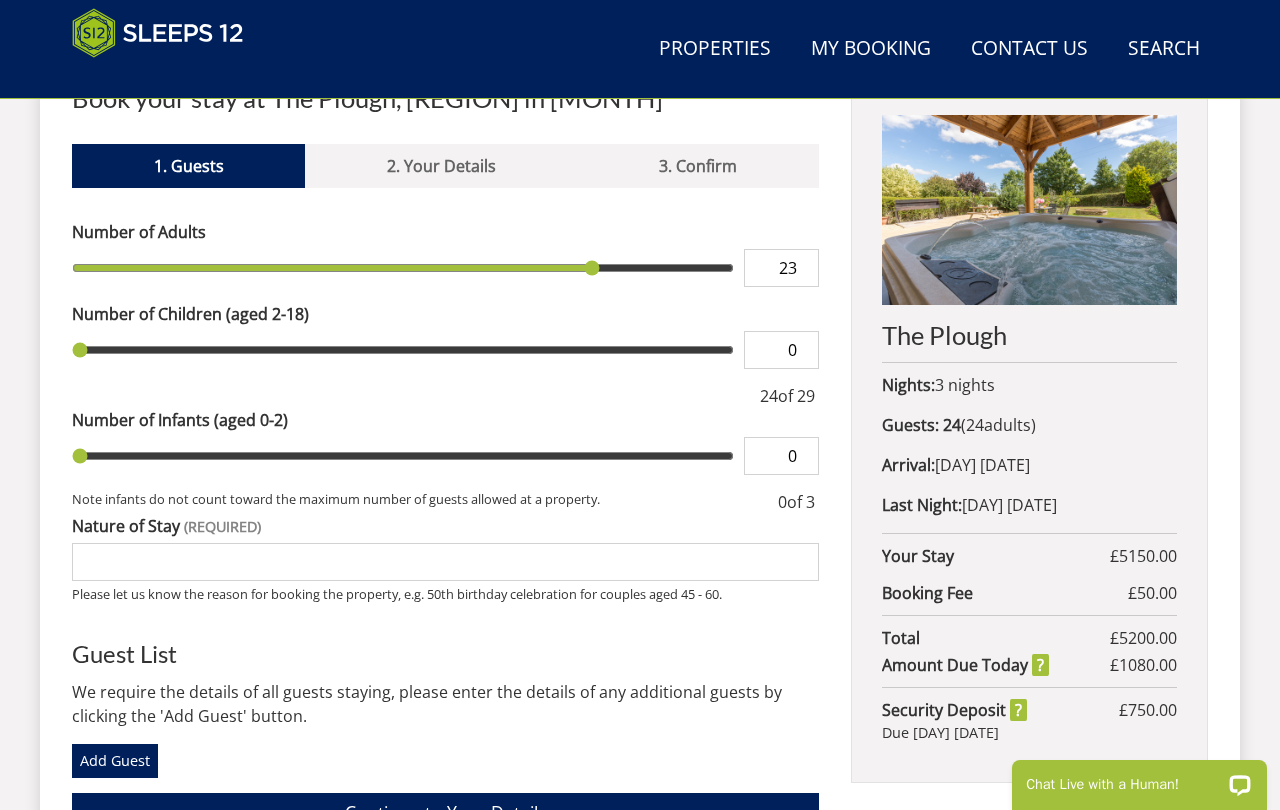 type on "22" 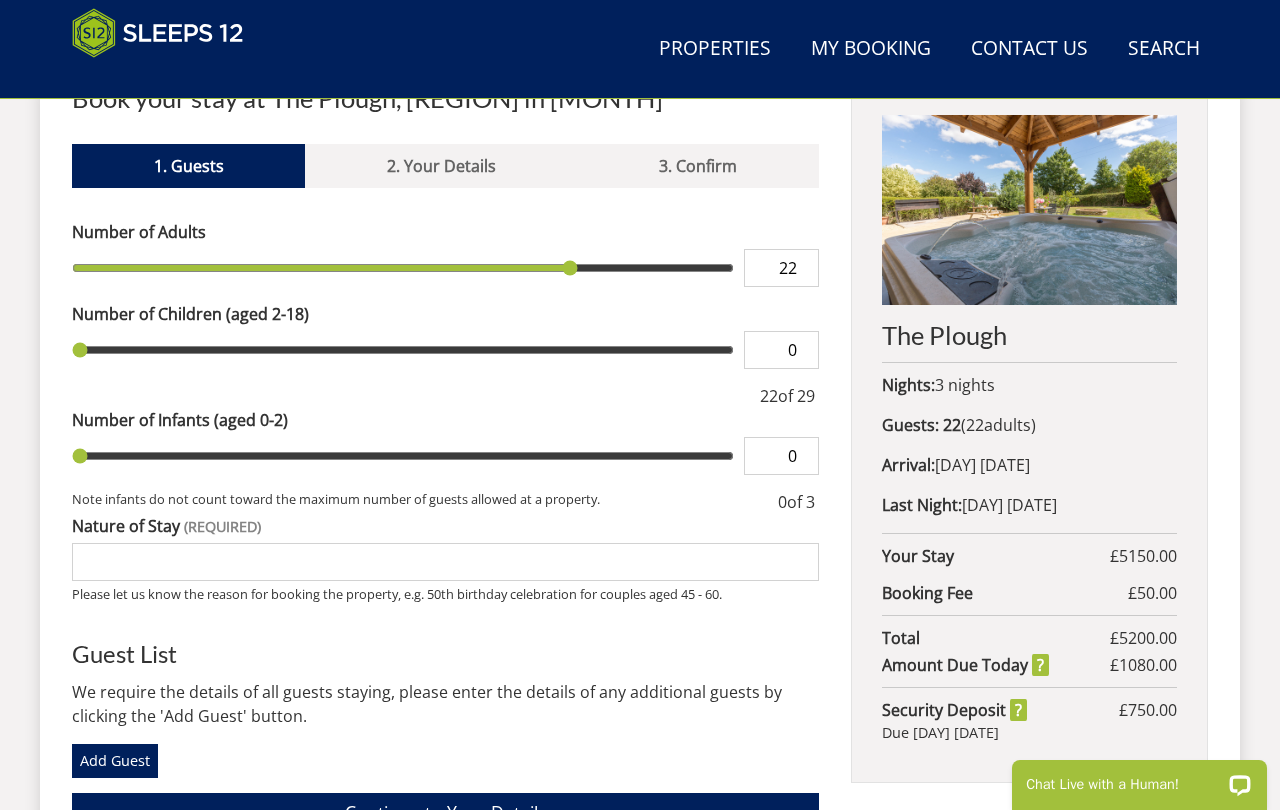 type on "21" 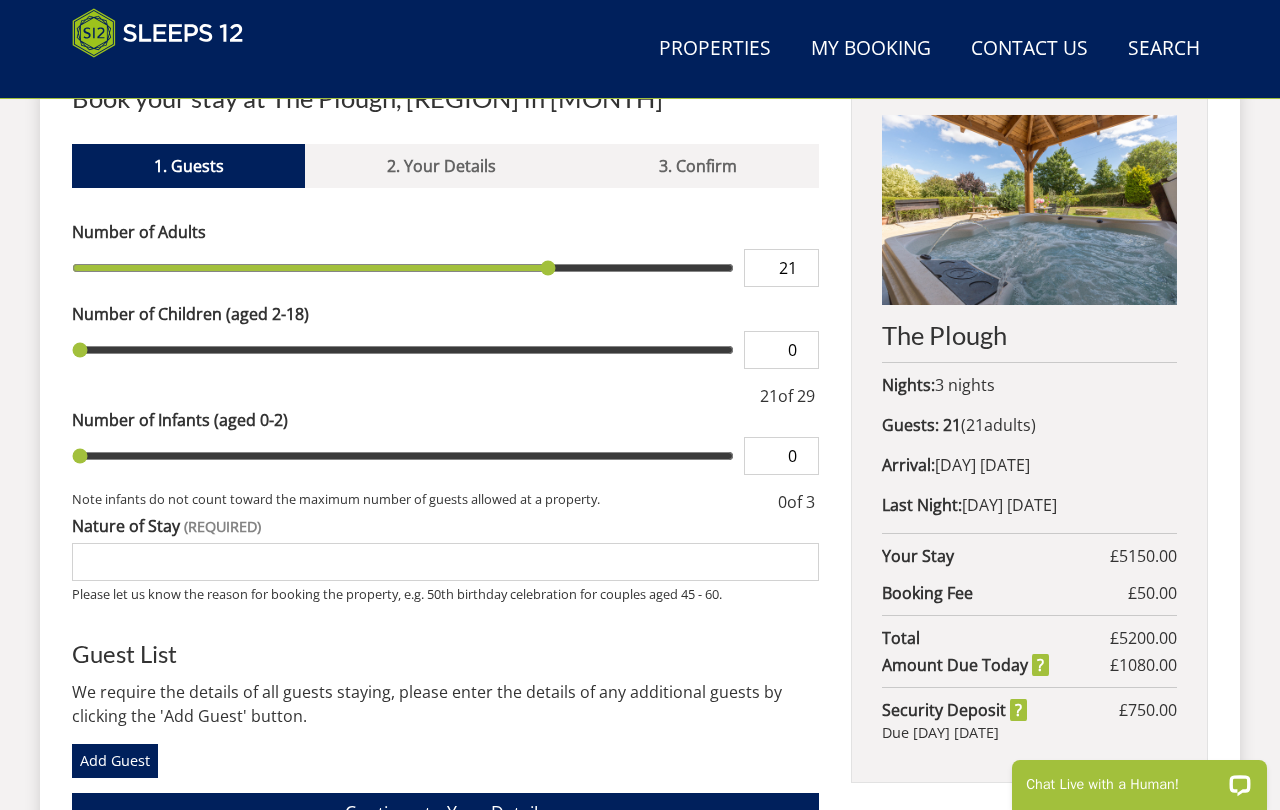 drag, startPoint x: 528, startPoint y: 271, endPoint x: 545, endPoint y: 268, distance: 17.262676 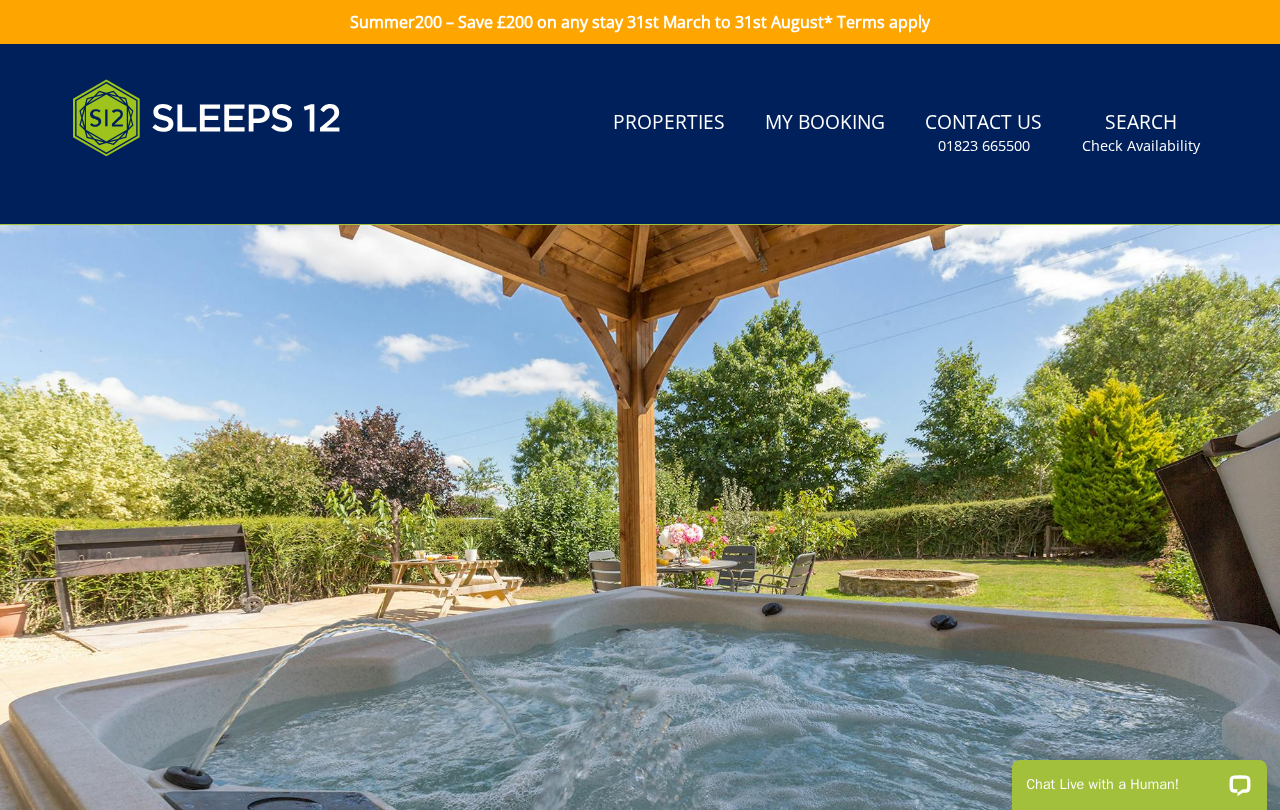 scroll, scrollTop: 0, scrollLeft: 0, axis: both 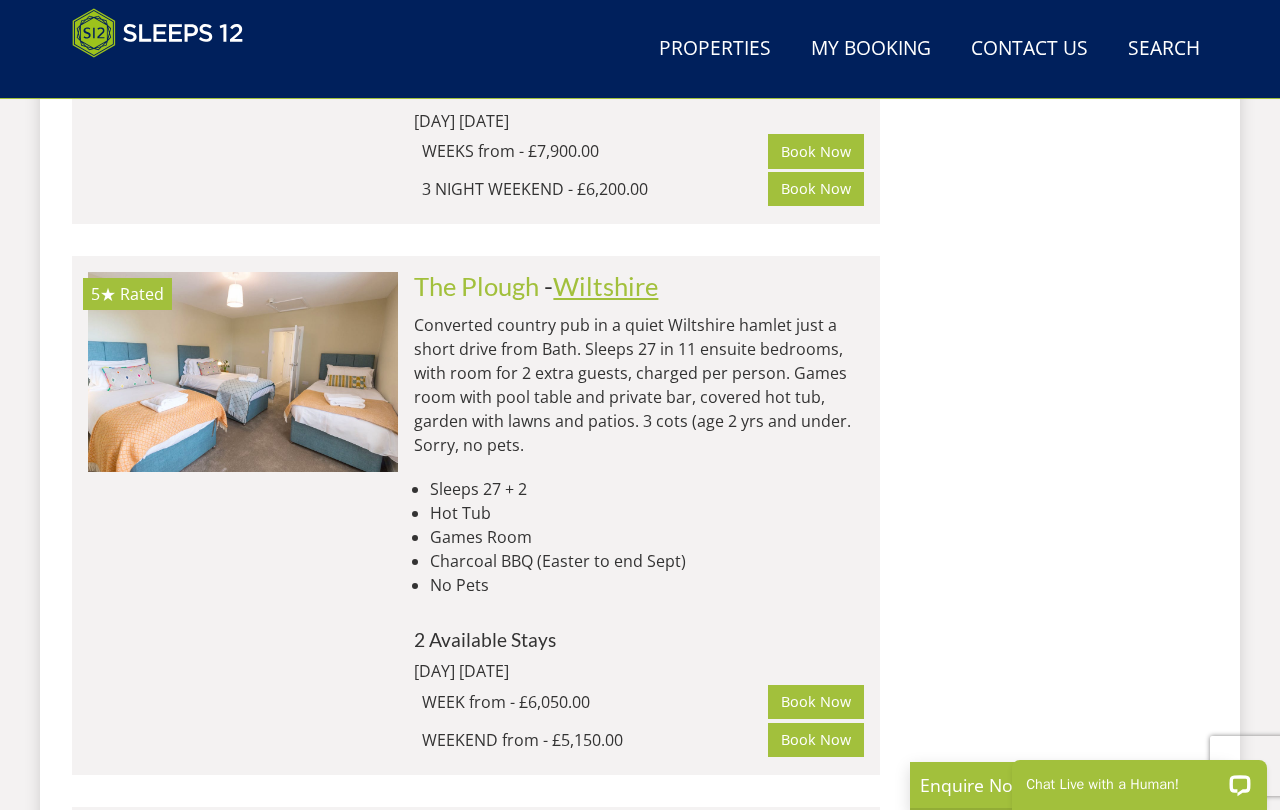 click on "Wiltshire" at bounding box center [605, 286] 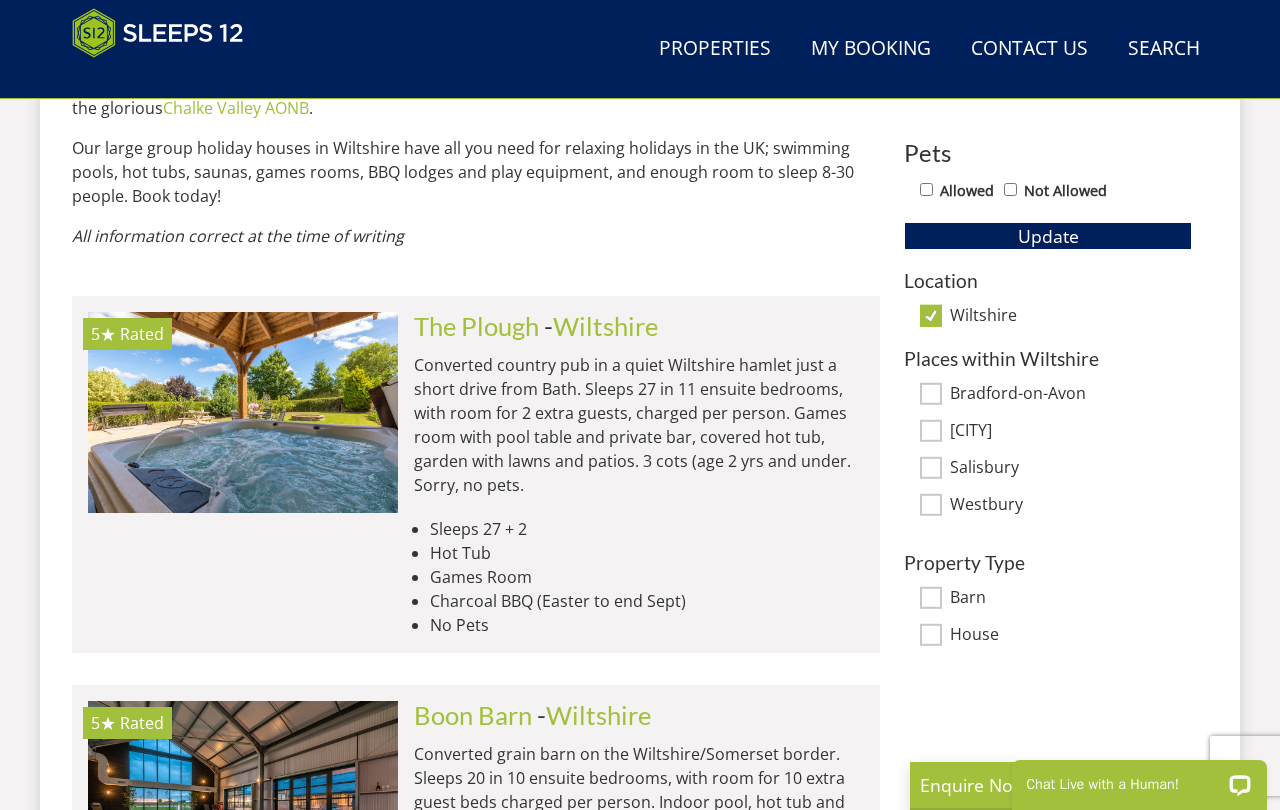 scroll, scrollTop: 1118, scrollLeft: 0, axis: vertical 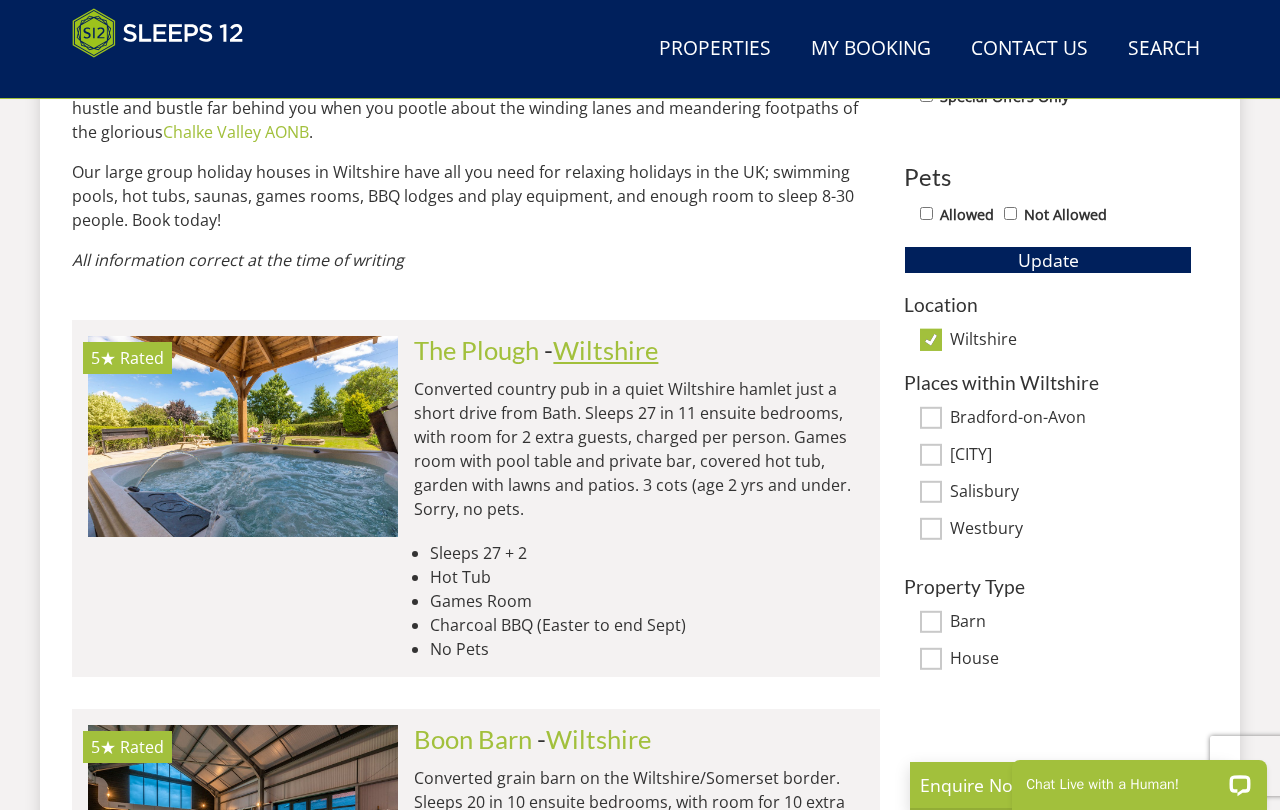 click on "Wiltshire" at bounding box center [605, 350] 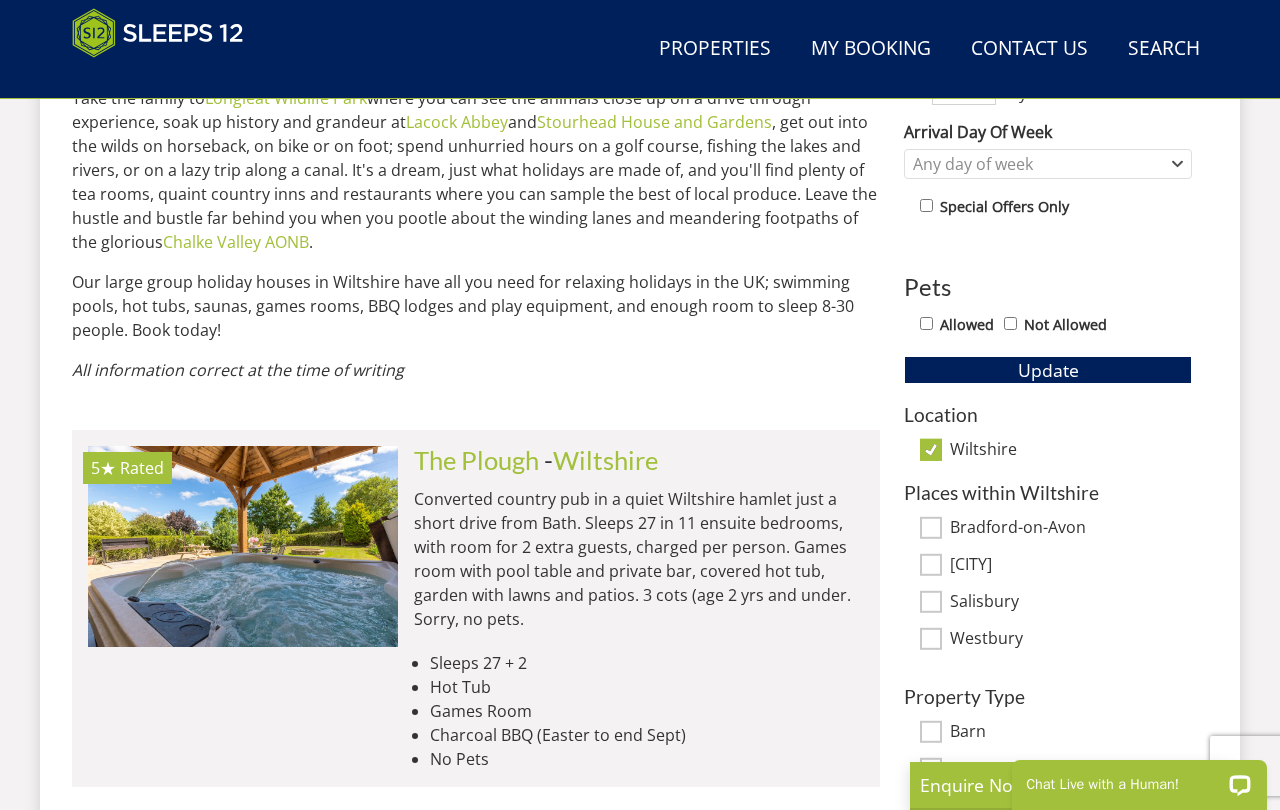 scroll, scrollTop: 1020, scrollLeft: 0, axis: vertical 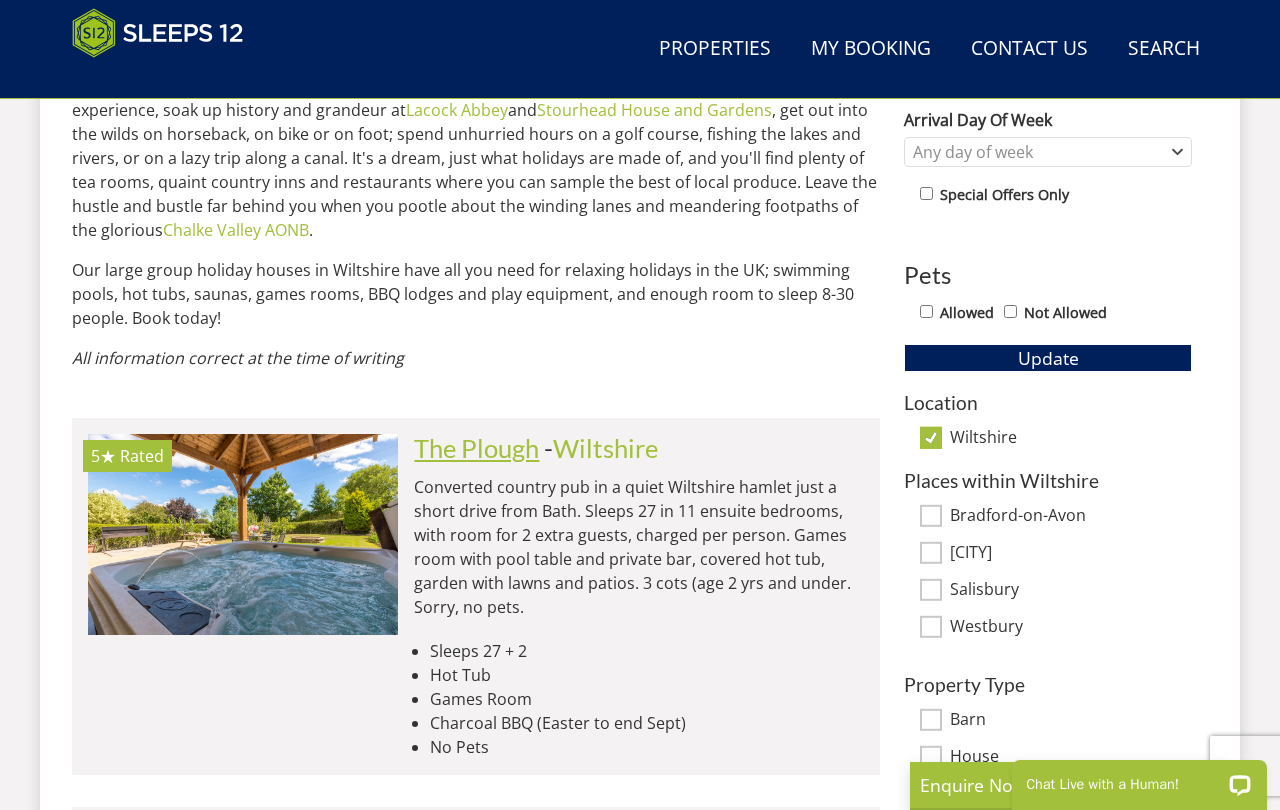 click on "The Plough" at bounding box center [476, 448] 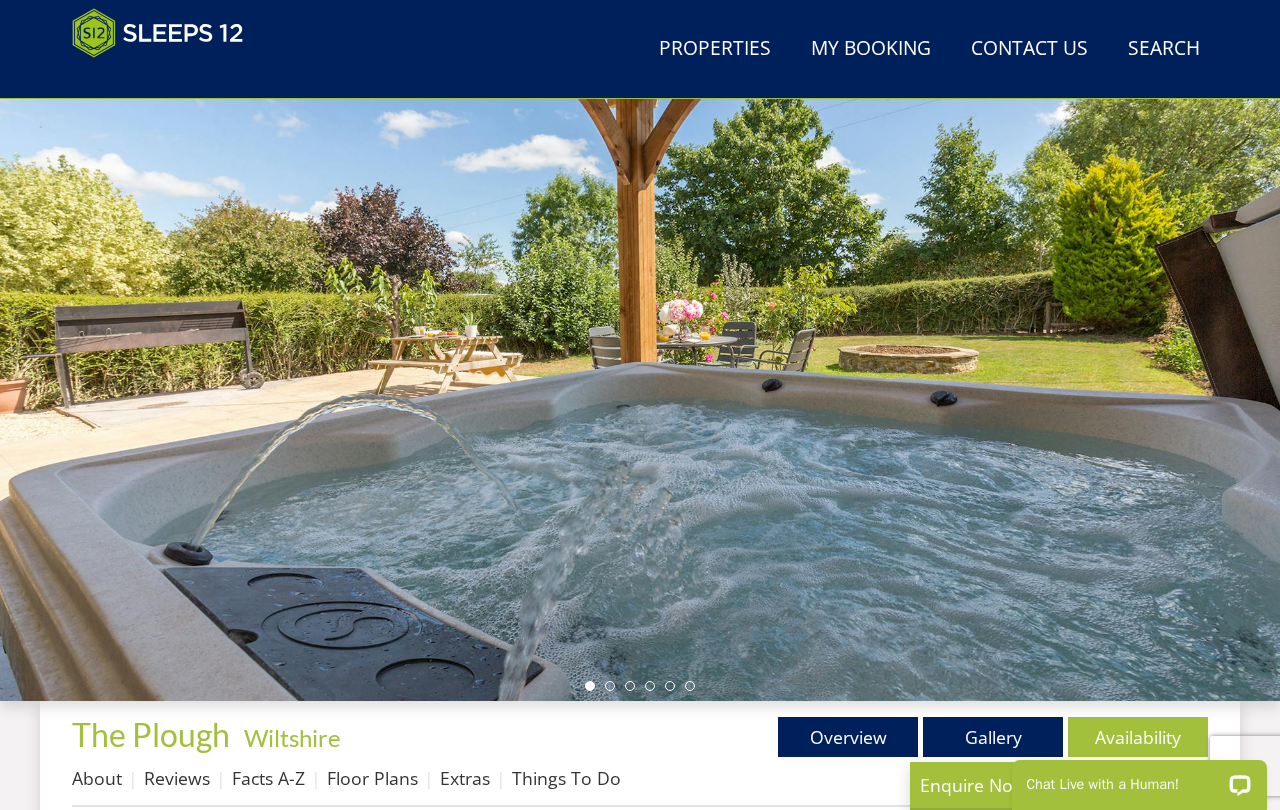 scroll, scrollTop: 172, scrollLeft: 0, axis: vertical 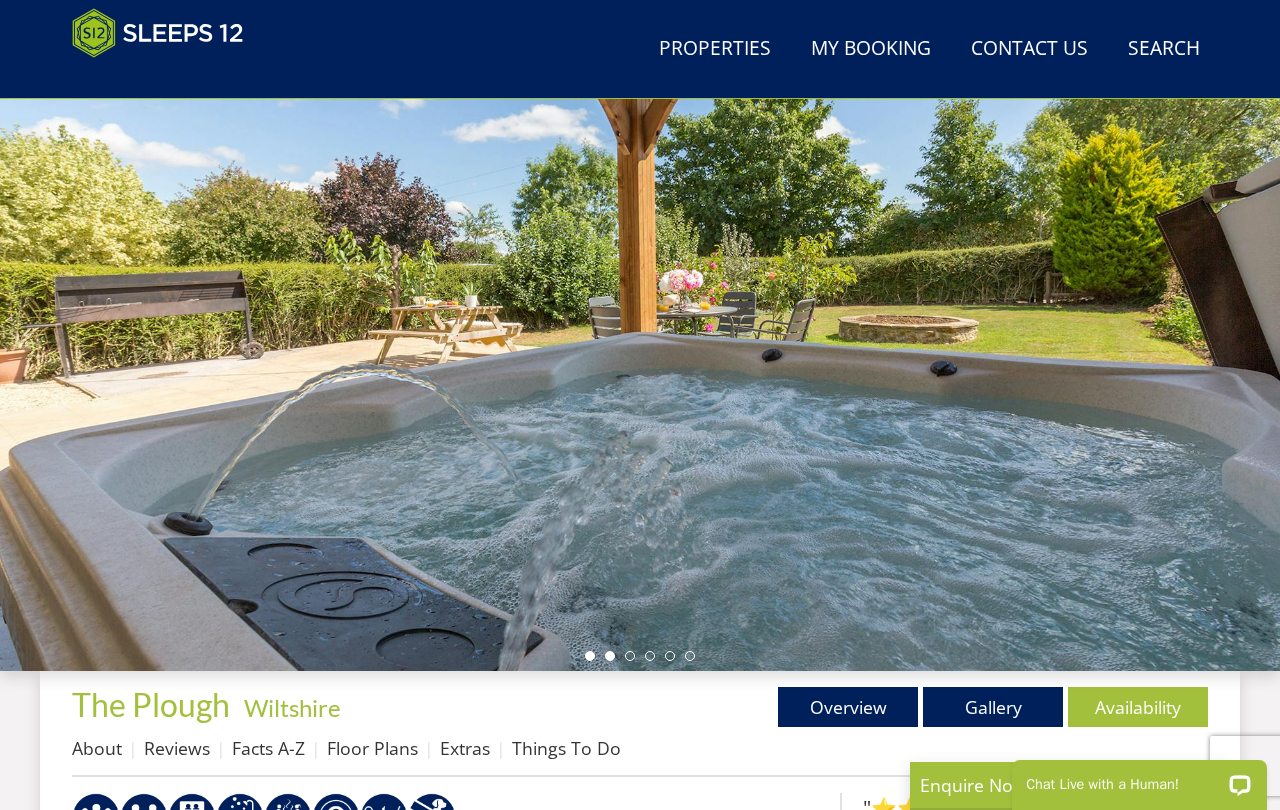 click at bounding box center [610, 656] 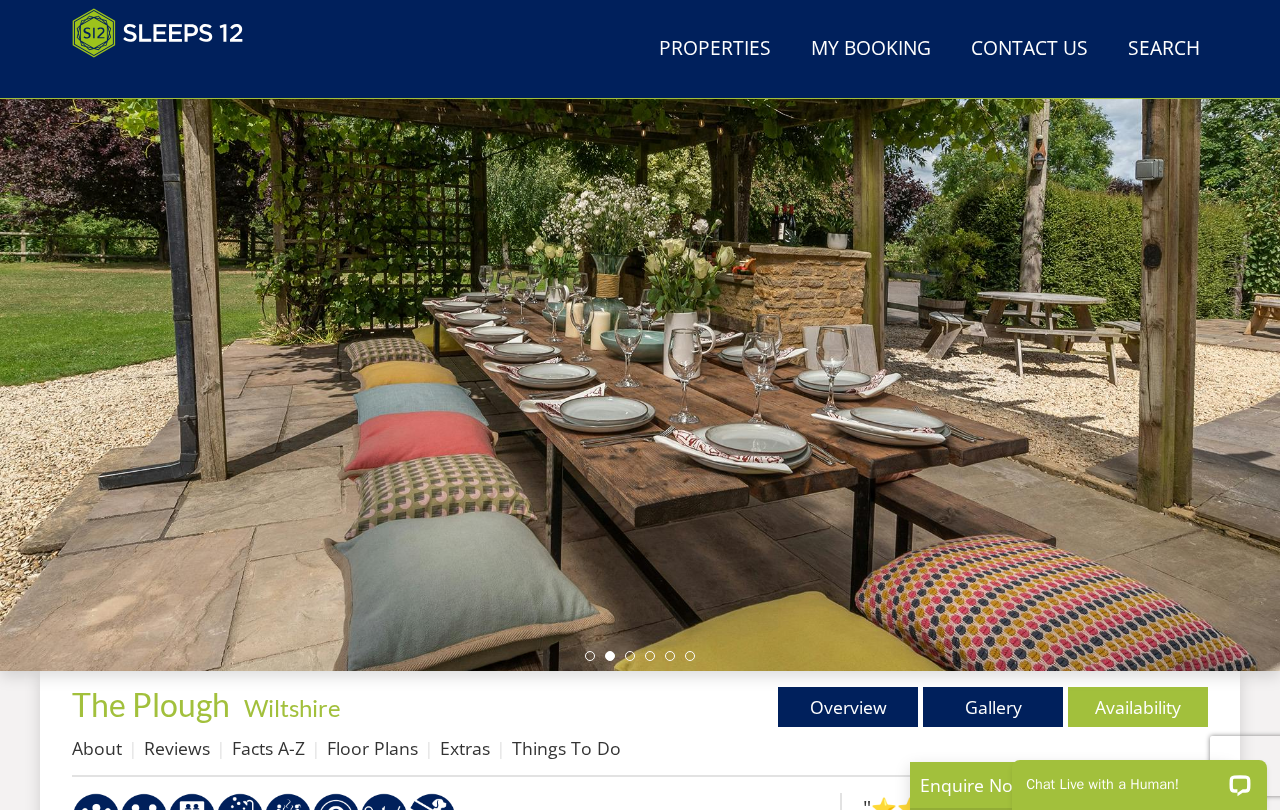 click at bounding box center [640, 321] 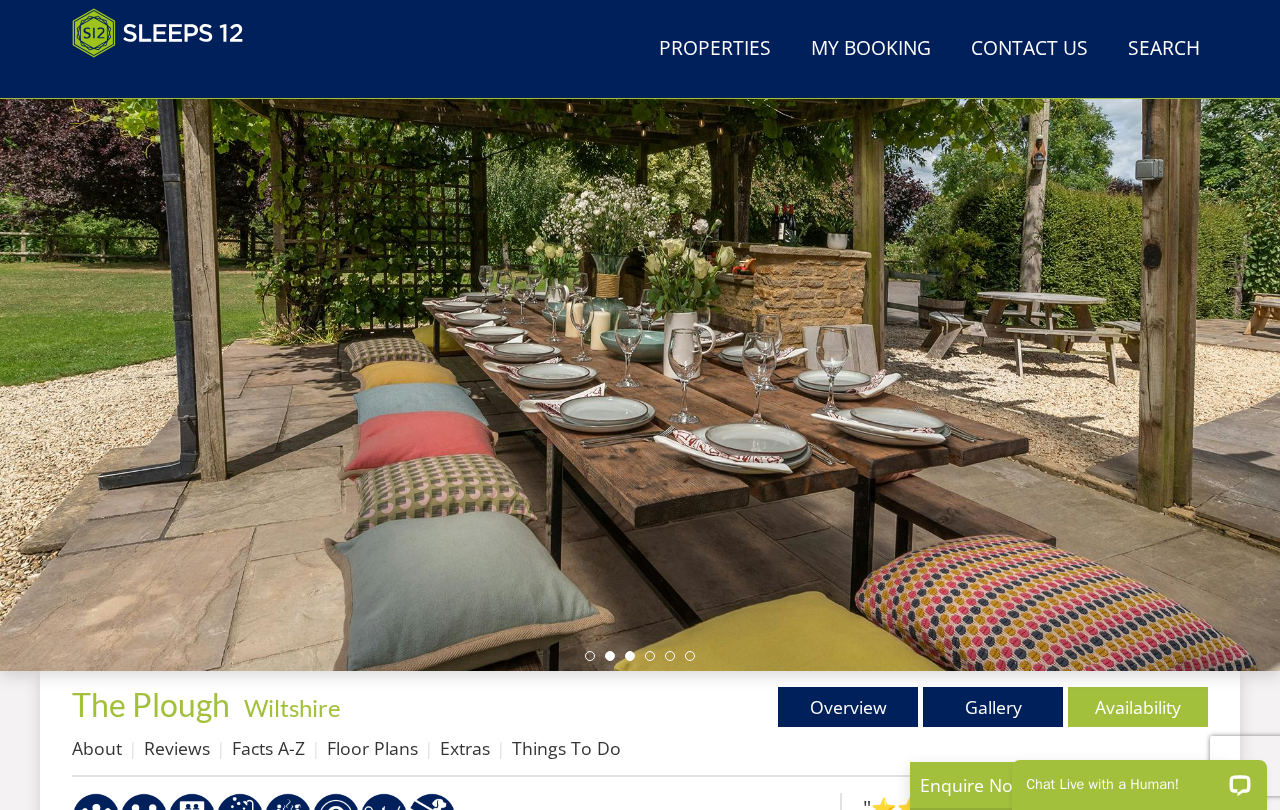 click at bounding box center (630, 656) 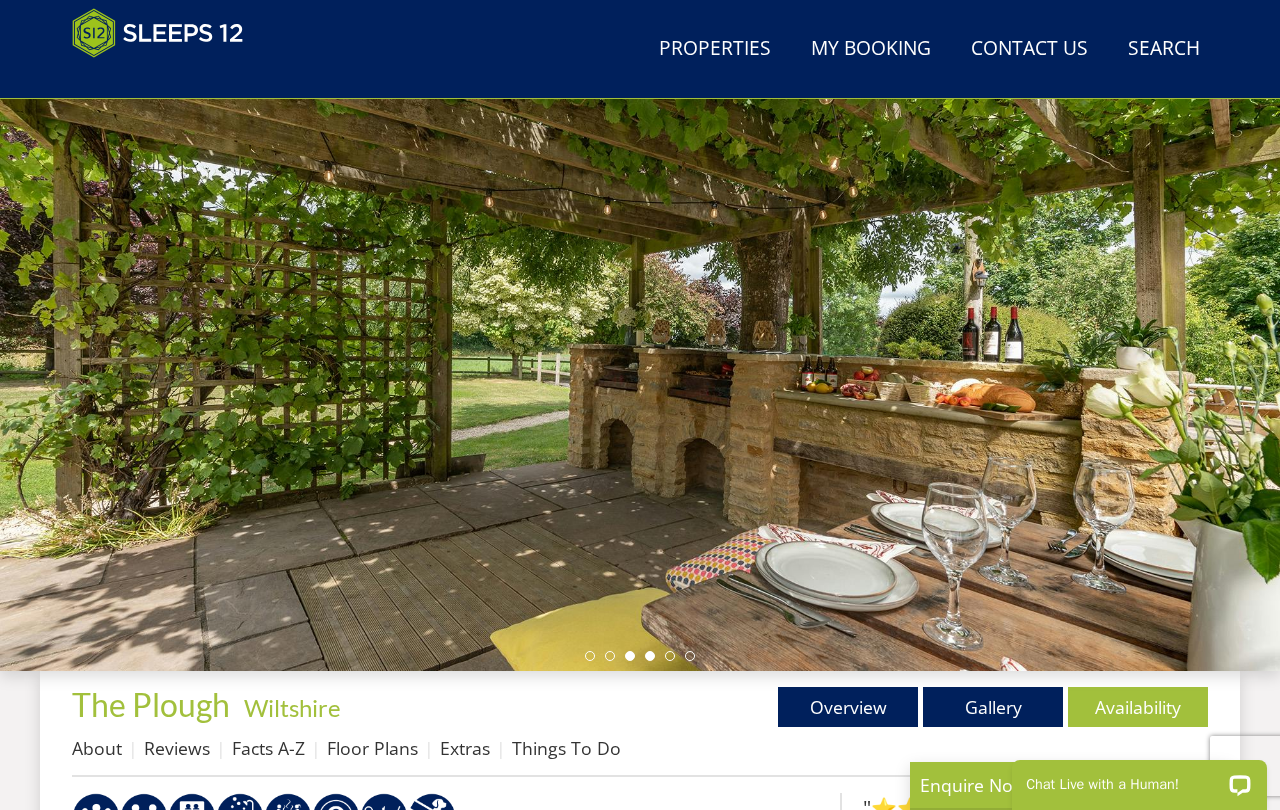 click at bounding box center [650, 656] 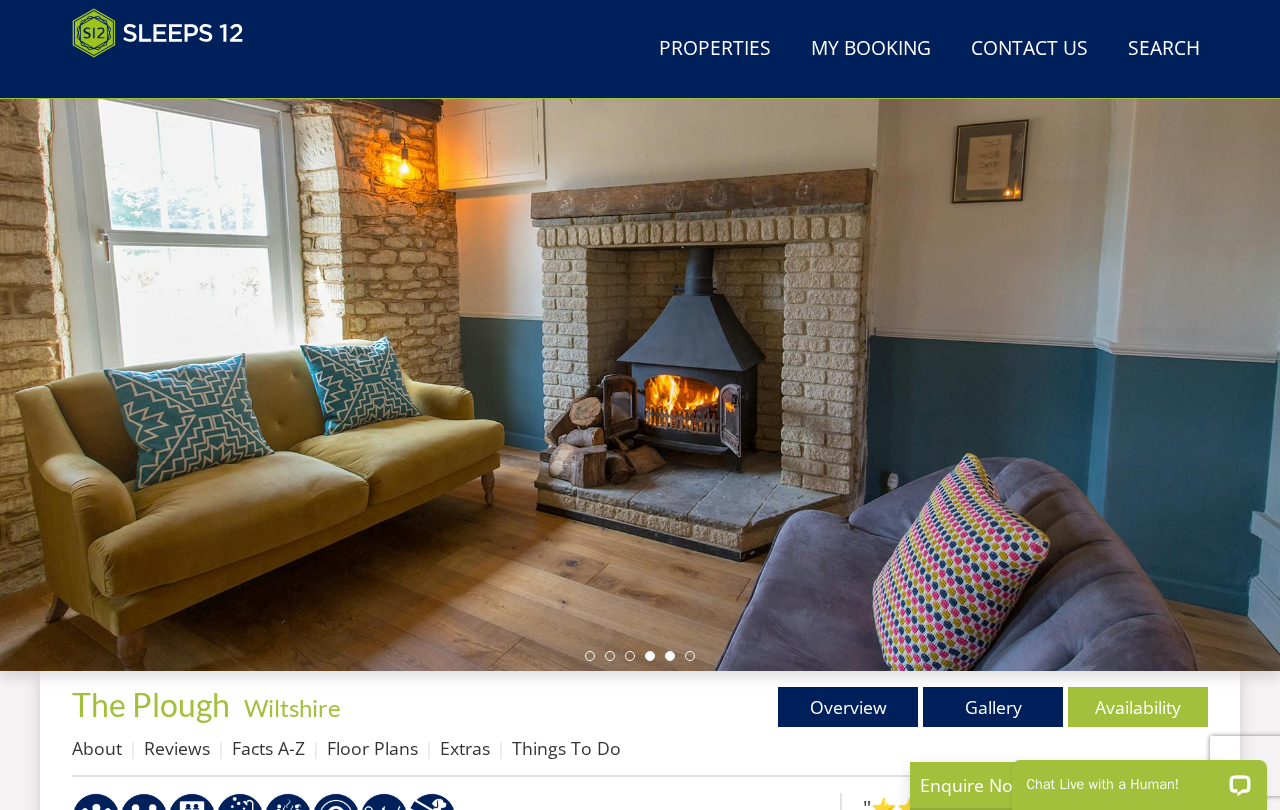 click at bounding box center [670, 656] 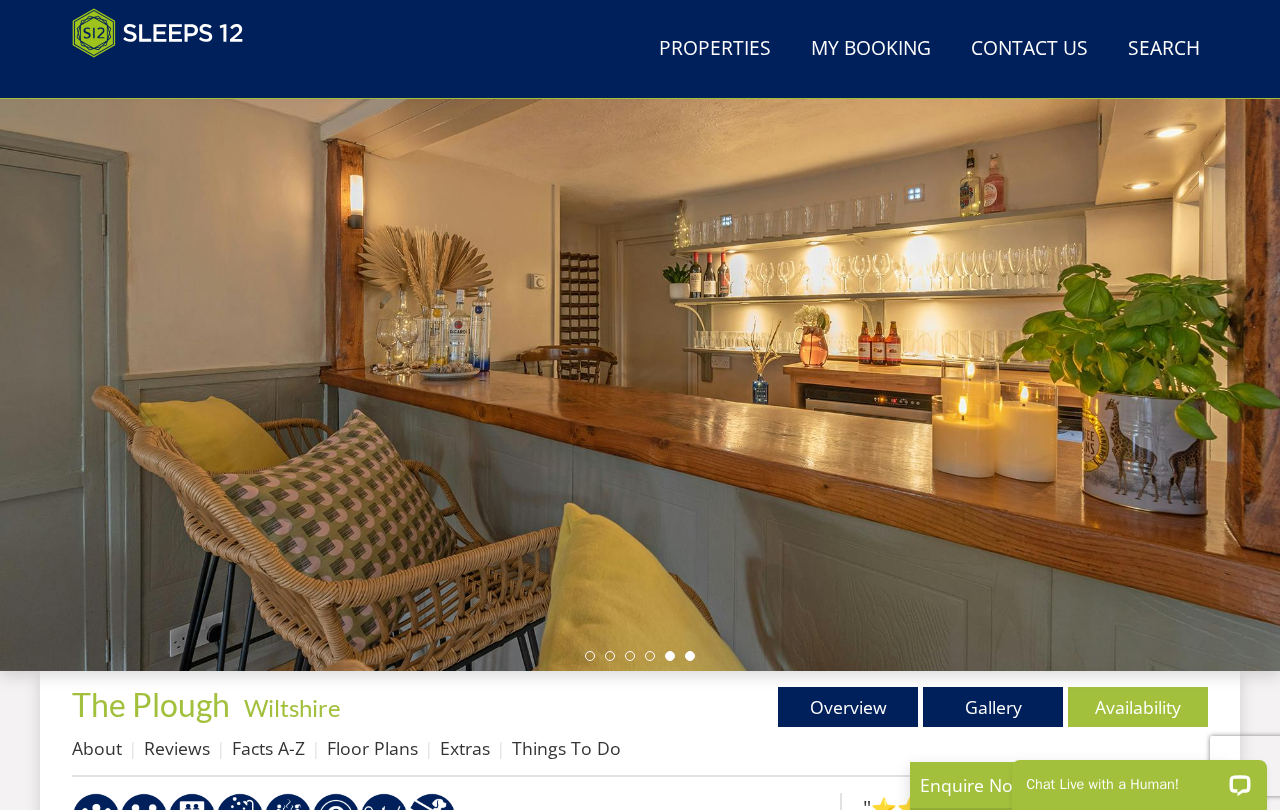 click at bounding box center [690, 656] 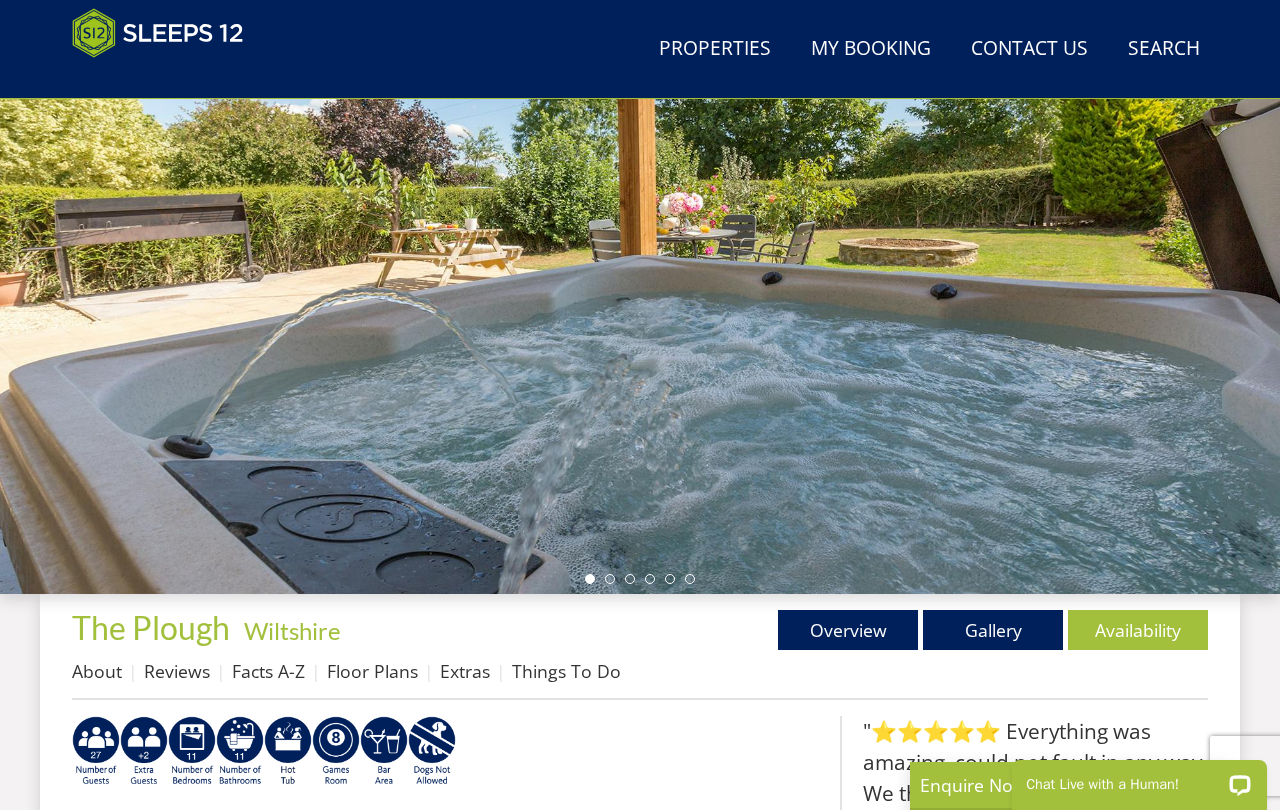 scroll, scrollTop: 255, scrollLeft: 0, axis: vertical 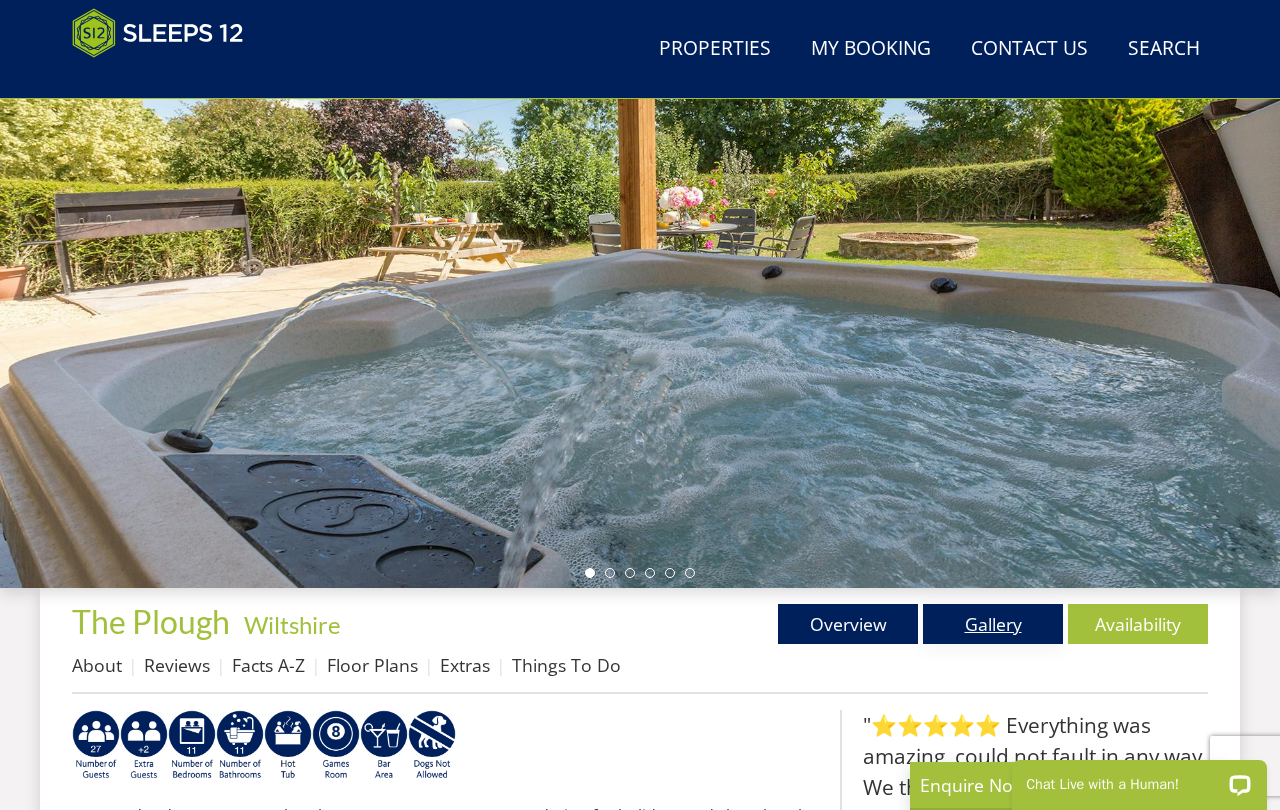 click on "Gallery" at bounding box center [993, 624] 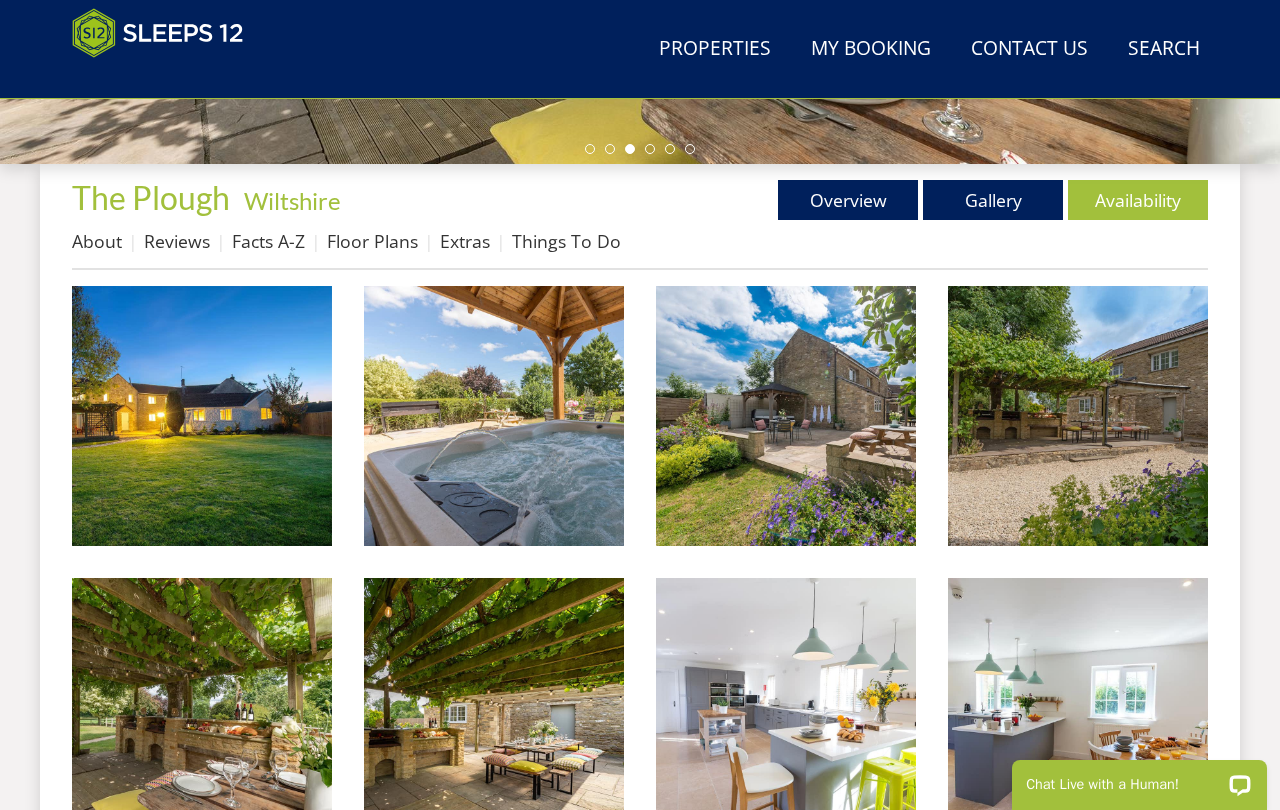 scroll, scrollTop: 674, scrollLeft: 0, axis: vertical 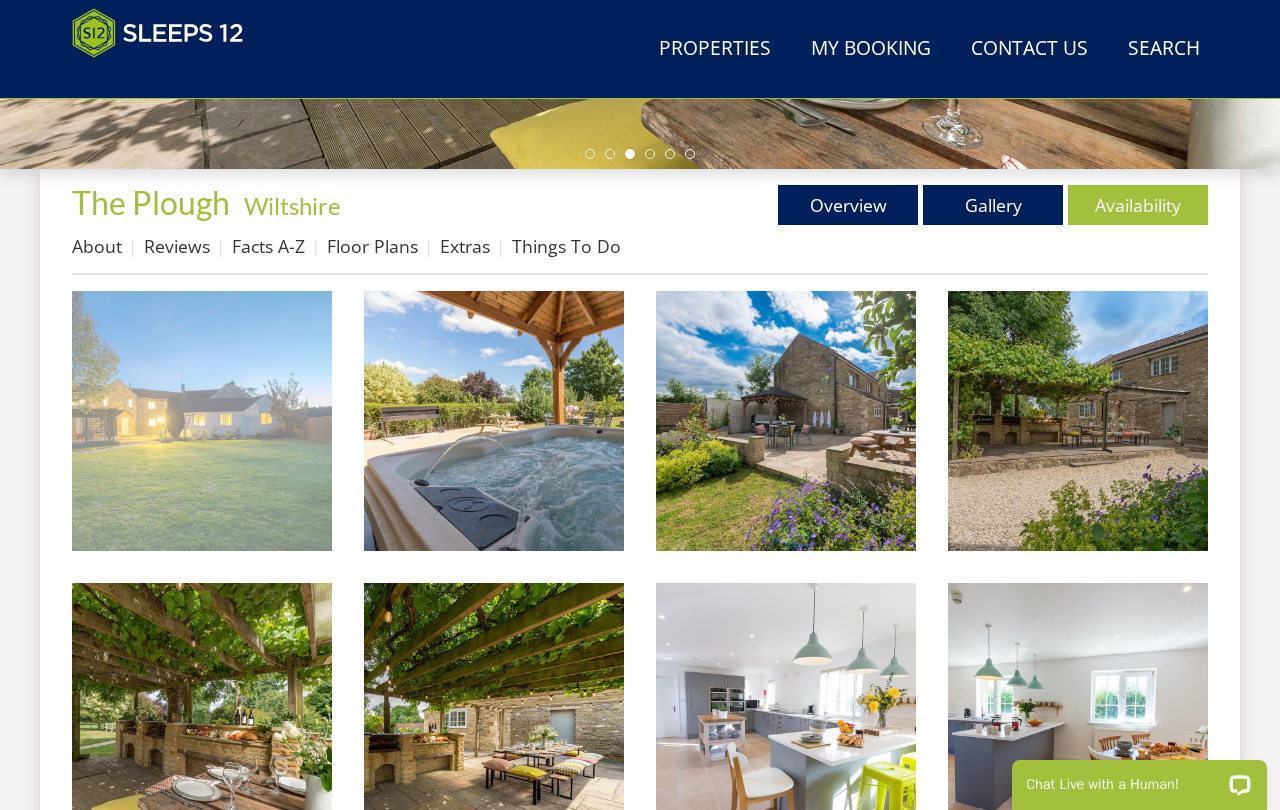 click at bounding box center [202, 421] 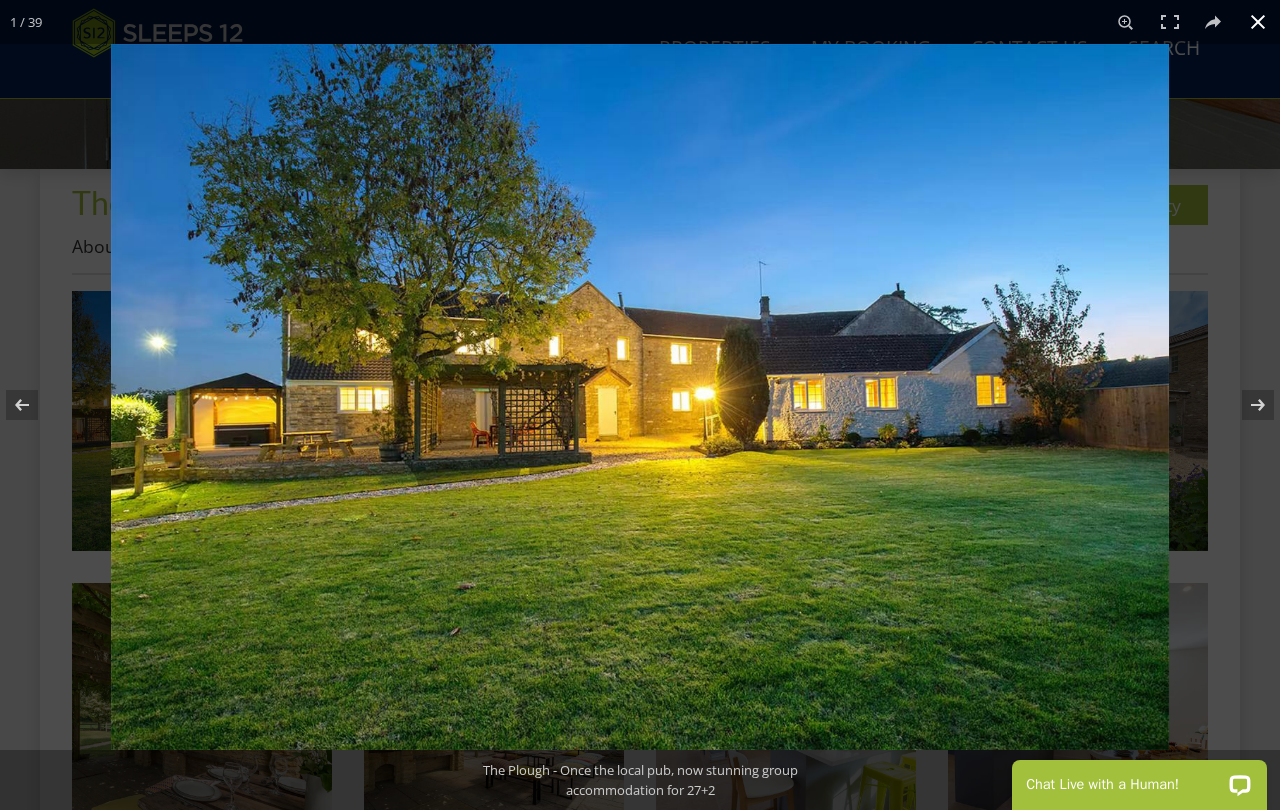 click at bounding box center (1258, 22) 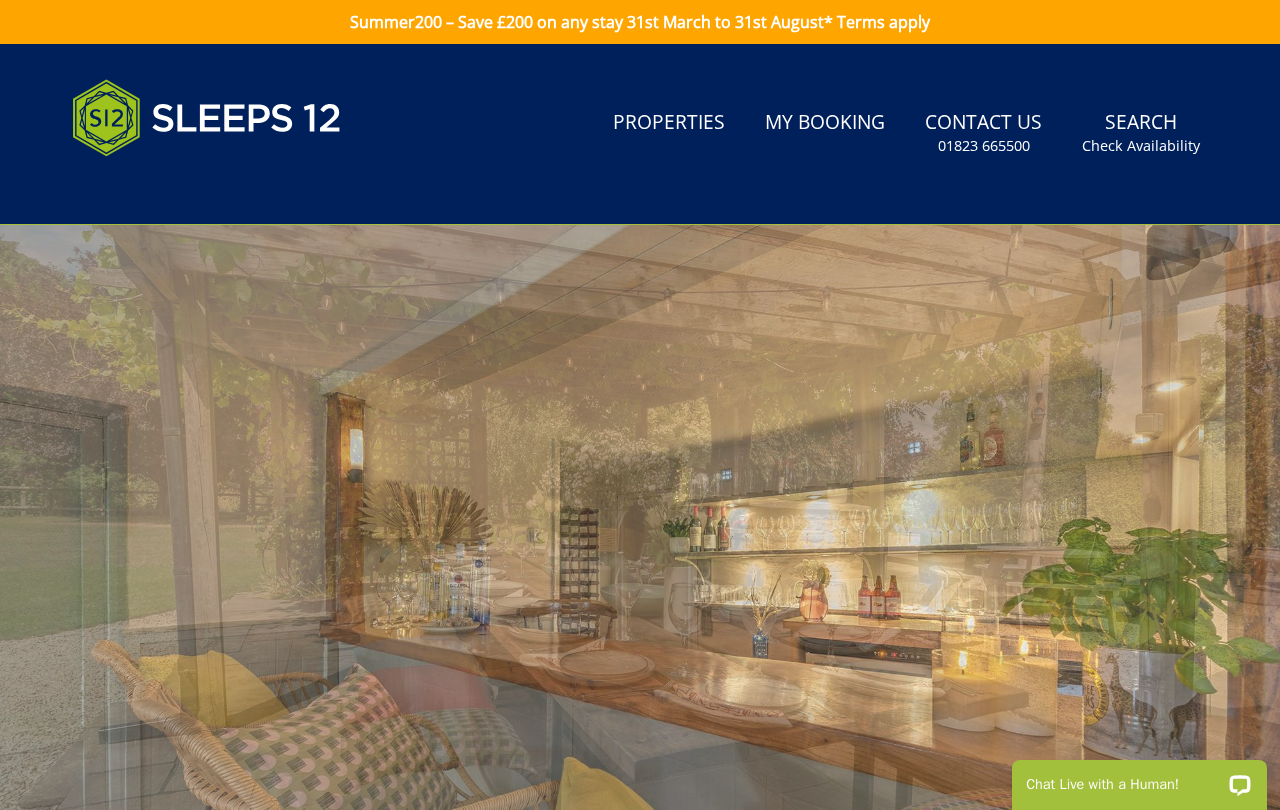 scroll, scrollTop: 0, scrollLeft: 0, axis: both 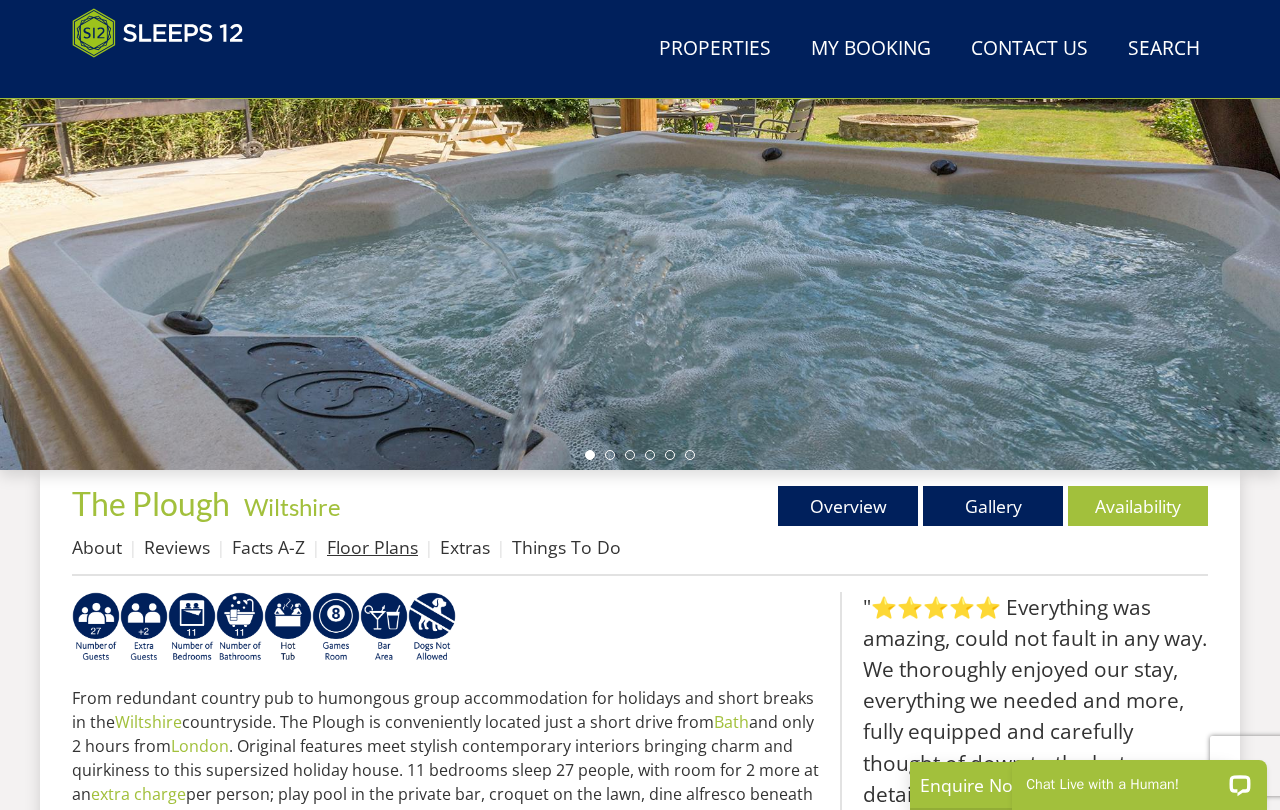 click on "Floor Plans" at bounding box center (372, 547) 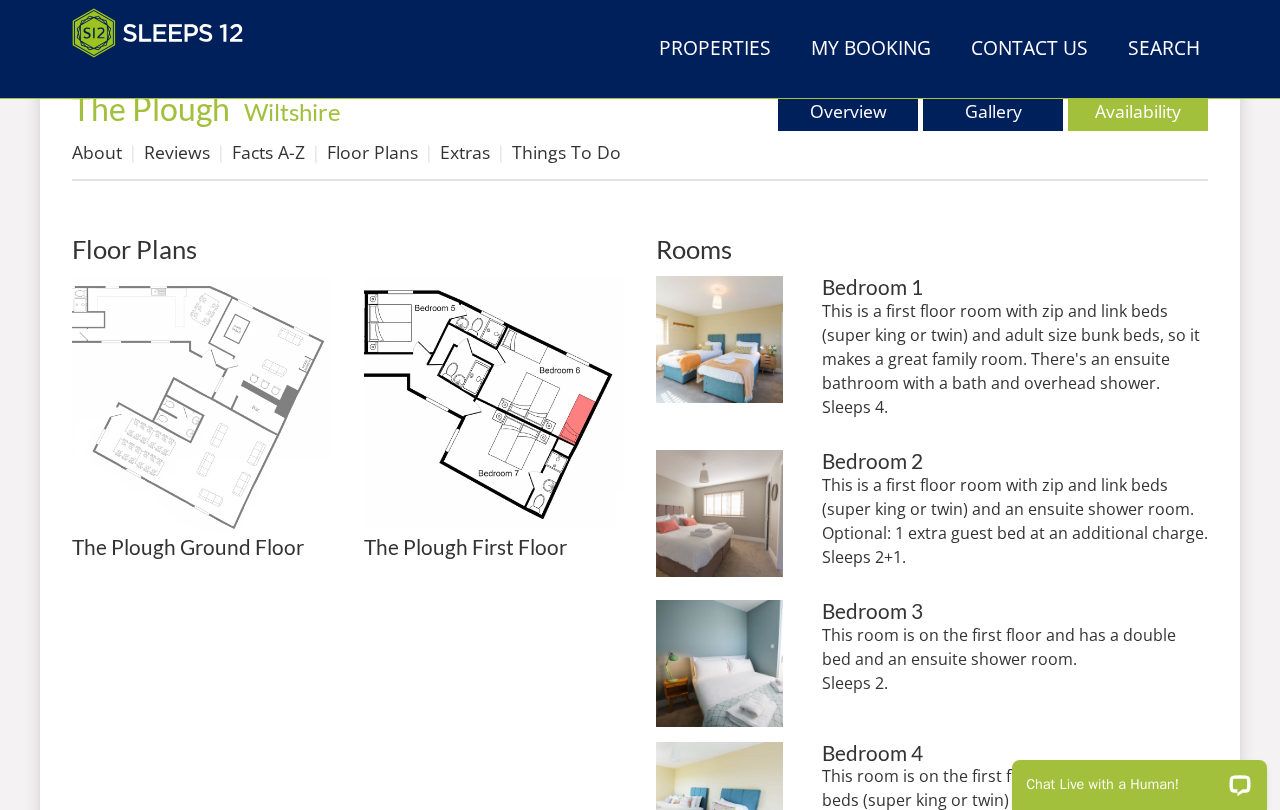 scroll, scrollTop: 756, scrollLeft: 0, axis: vertical 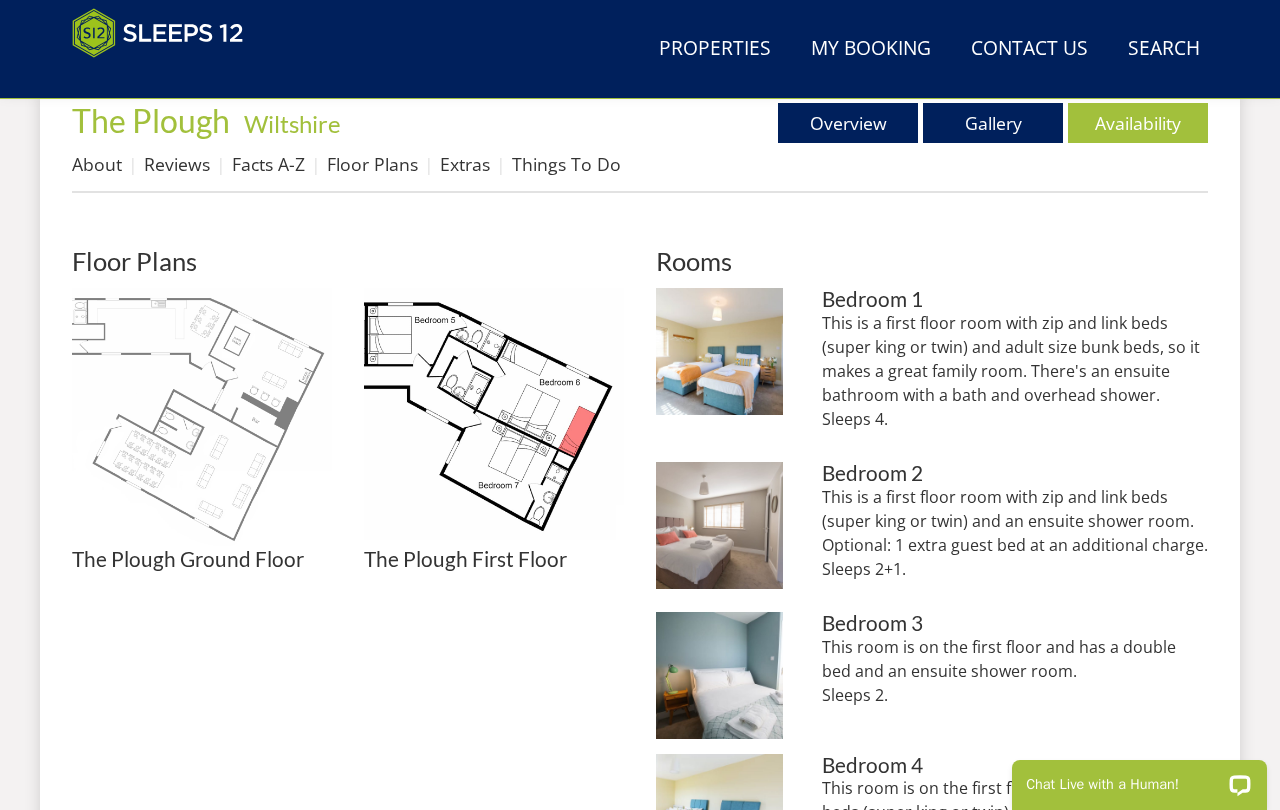 click at bounding box center [202, 418] 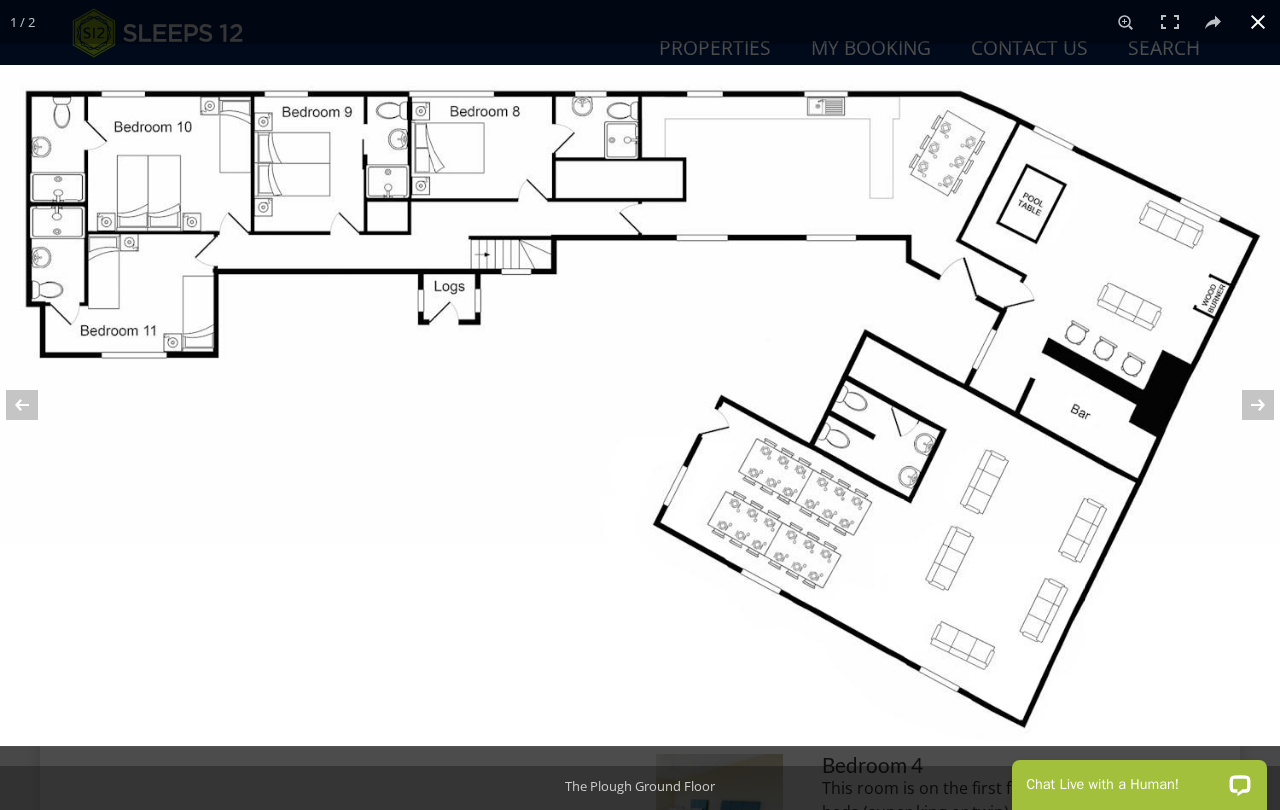 click at bounding box center [1258, 22] 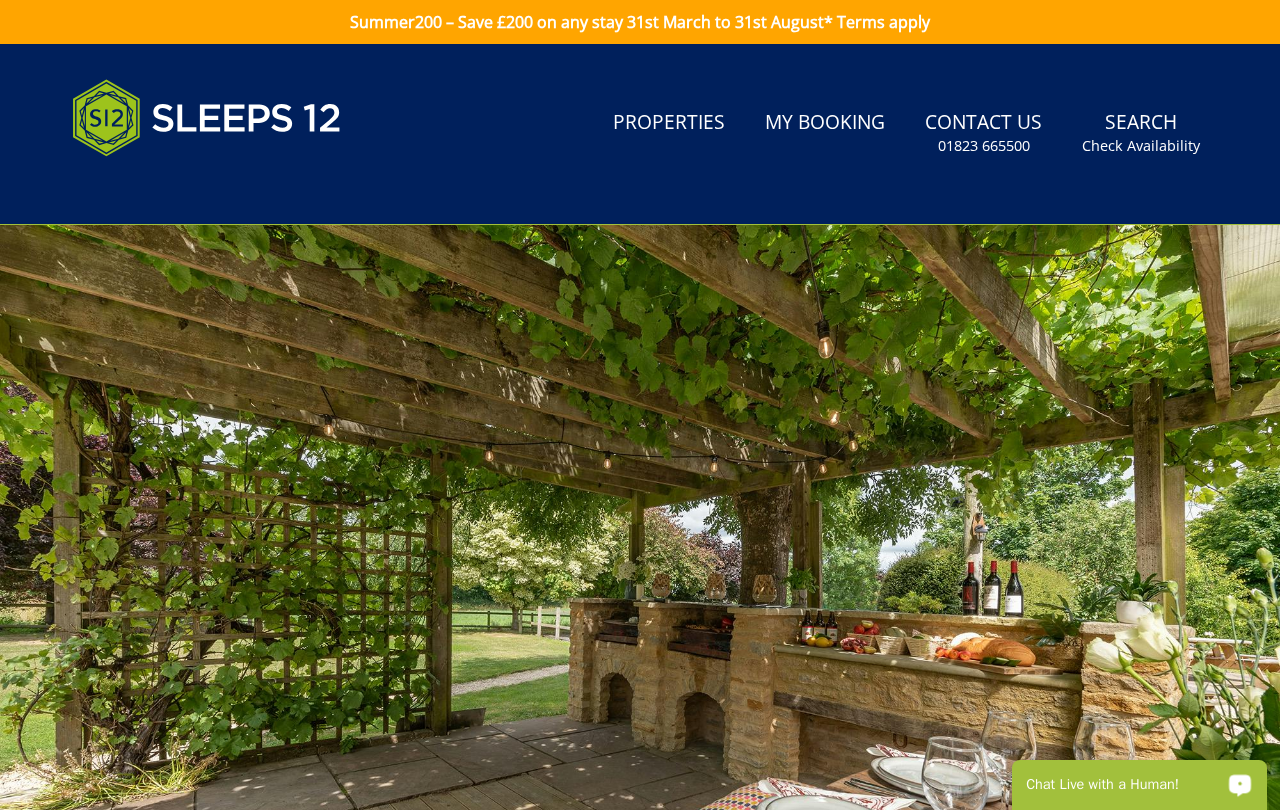 scroll, scrollTop: 0, scrollLeft: 0, axis: both 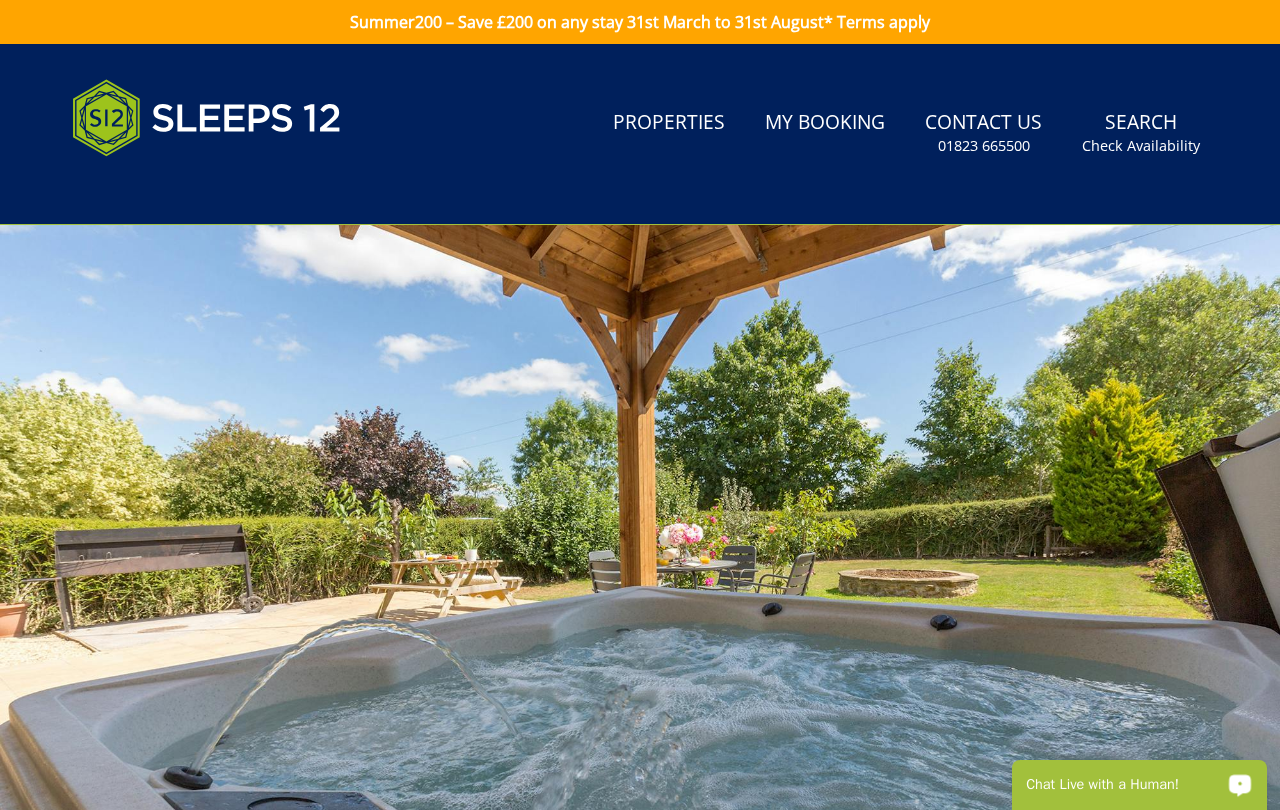 click on "Summer200 – Save £200 on any stay 31st March to 31st August* Terms apply" at bounding box center (640, 22) 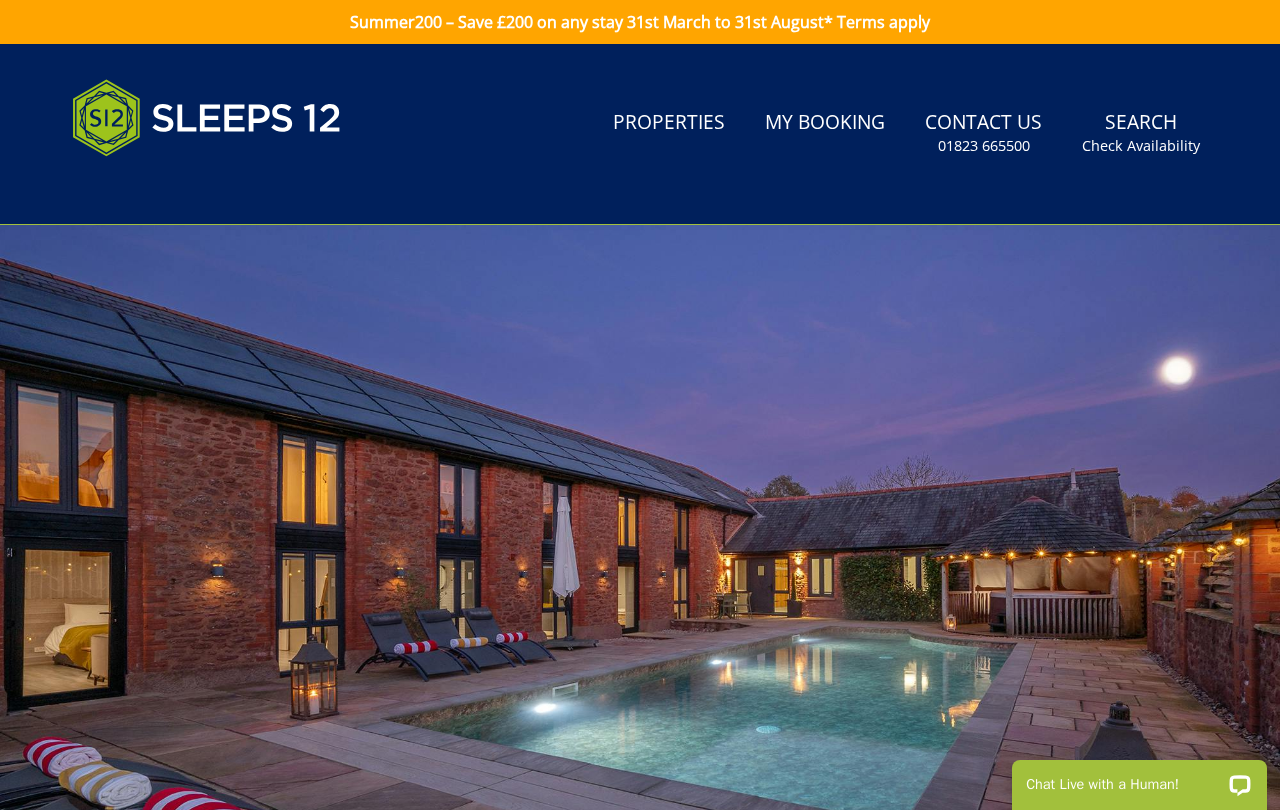 scroll, scrollTop: 0, scrollLeft: 0, axis: both 